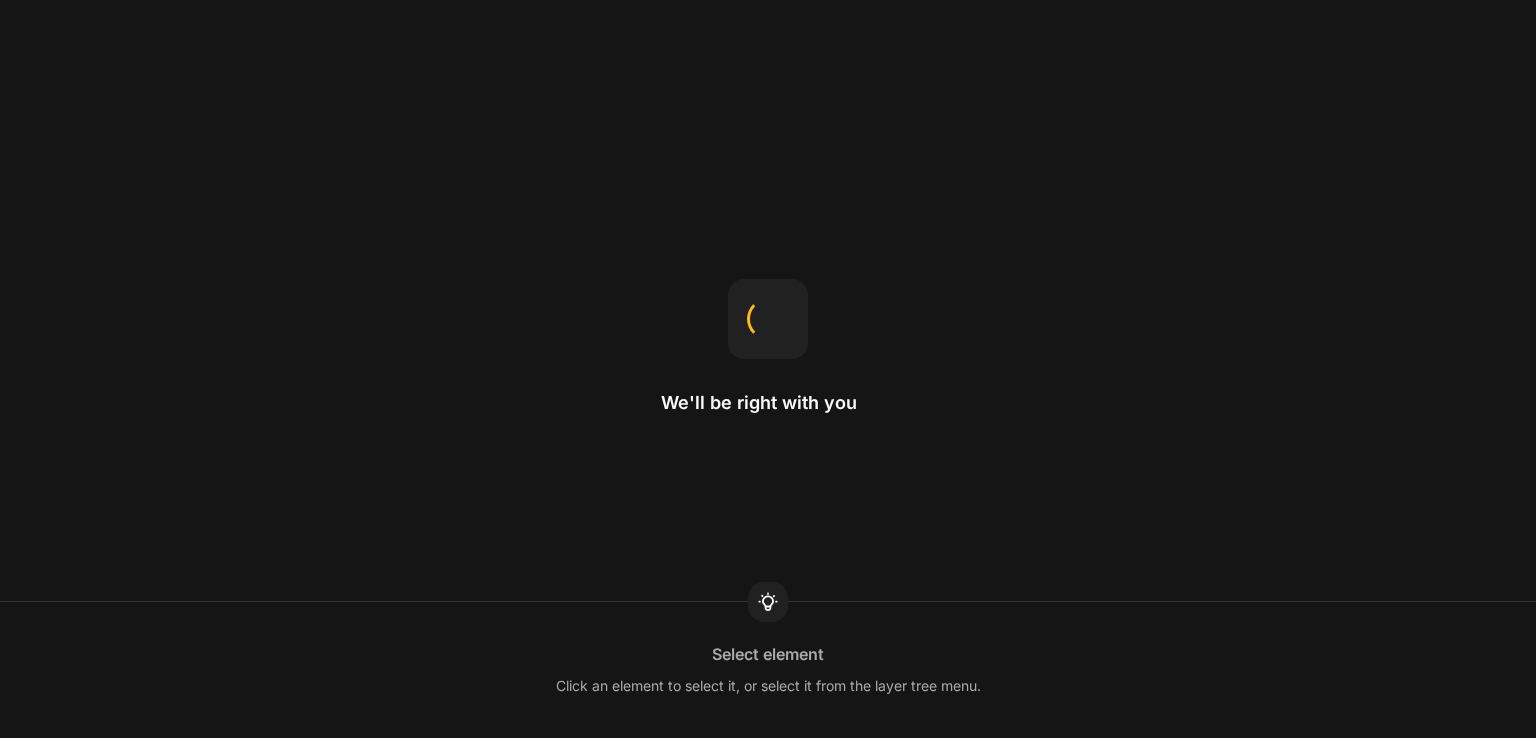 scroll, scrollTop: 0, scrollLeft: 0, axis: both 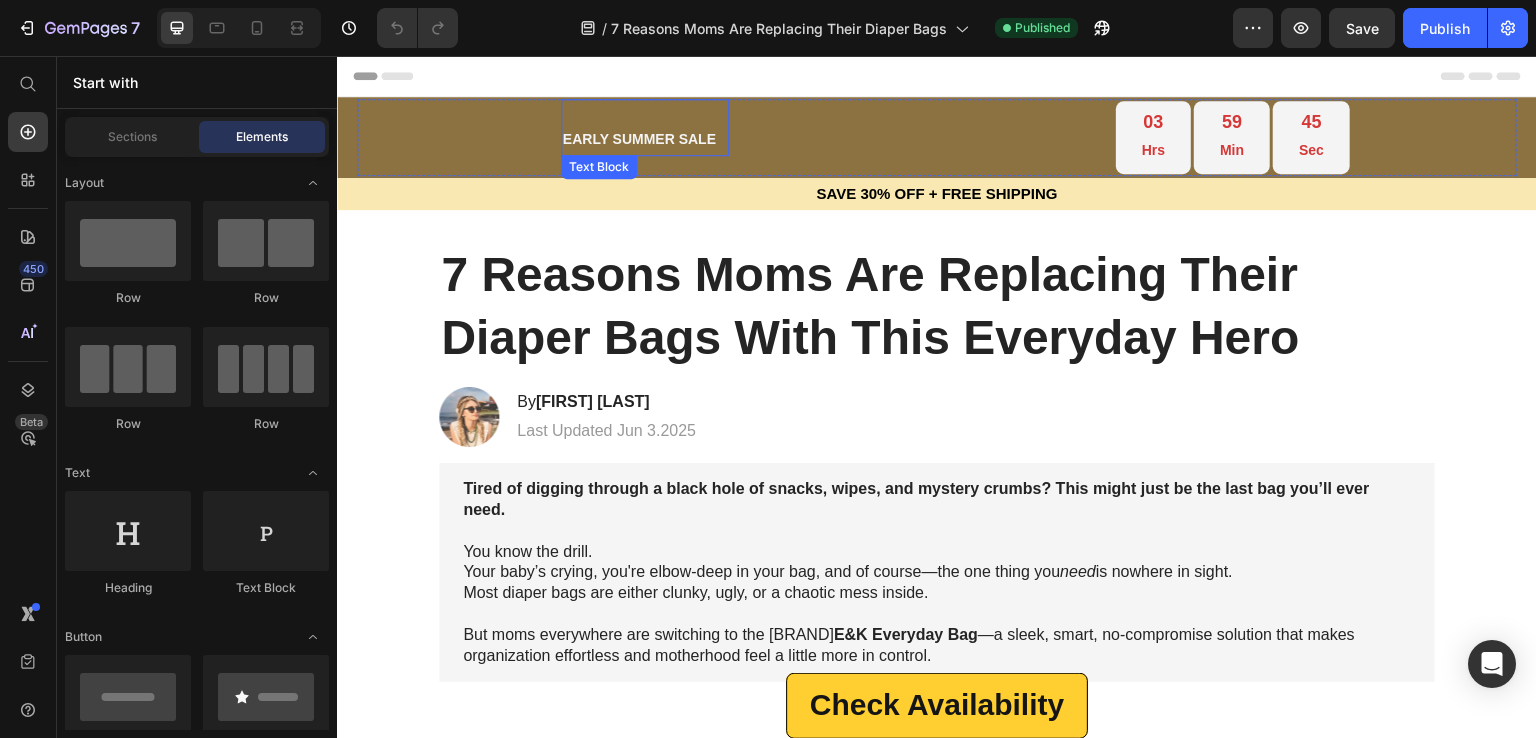 click on "EARLY SUMMER SALE" at bounding box center [639, 139] 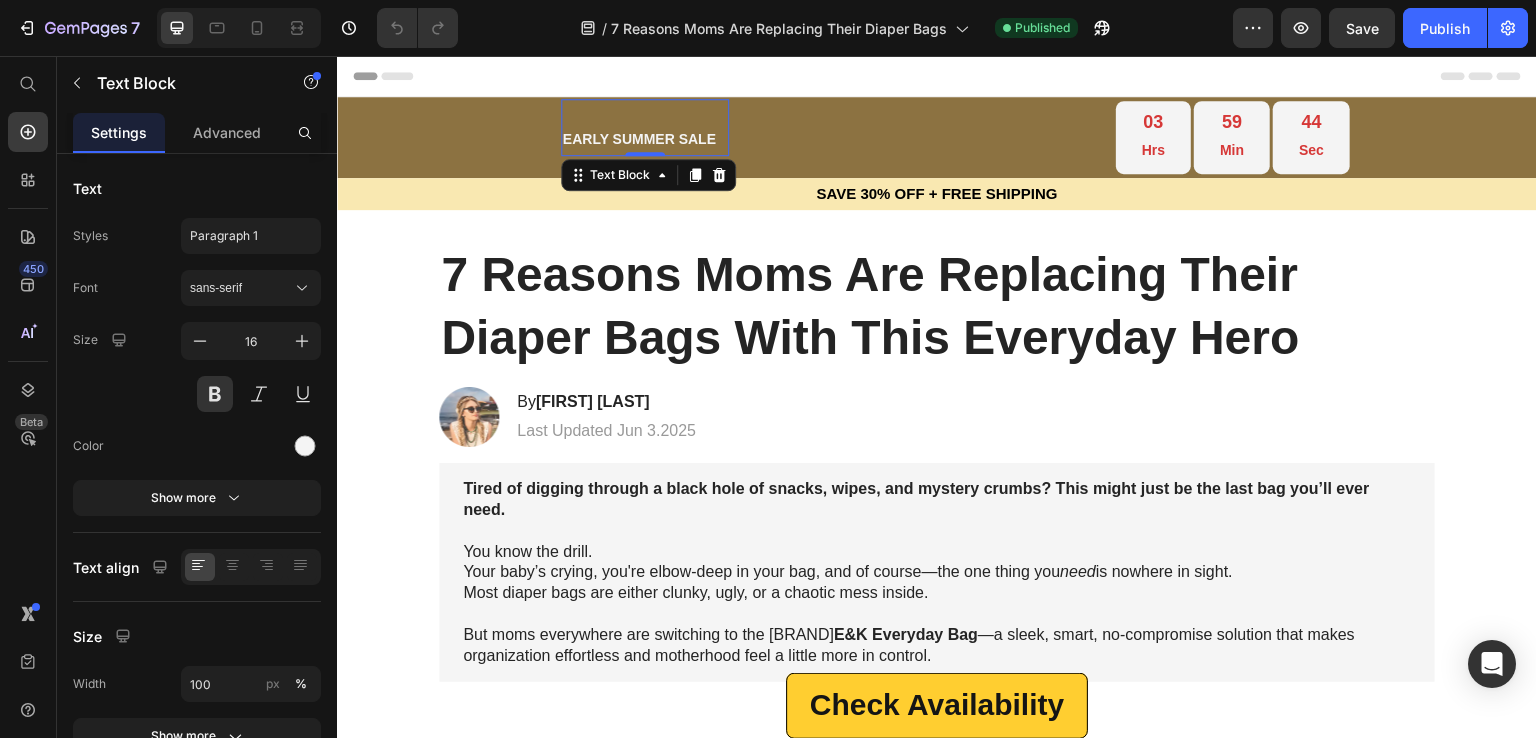 click on "EARLY SUMMER SALE" at bounding box center [639, 139] 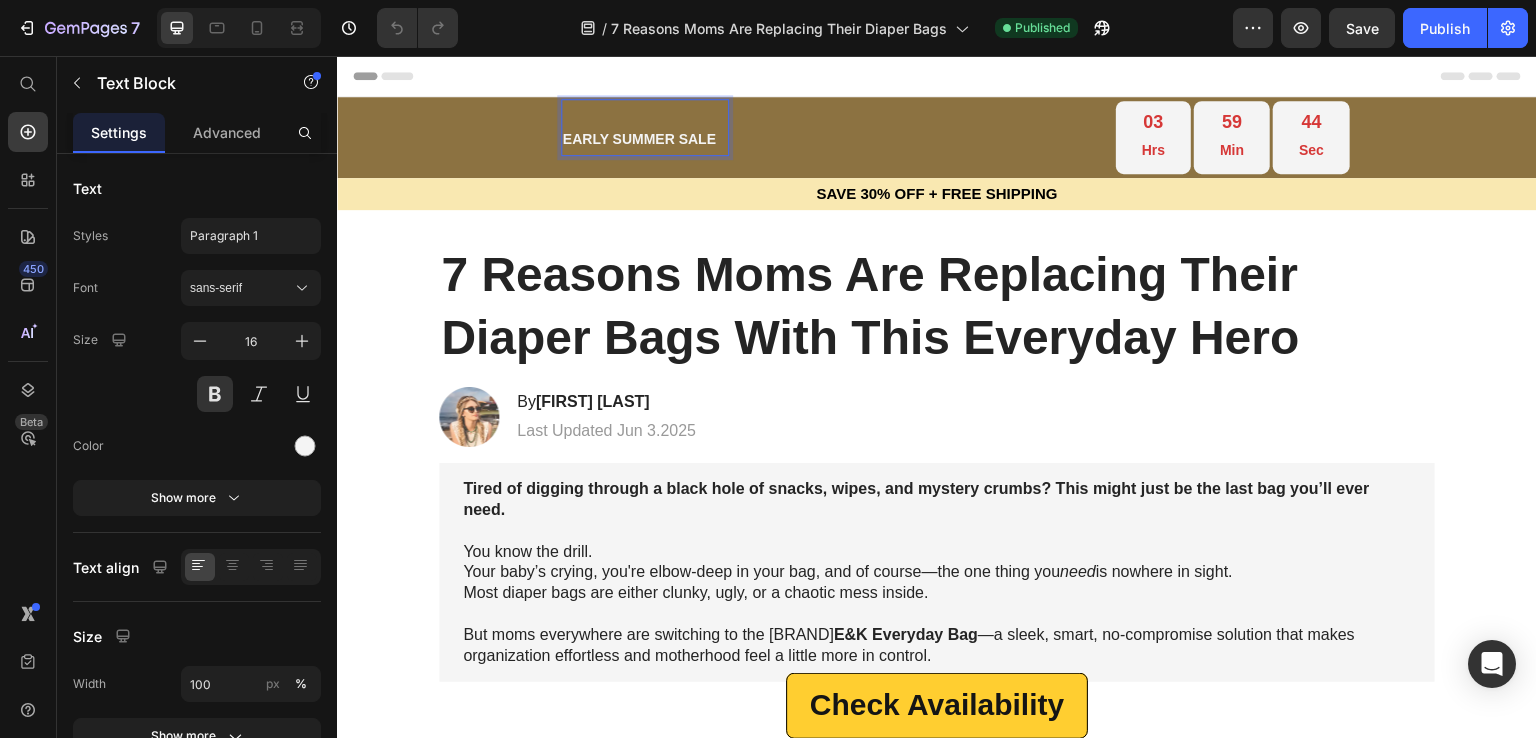 click on "EARLY SUMMER SALE" at bounding box center [639, 139] 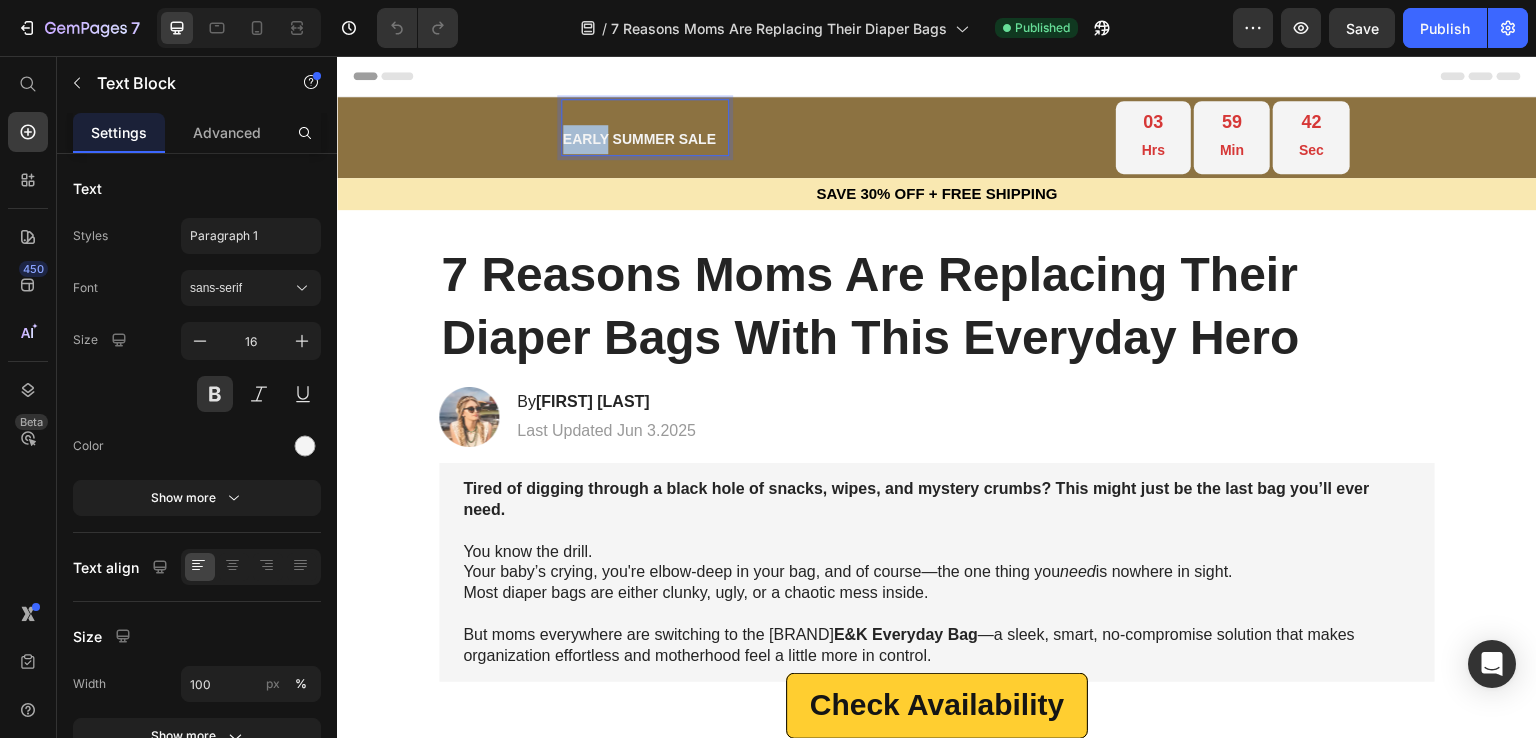 drag, startPoint x: 604, startPoint y: 136, endPoint x: 560, endPoint y: 133, distance: 44.102154 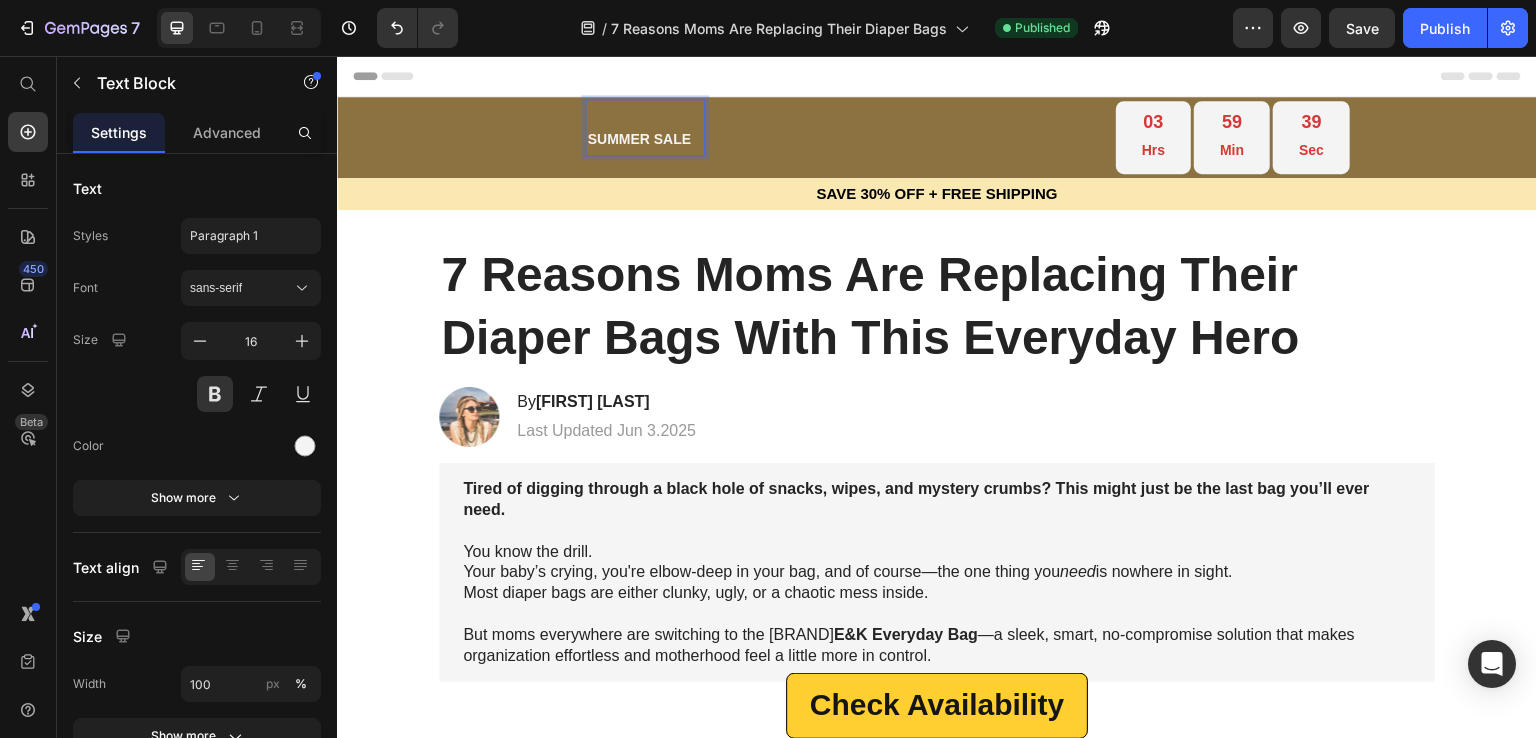 click on "SUMMER SALE" at bounding box center [638, 139] 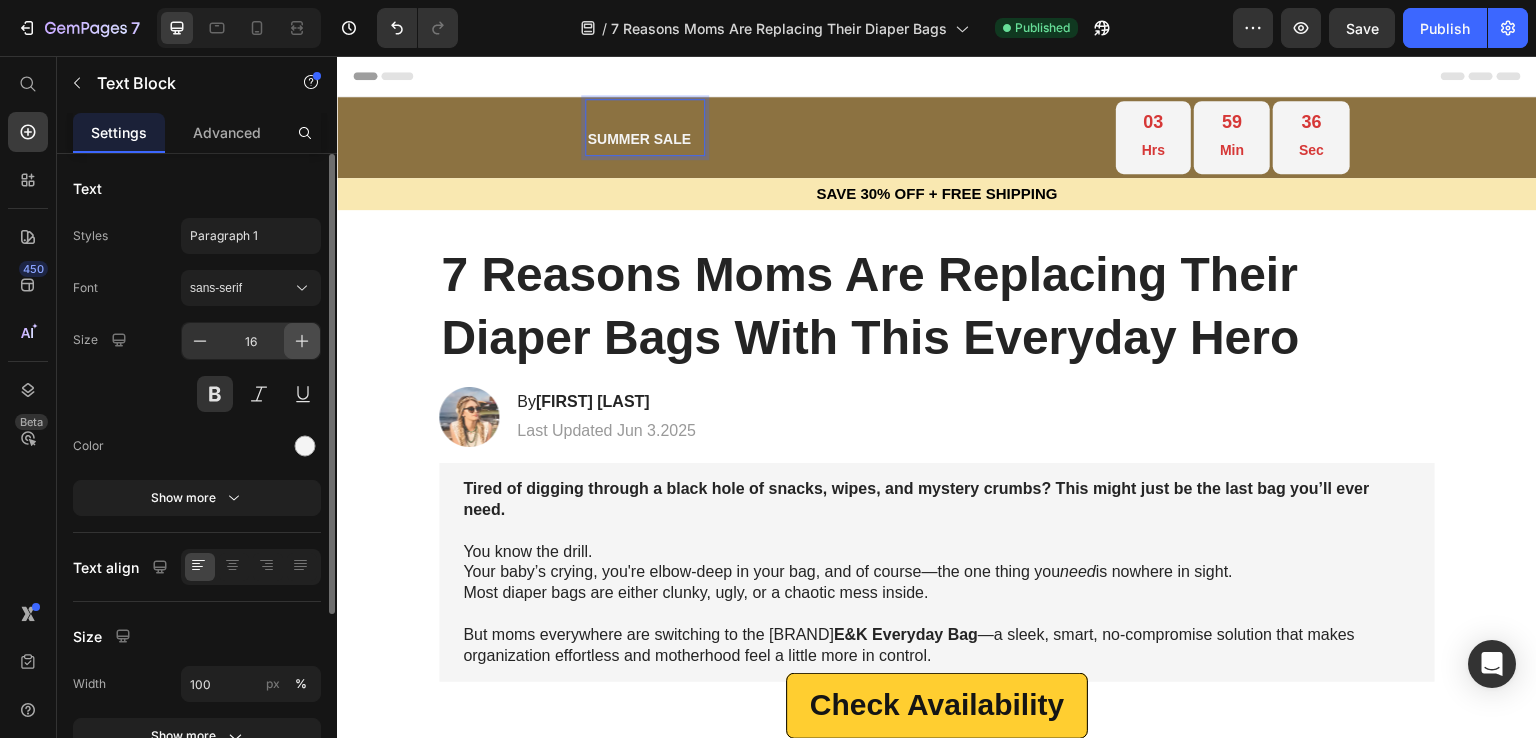 click 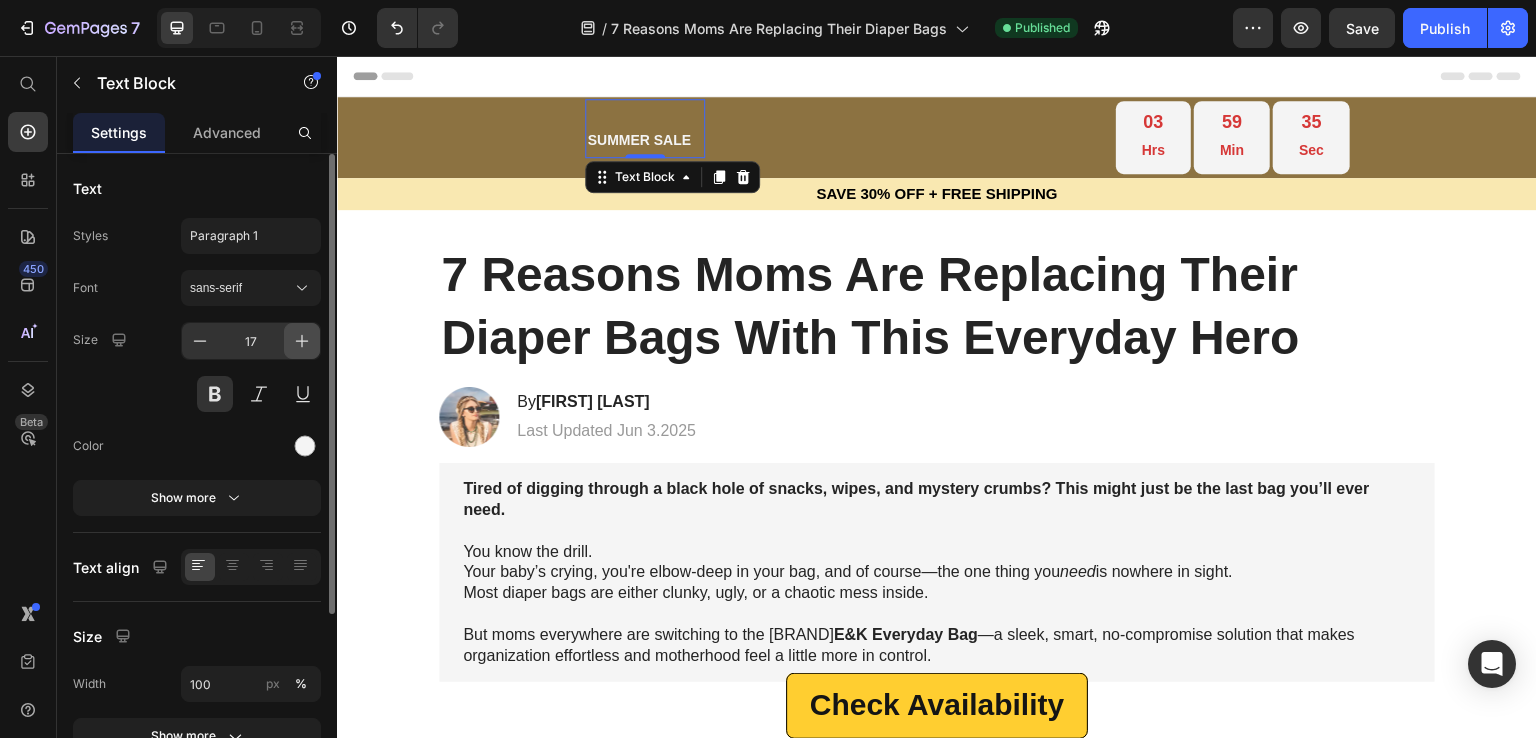 click 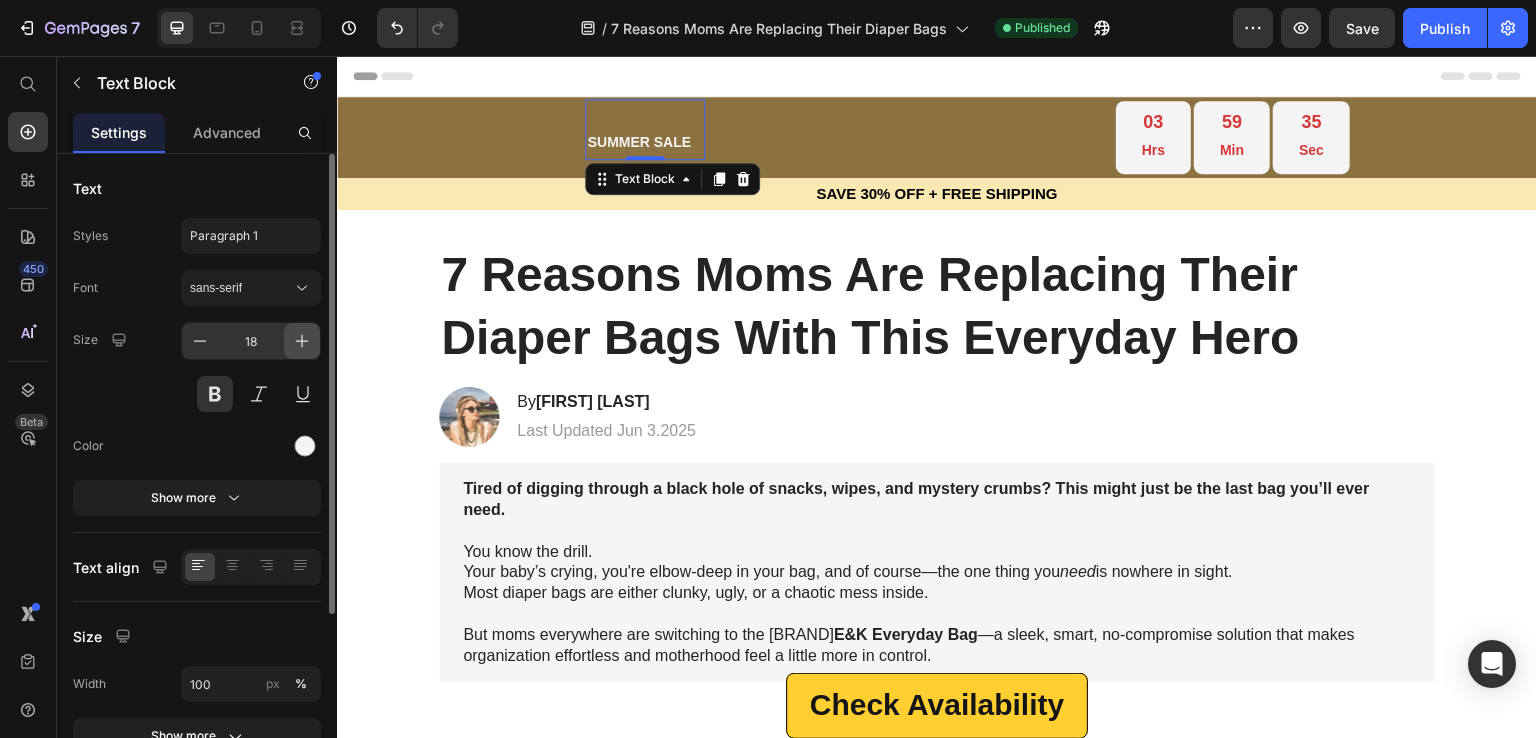 click 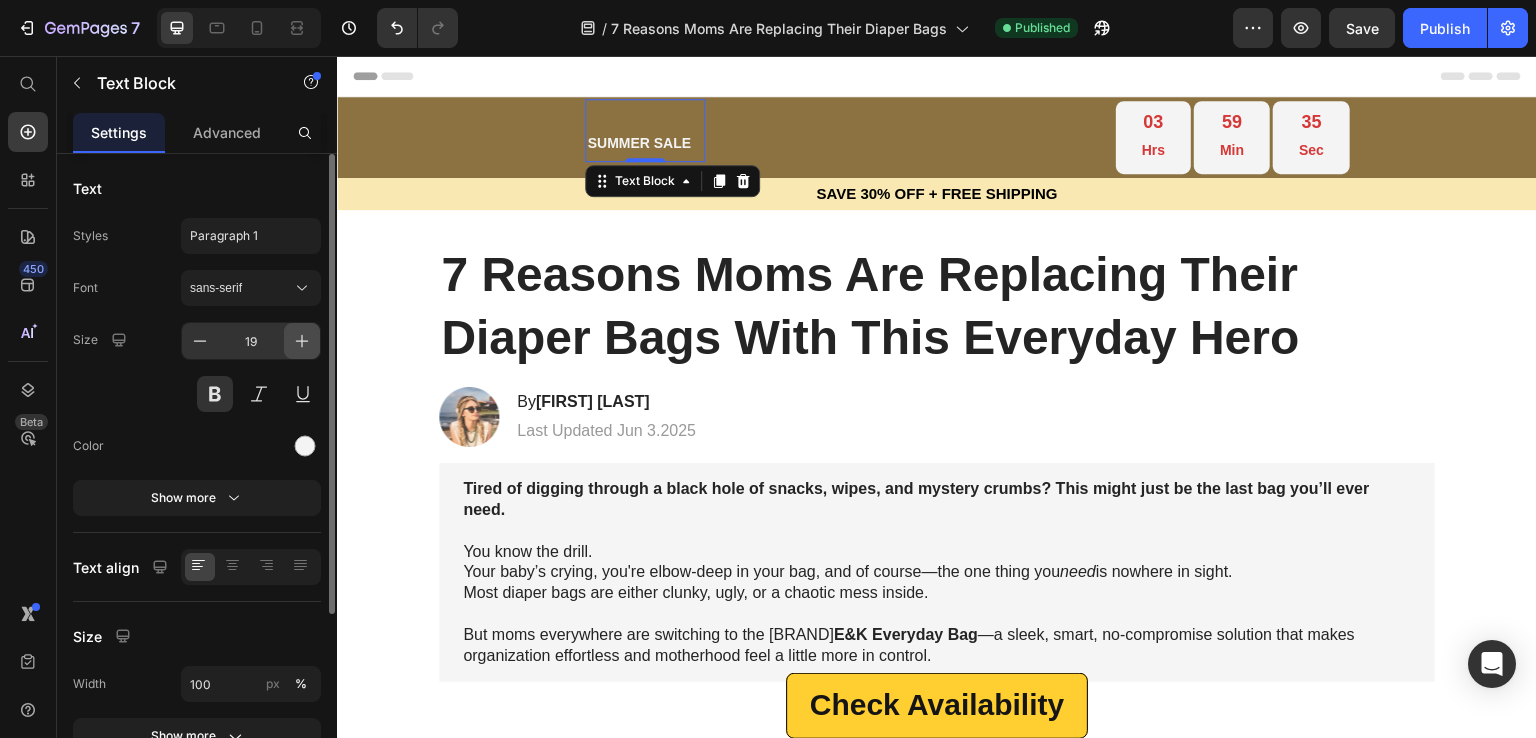 click 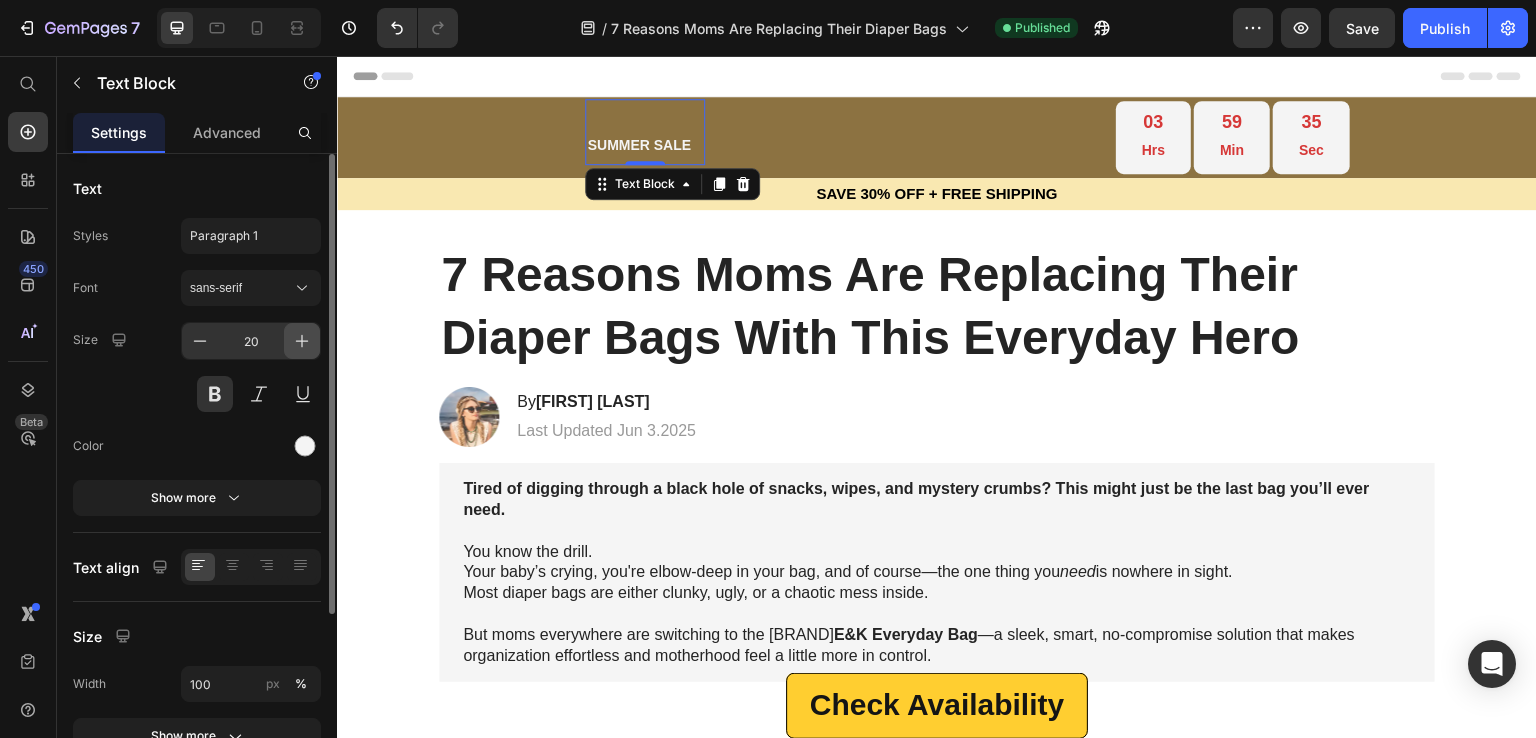 click 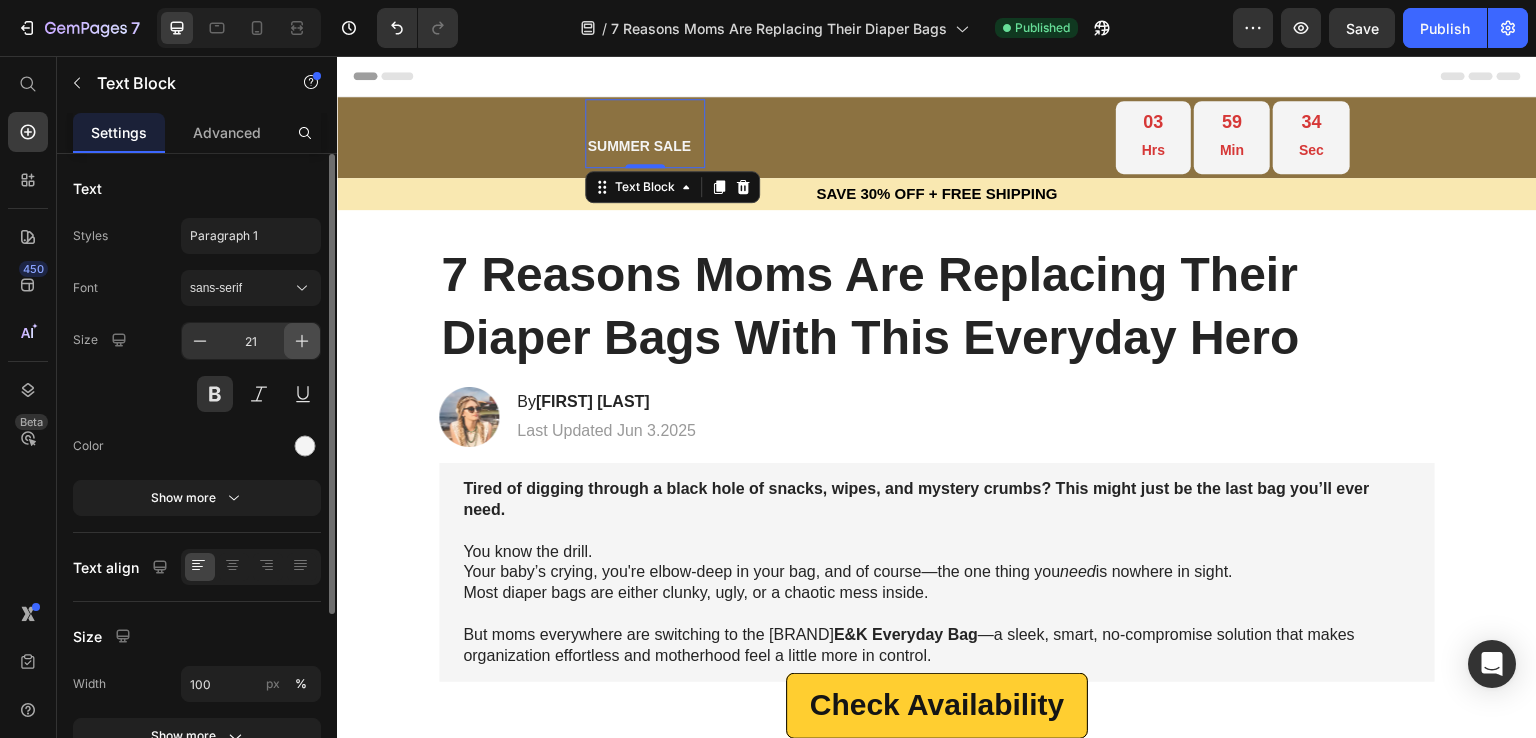 click 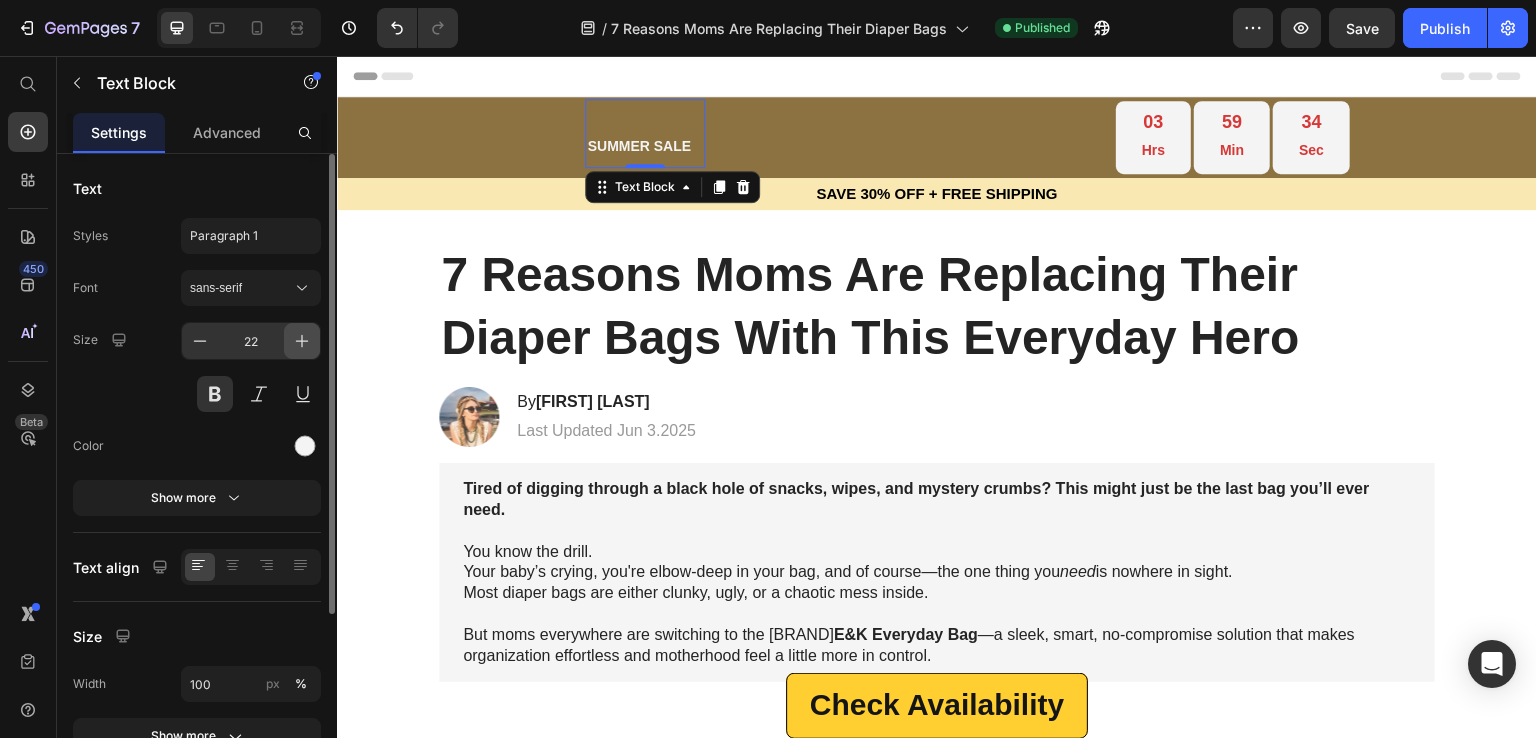 click 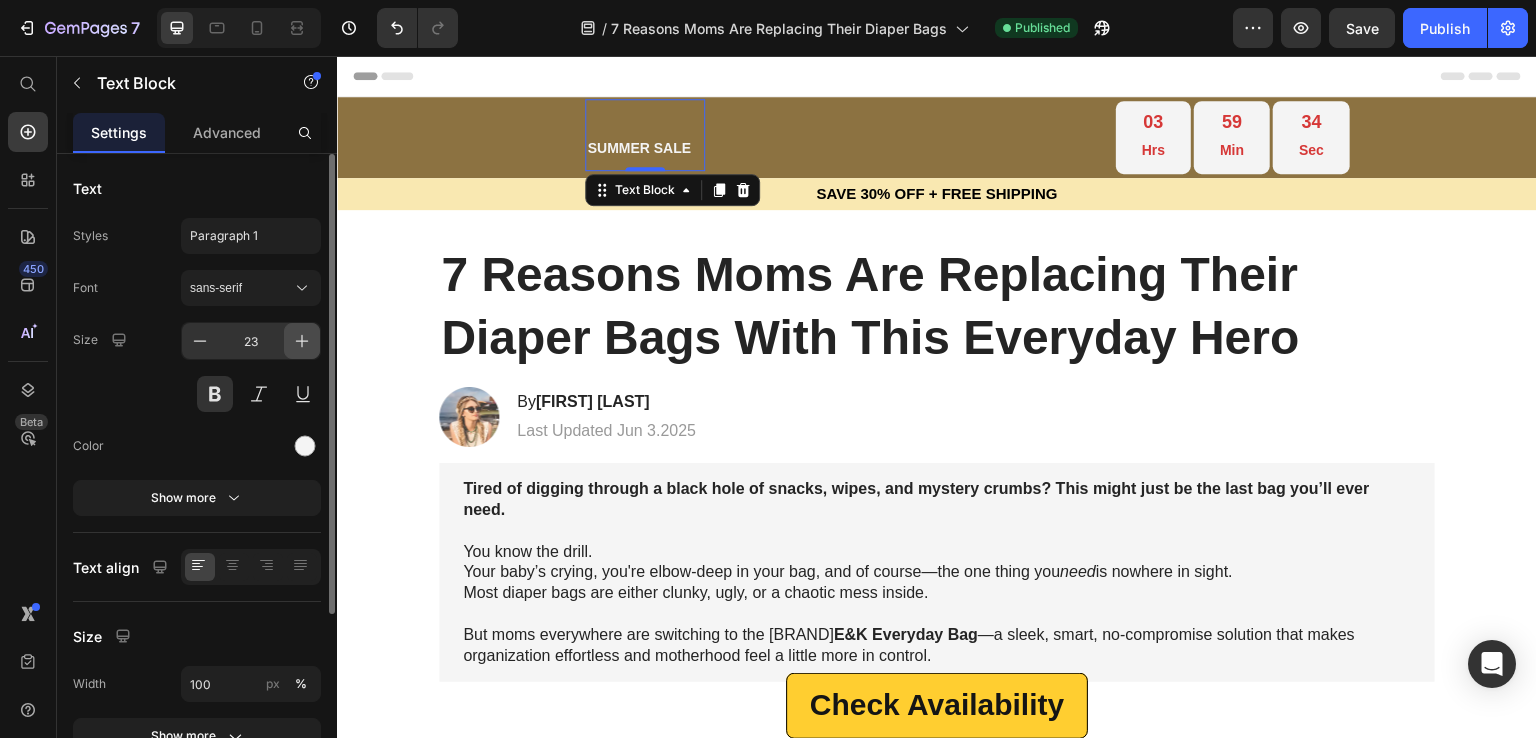 click 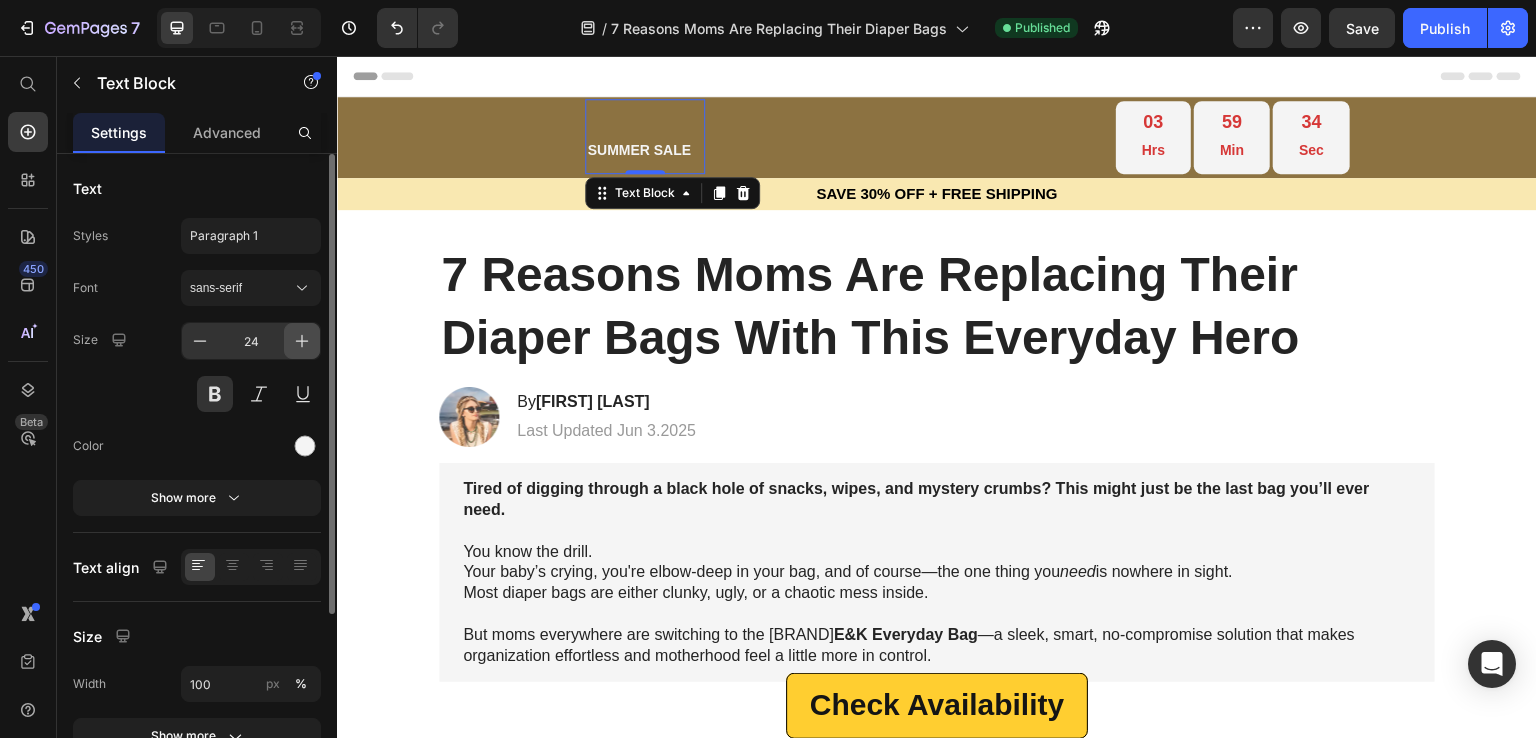 click 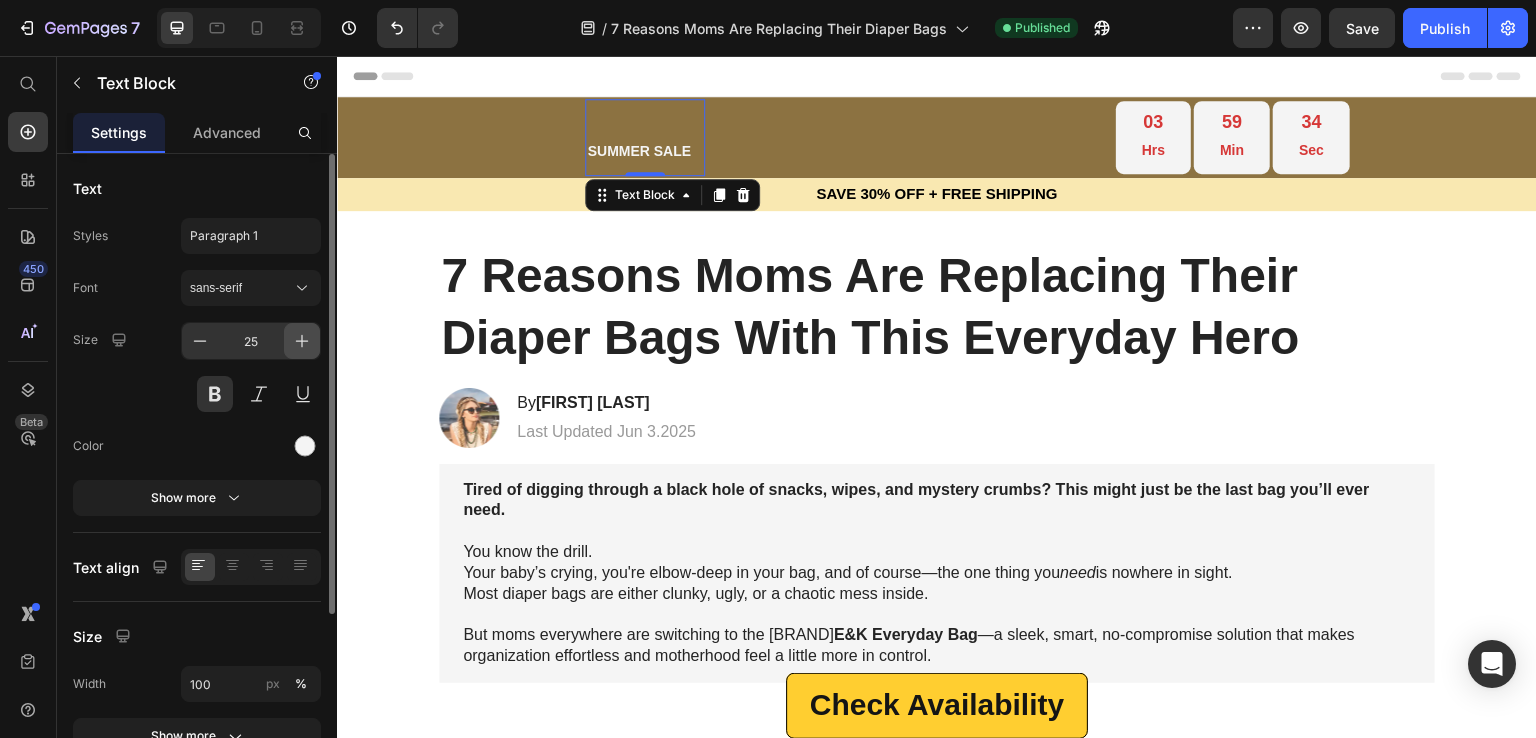 click 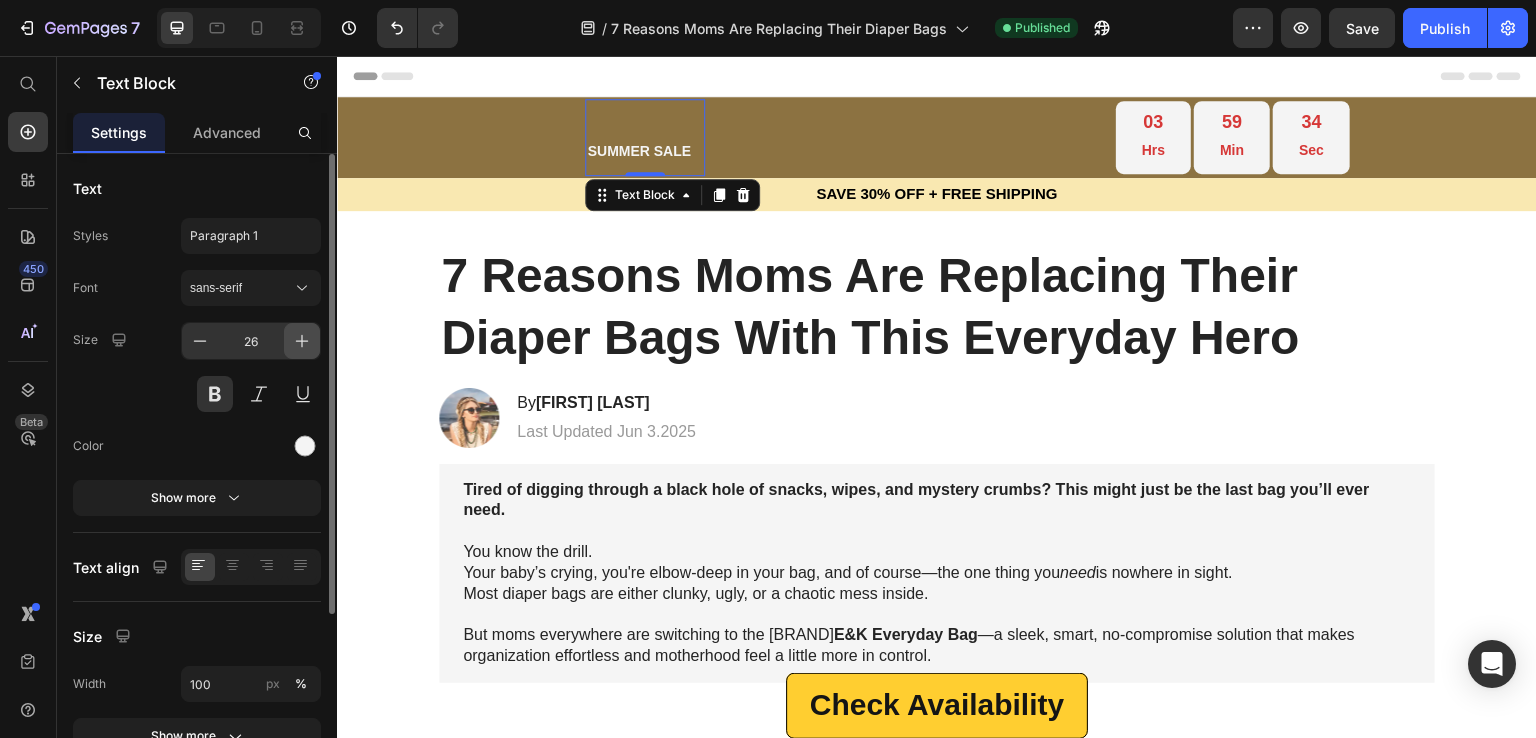 click 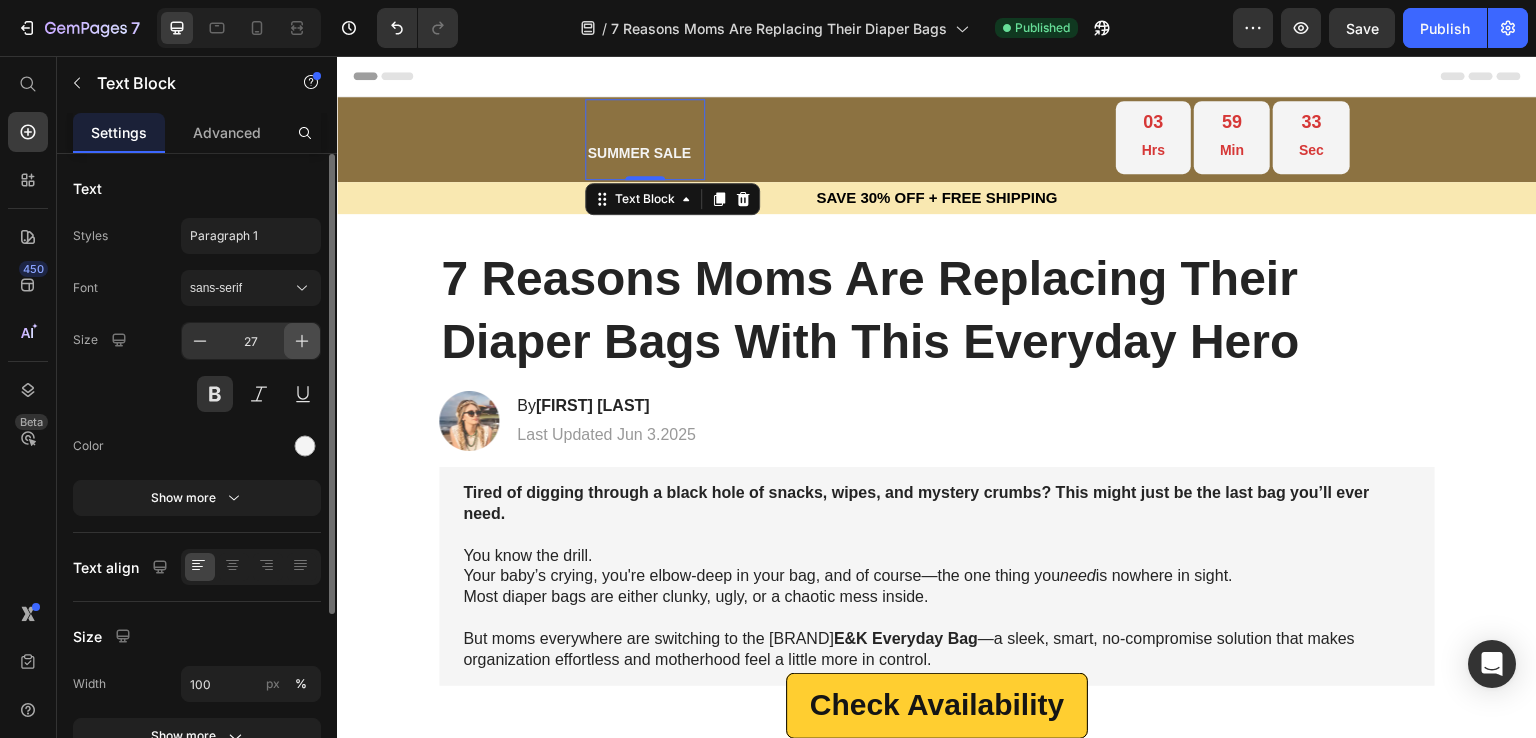 click 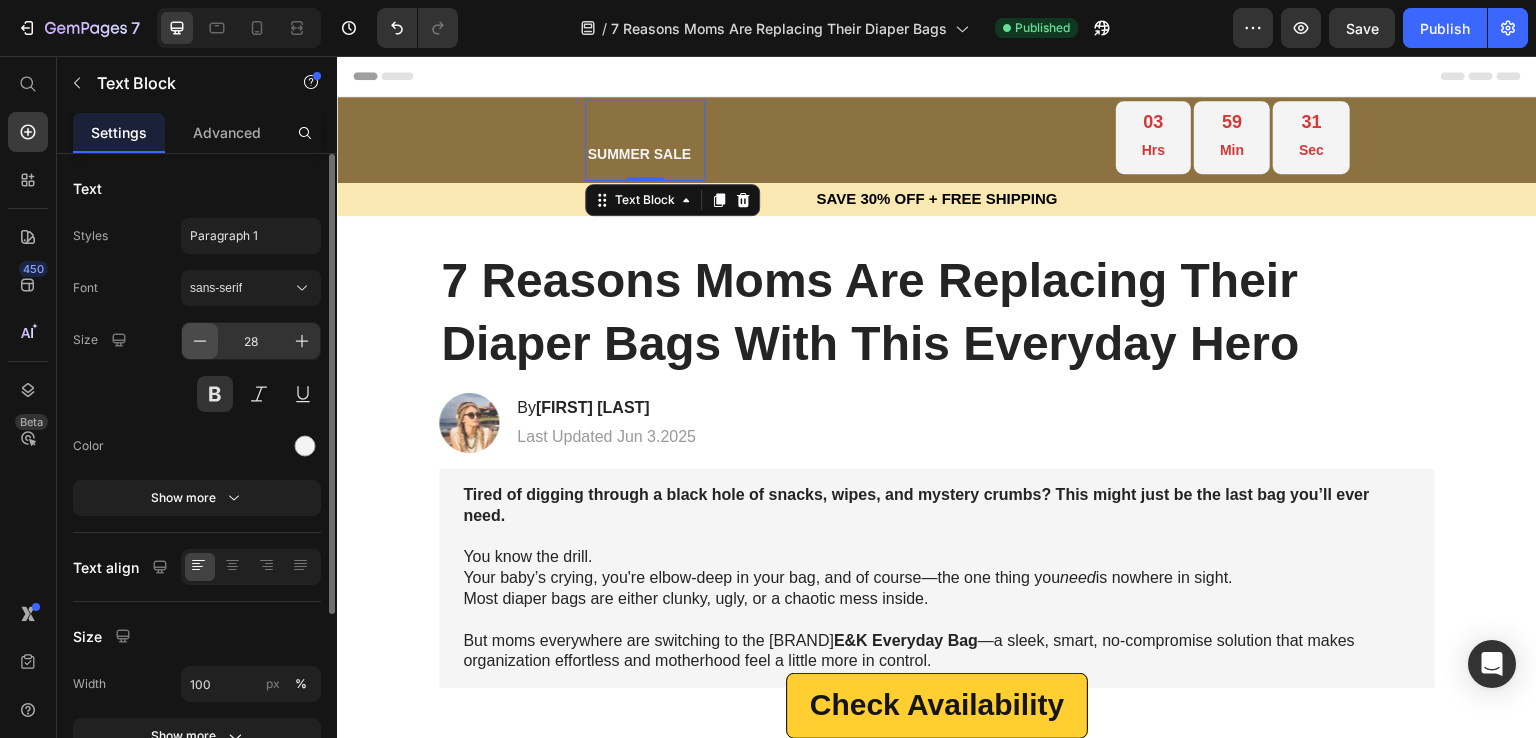 click 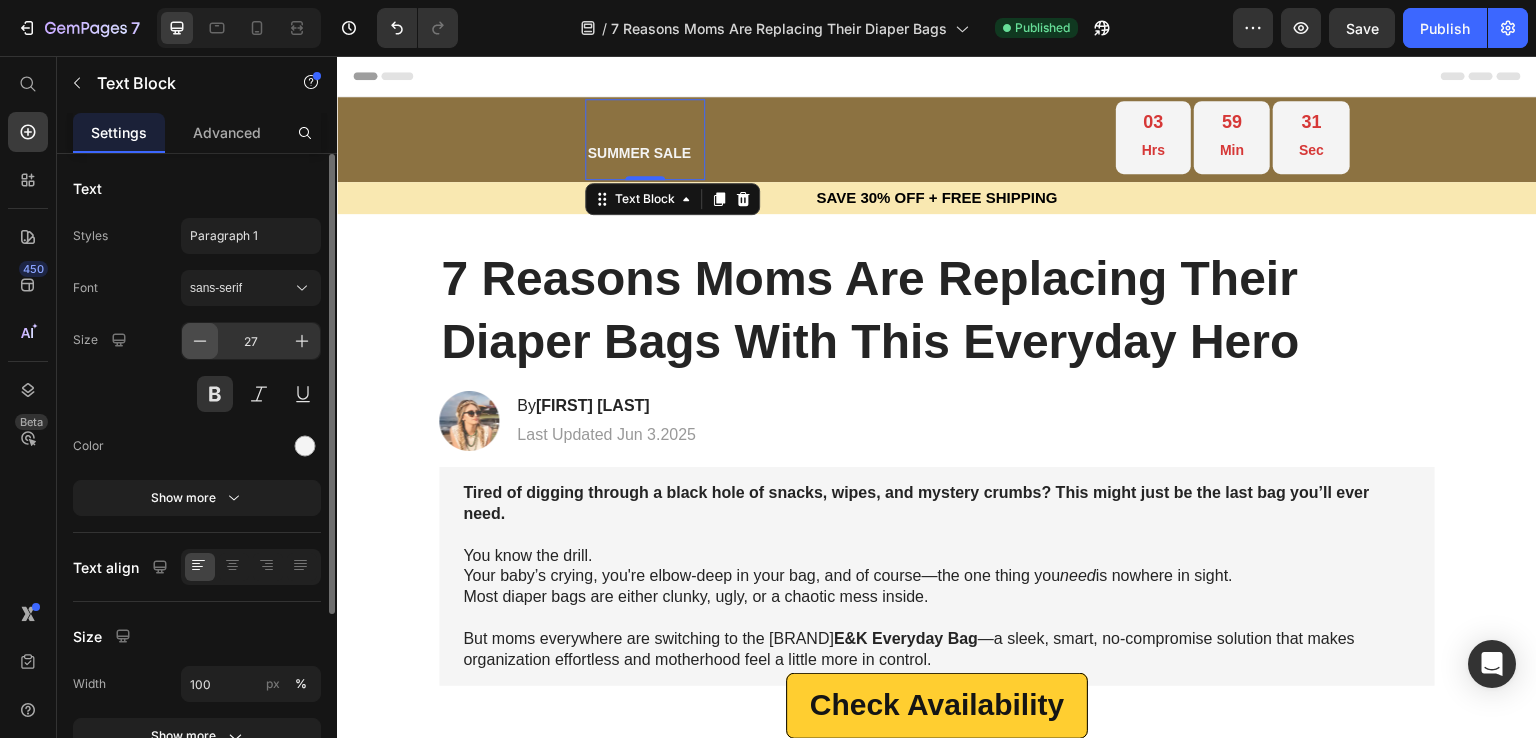 click 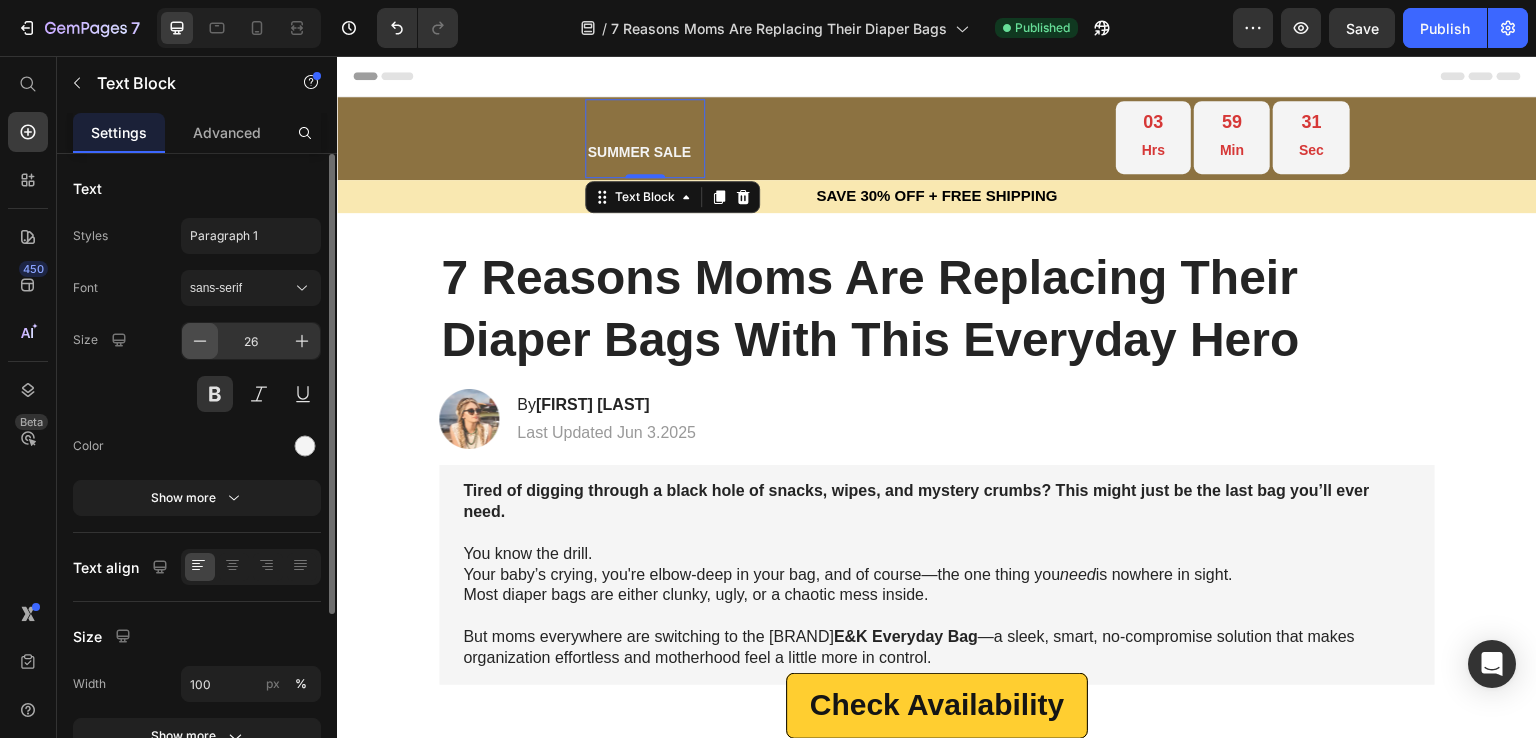 click 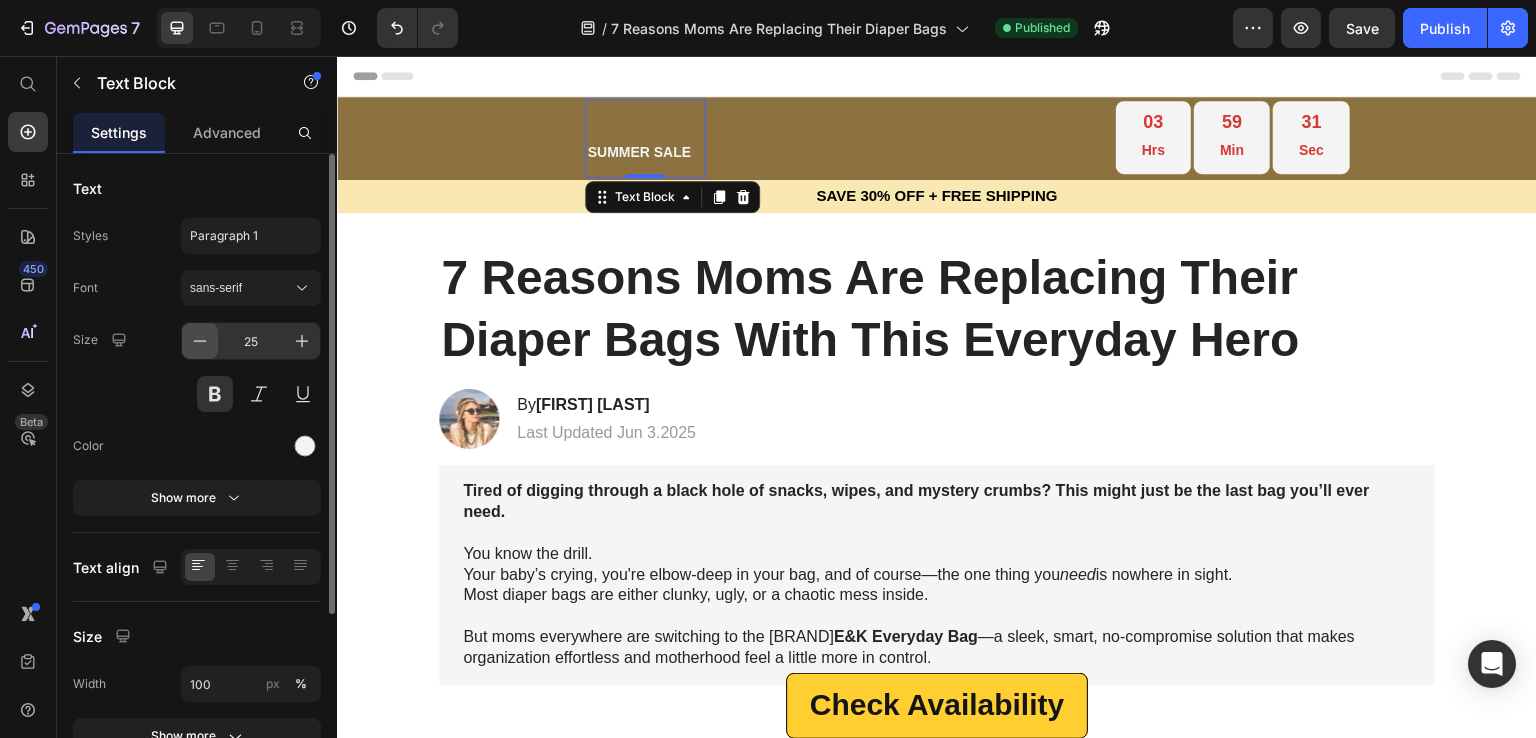 click 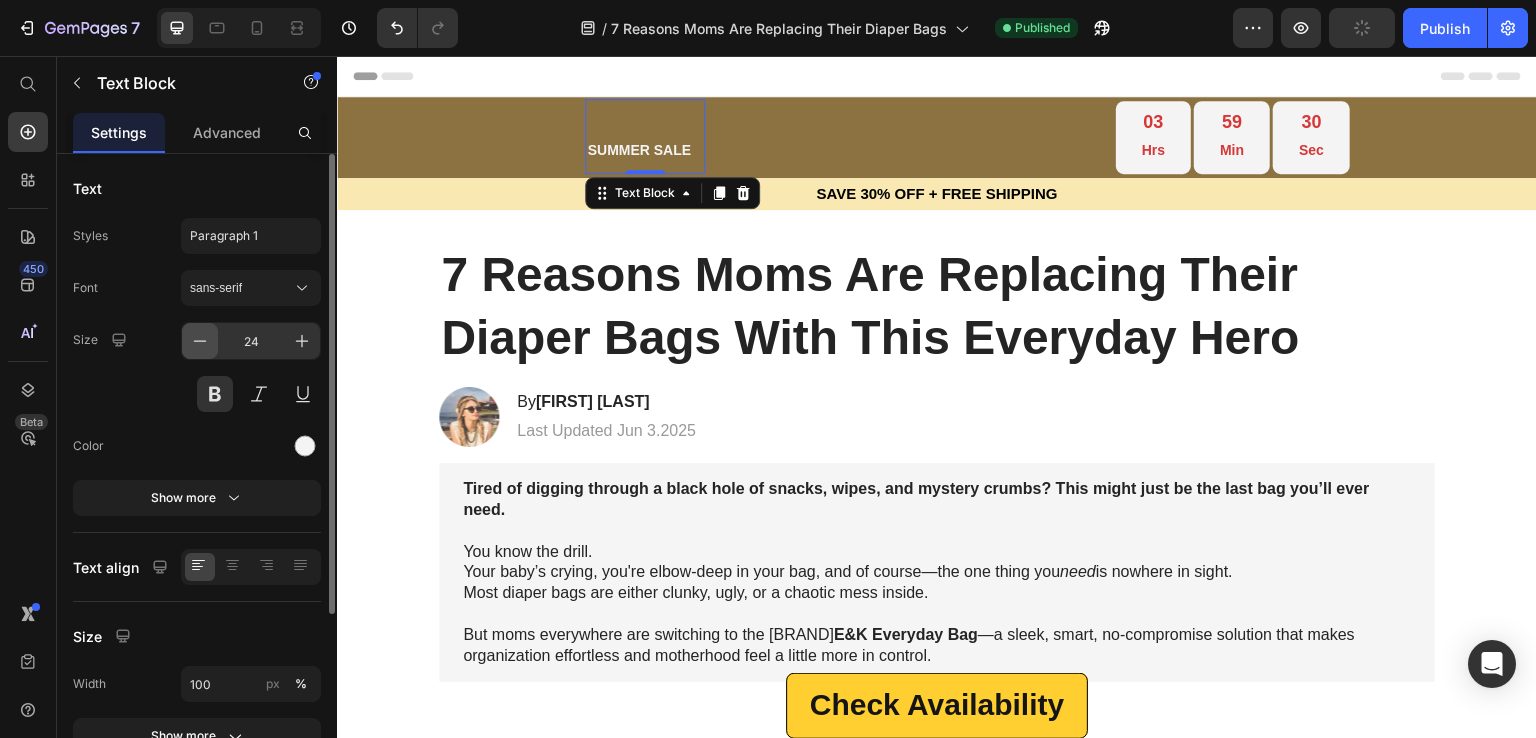 click 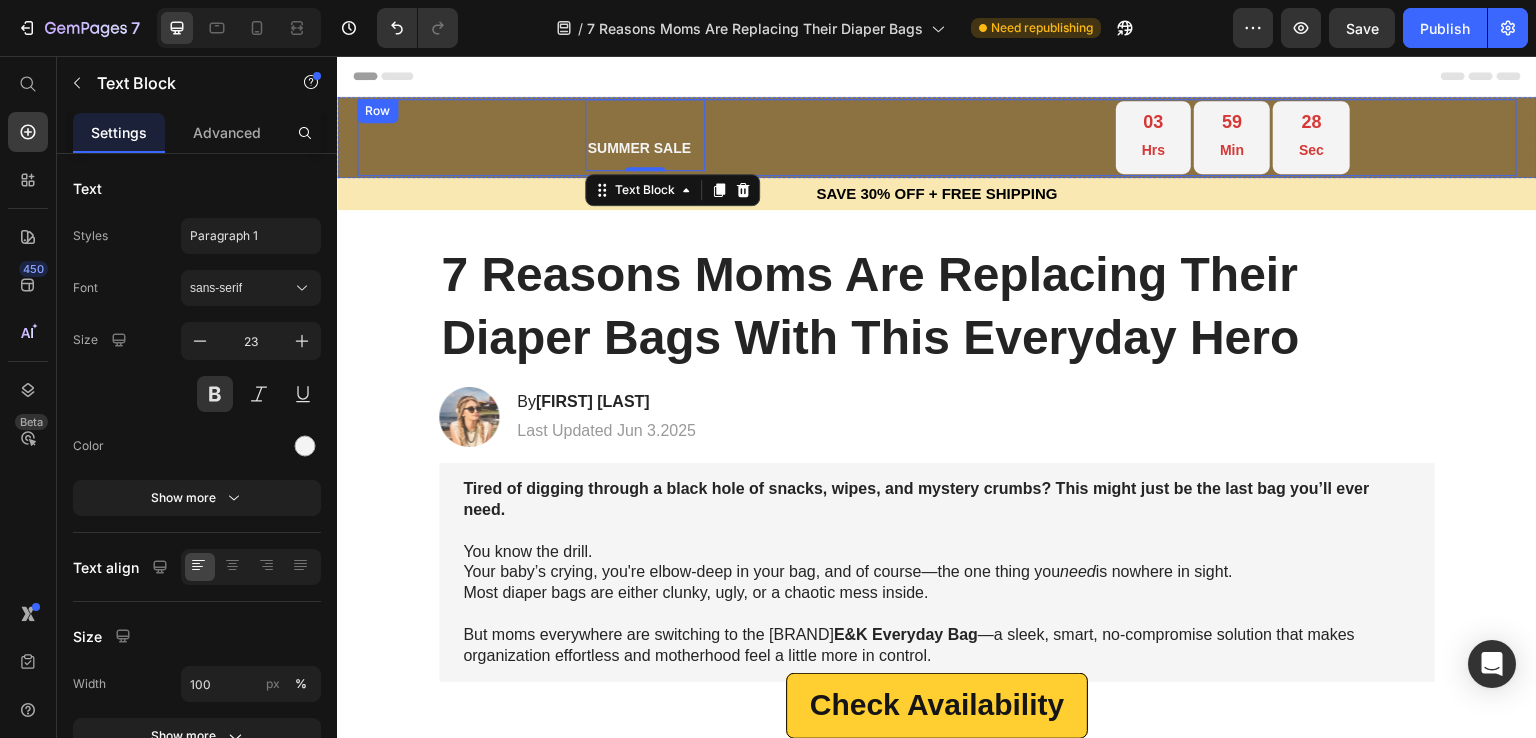click on "SUMMER SALE     Text Block   0" at bounding box center (645, 137) 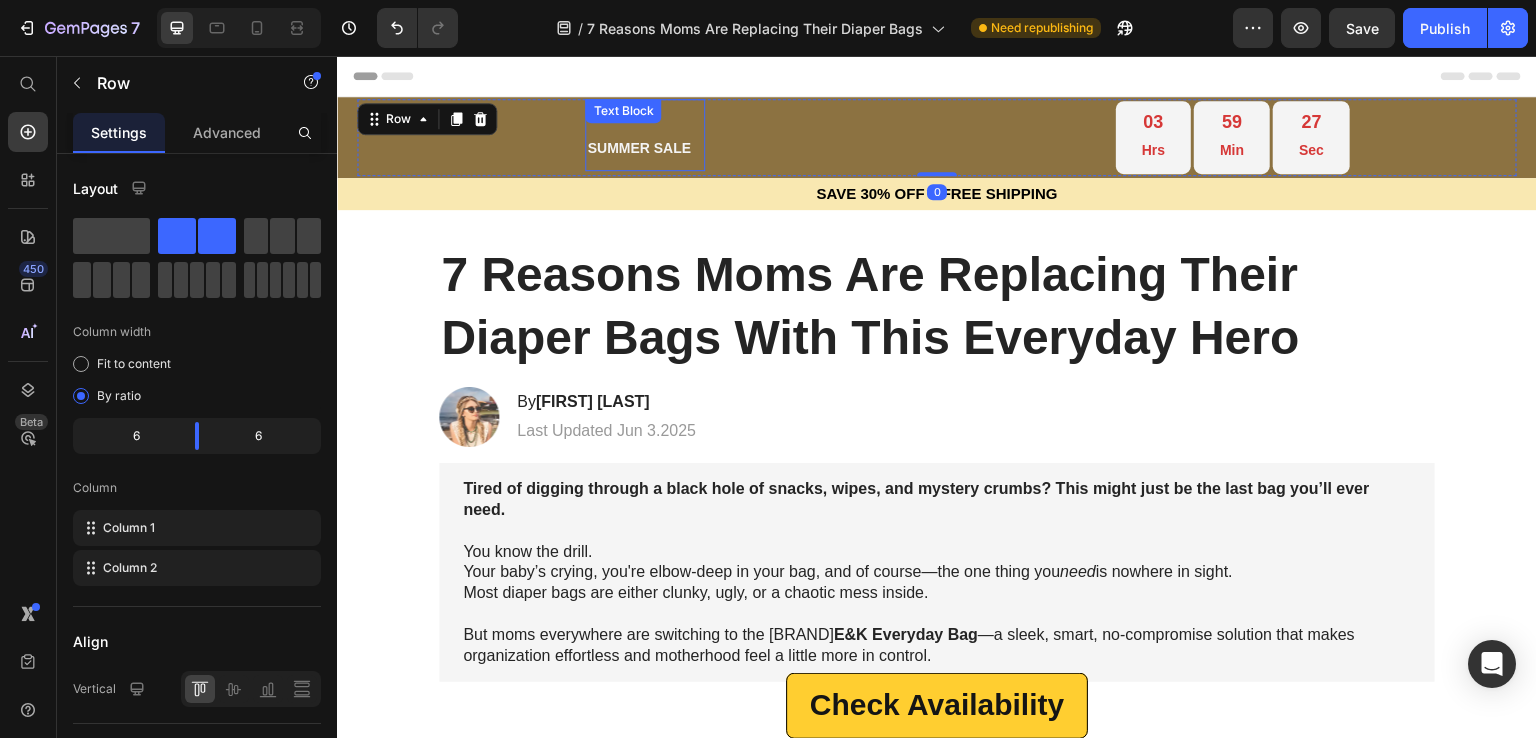 click on "SUMMER SALE" at bounding box center (638, 148) 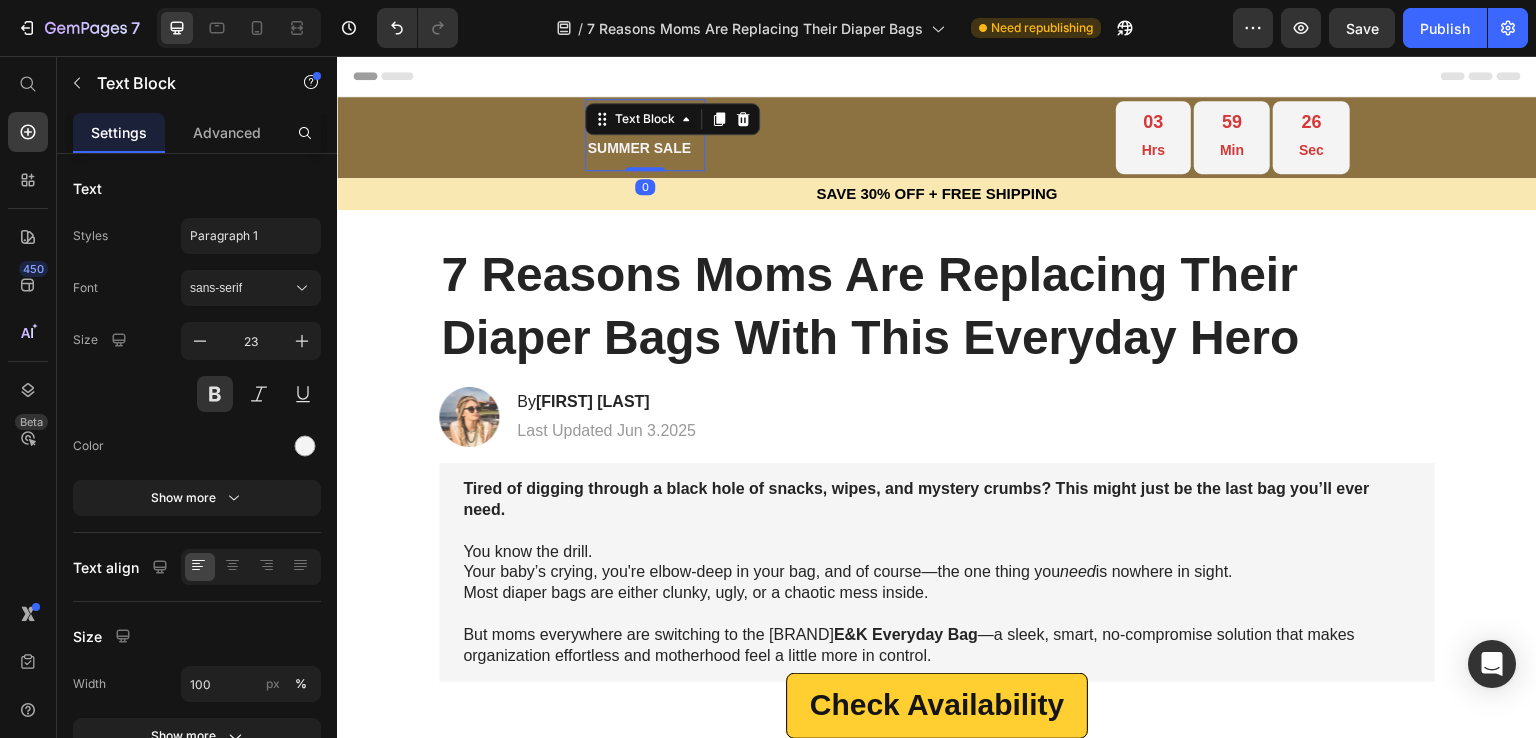 drag, startPoint x: 647, startPoint y: 169, endPoint x: 651, endPoint y: 137, distance: 32.24903 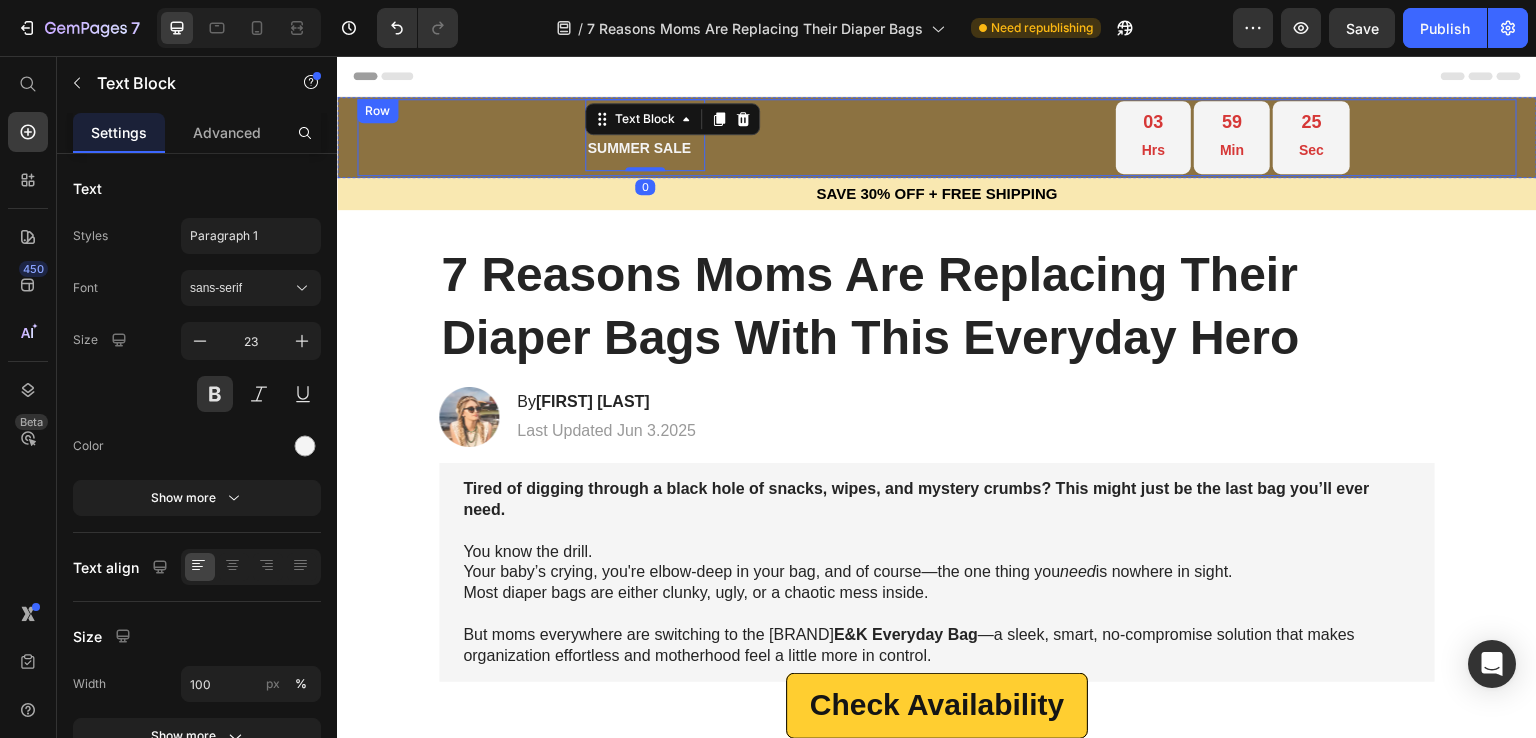 click on "SUMMER SALE     Text Block   0" at bounding box center (645, 137) 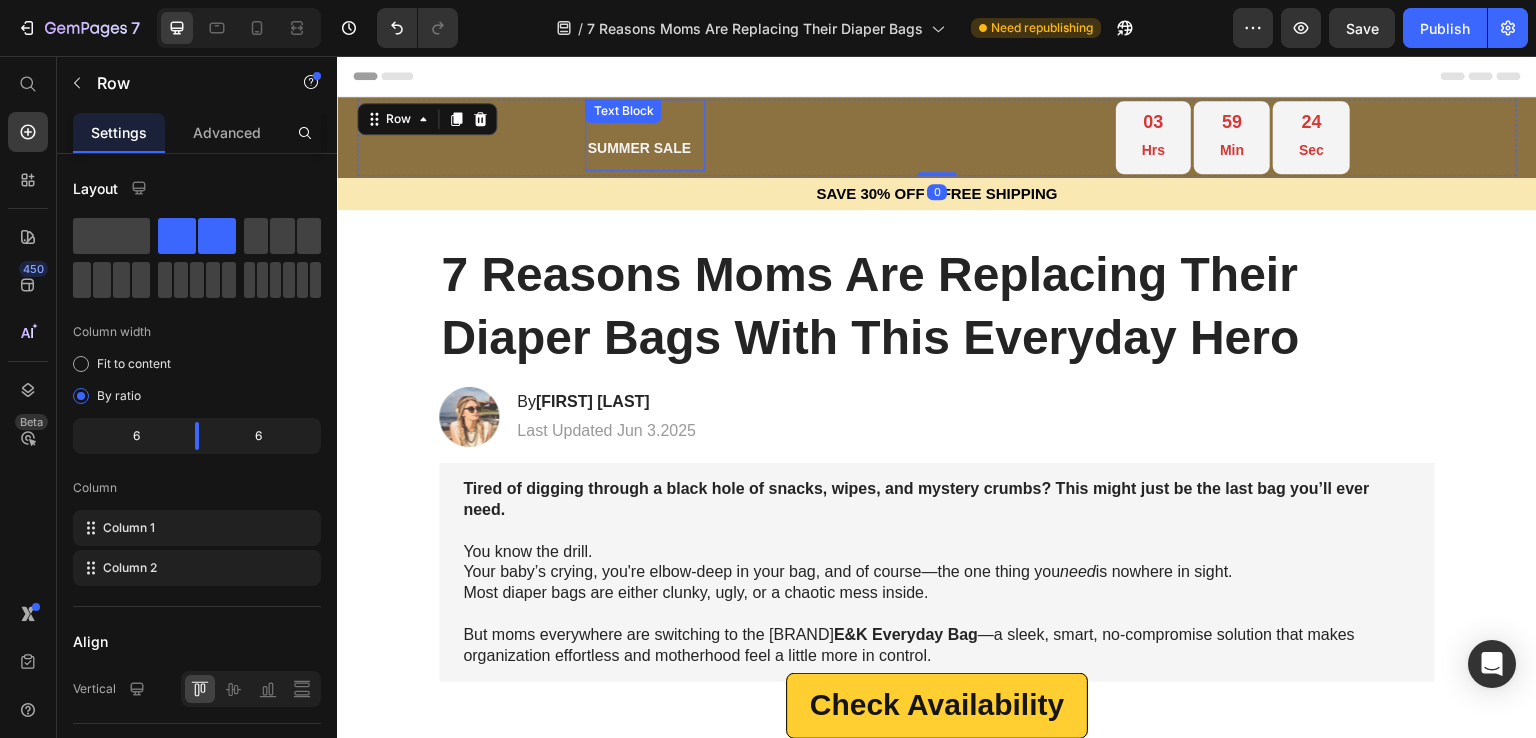 click on "Text Block" at bounding box center [623, 111] 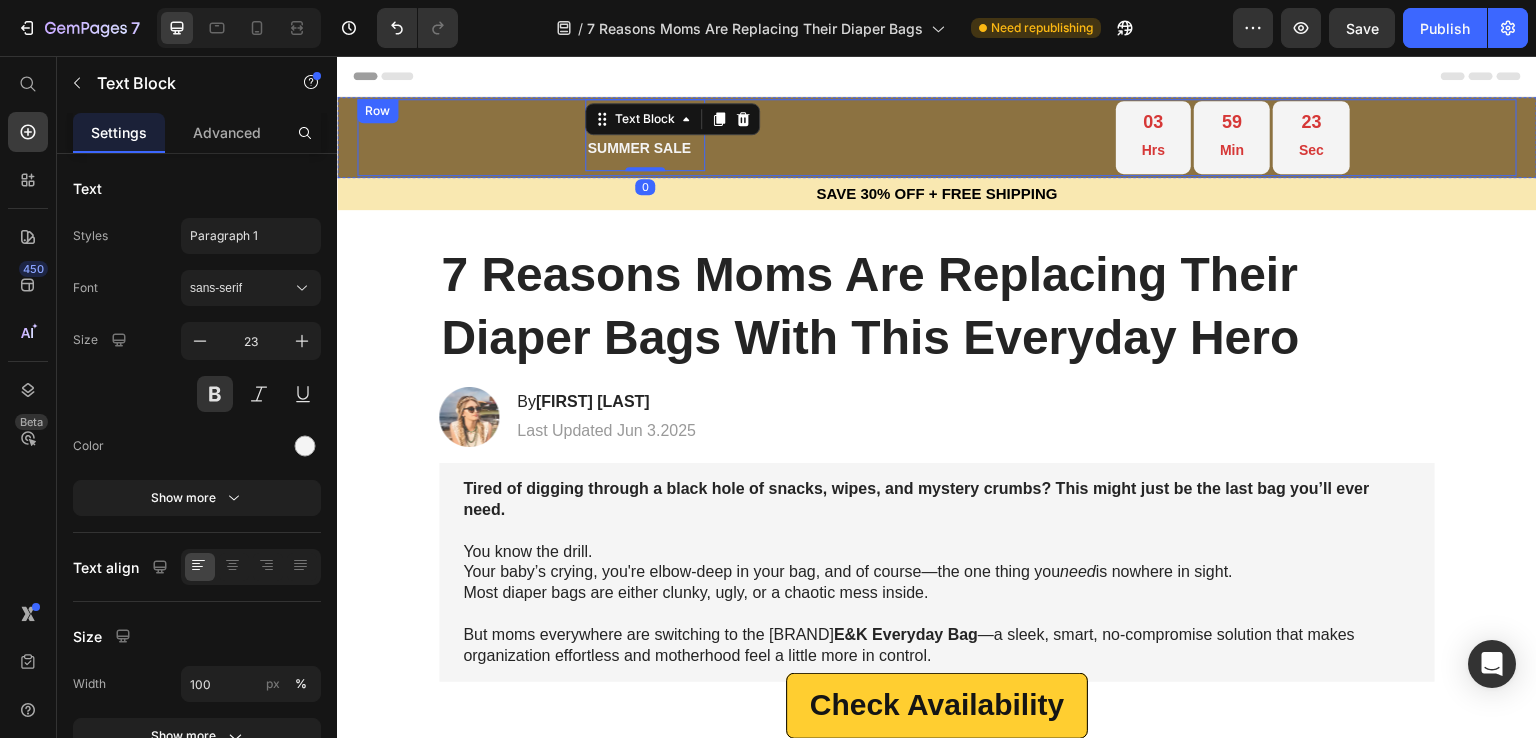 click on "SUMMER SALE     Text Block   0" at bounding box center (645, 137) 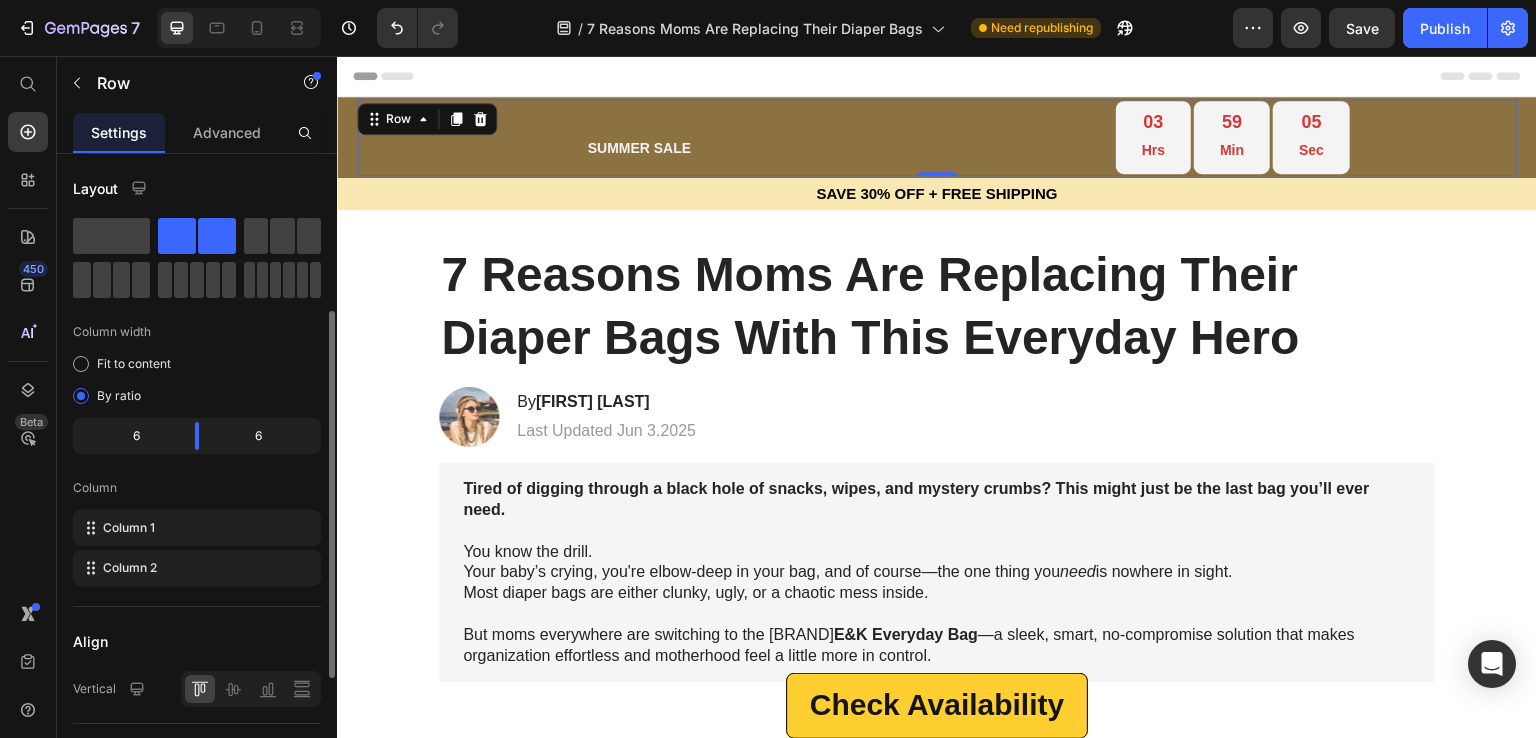 scroll, scrollTop: 100, scrollLeft: 0, axis: vertical 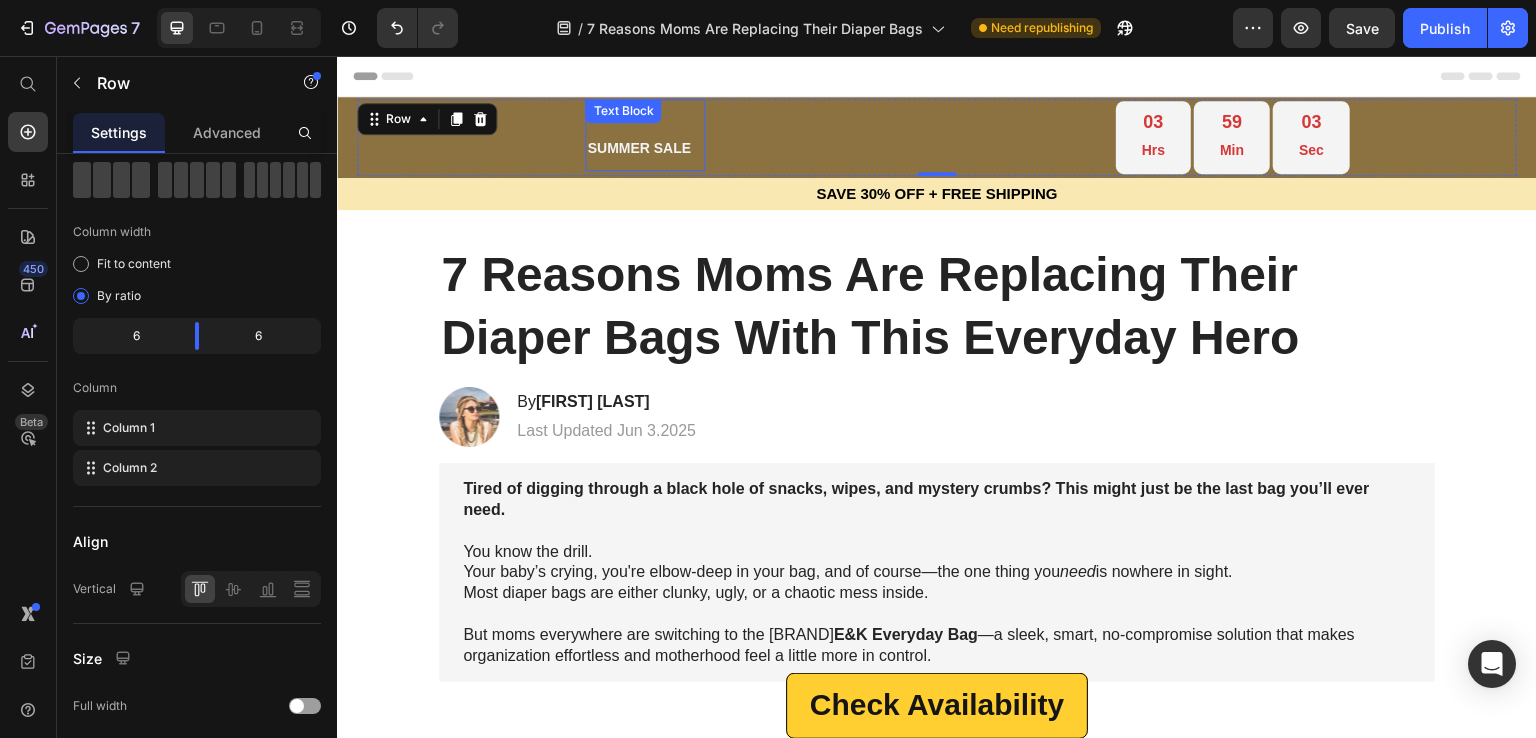 click on "SUMMER SALE" at bounding box center [644, 148] 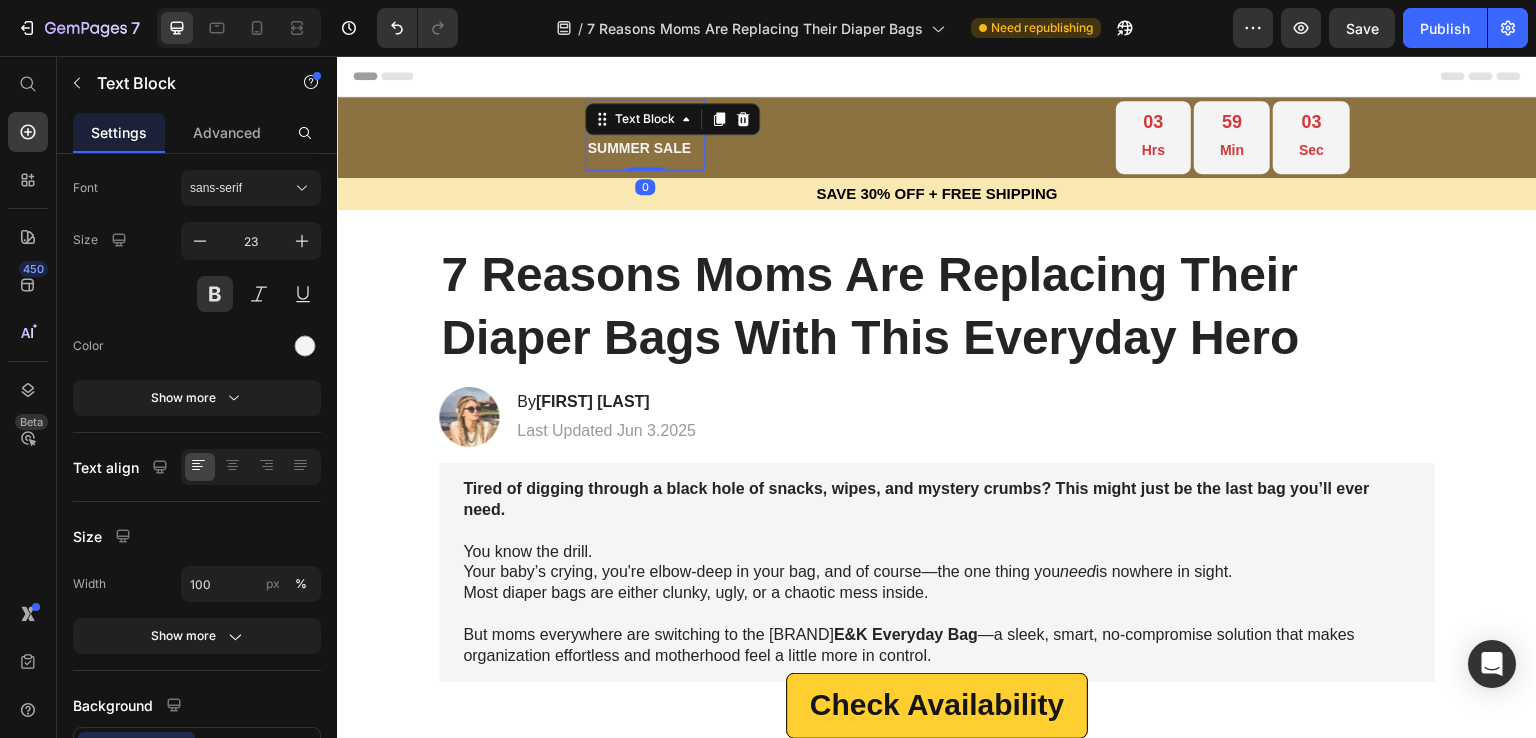 scroll, scrollTop: 0, scrollLeft: 0, axis: both 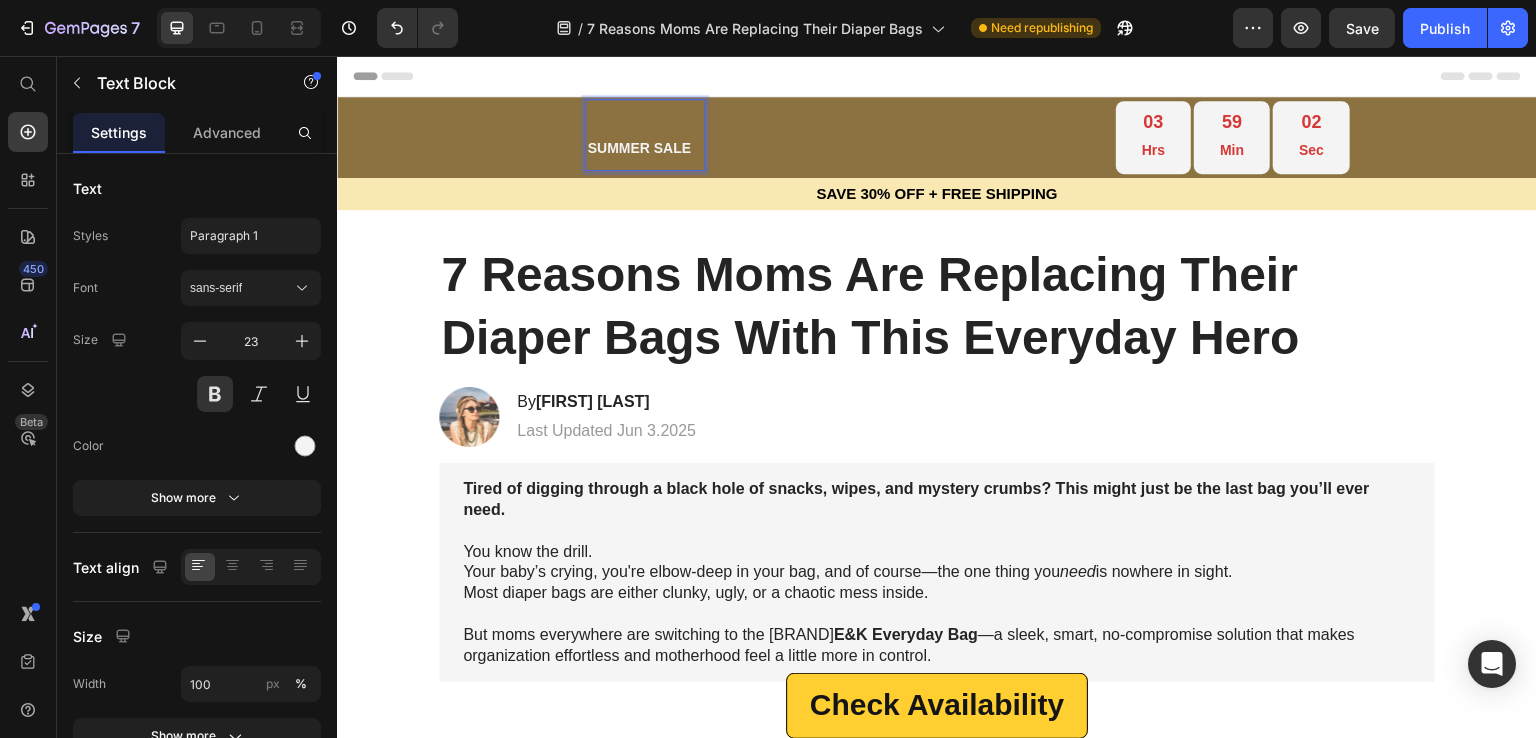 click on "SUMMER SALE" at bounding box center [644, 148] 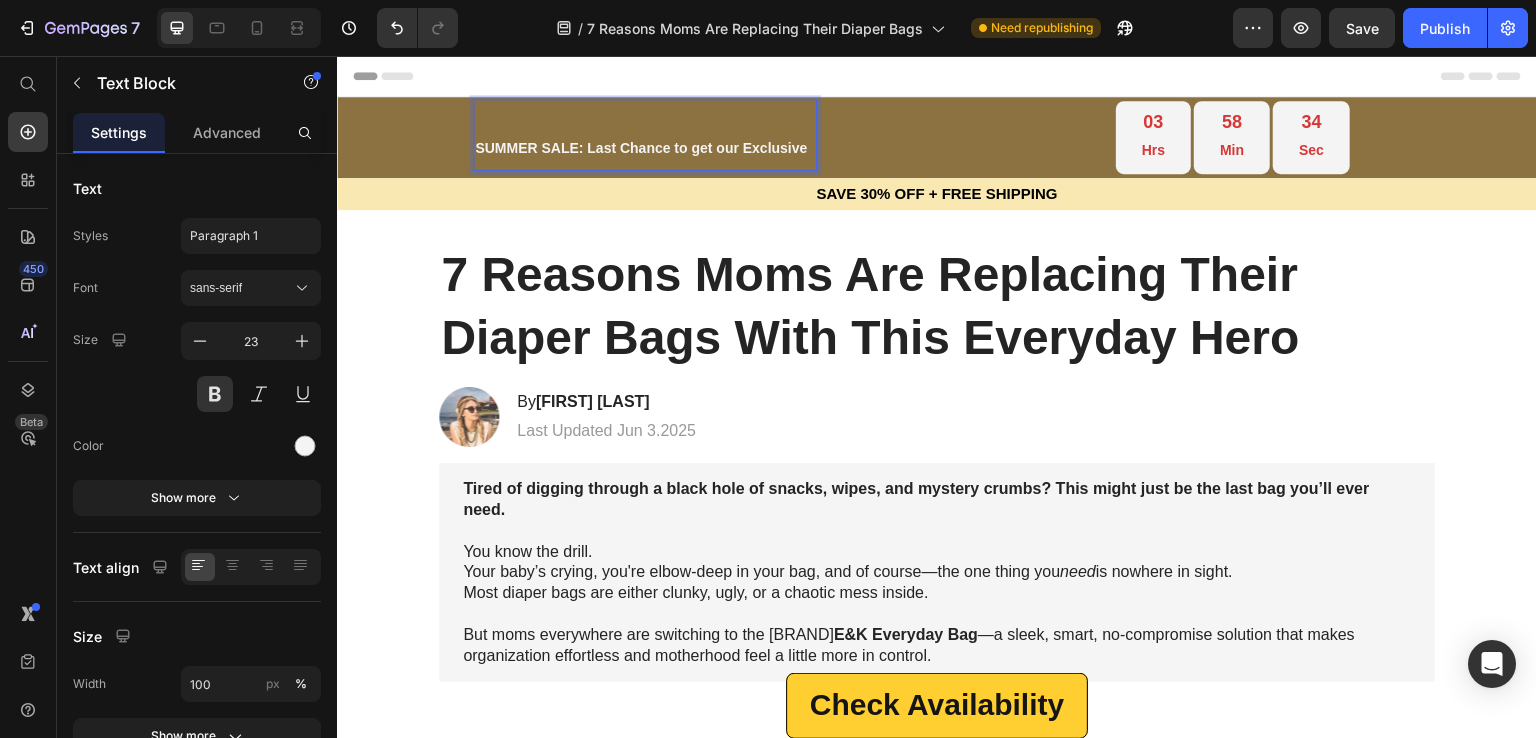 click on "SUMMER SALE: Last Chance to get our Exclusive" at bounding box center [641, 148] 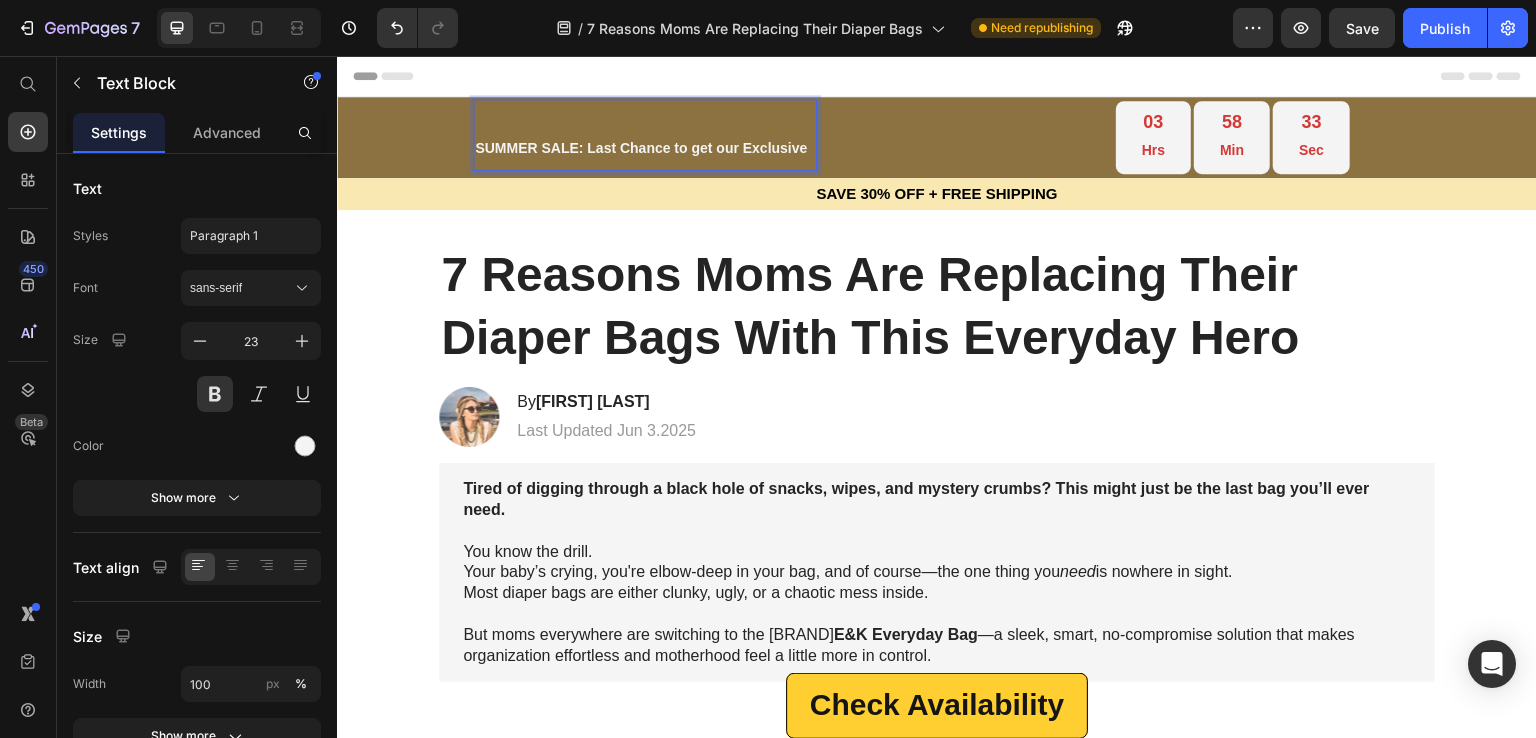 click on "SUMMER SALE: Last Chance to get our Exclusive" at bounding box center [641, 148] 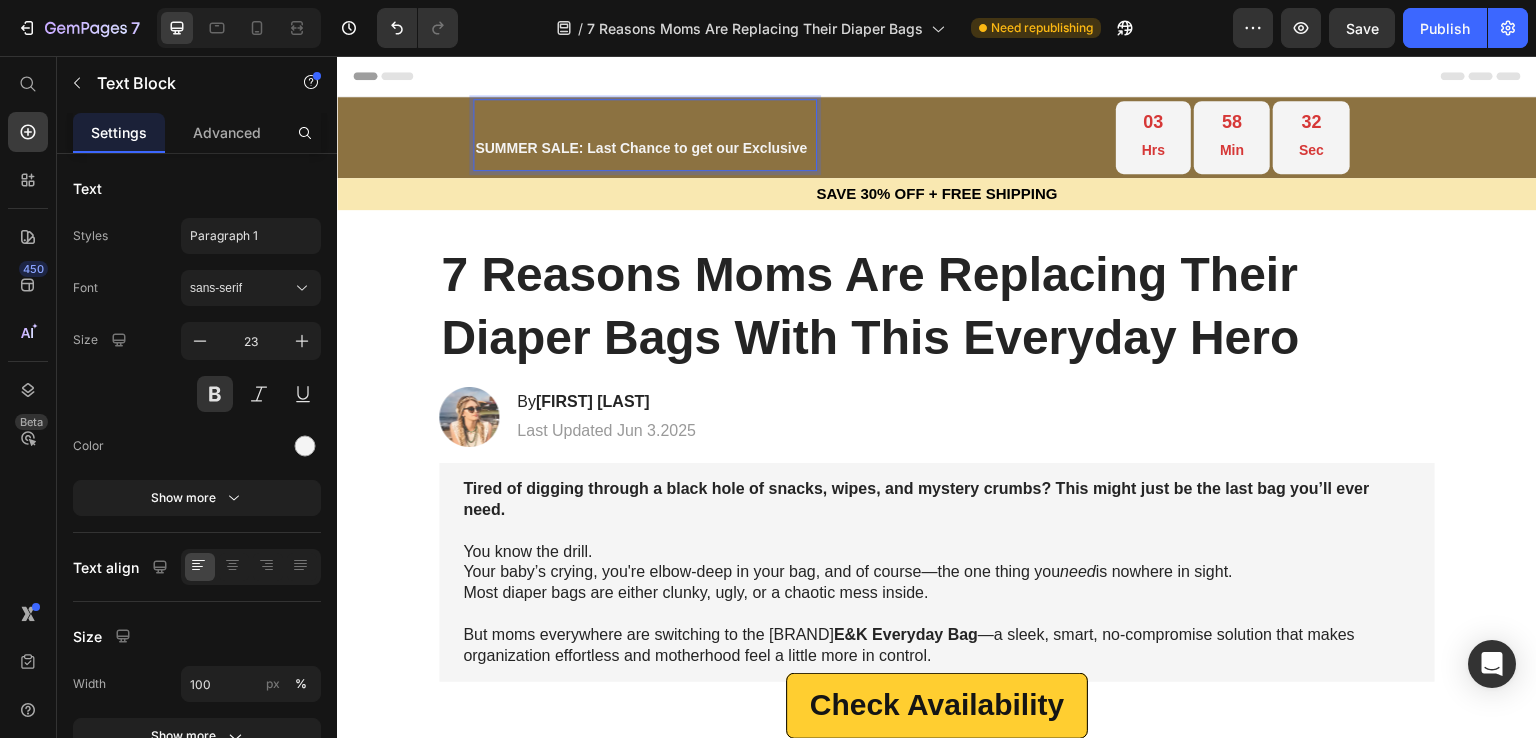 drag, startPoint x: 587, startPoint y: 146, endPoint x: 796, endPoint y: 156, distance: 209.2391 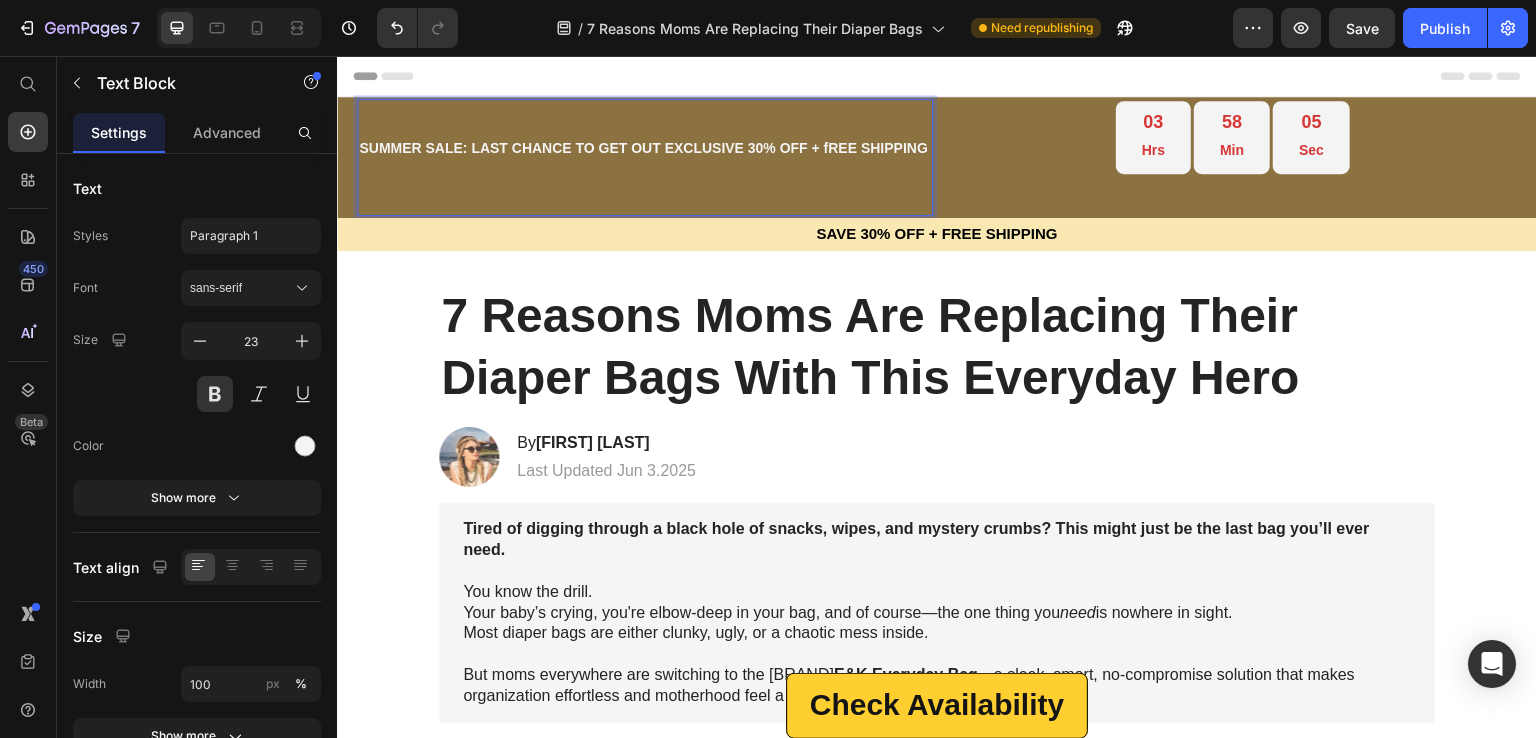 click on "SUMMER SALE: LAST CHANCE TO GET OUT EXCLUSIVE 30% OFF + fREE SHIPPING" at bounding box center (643, 148) 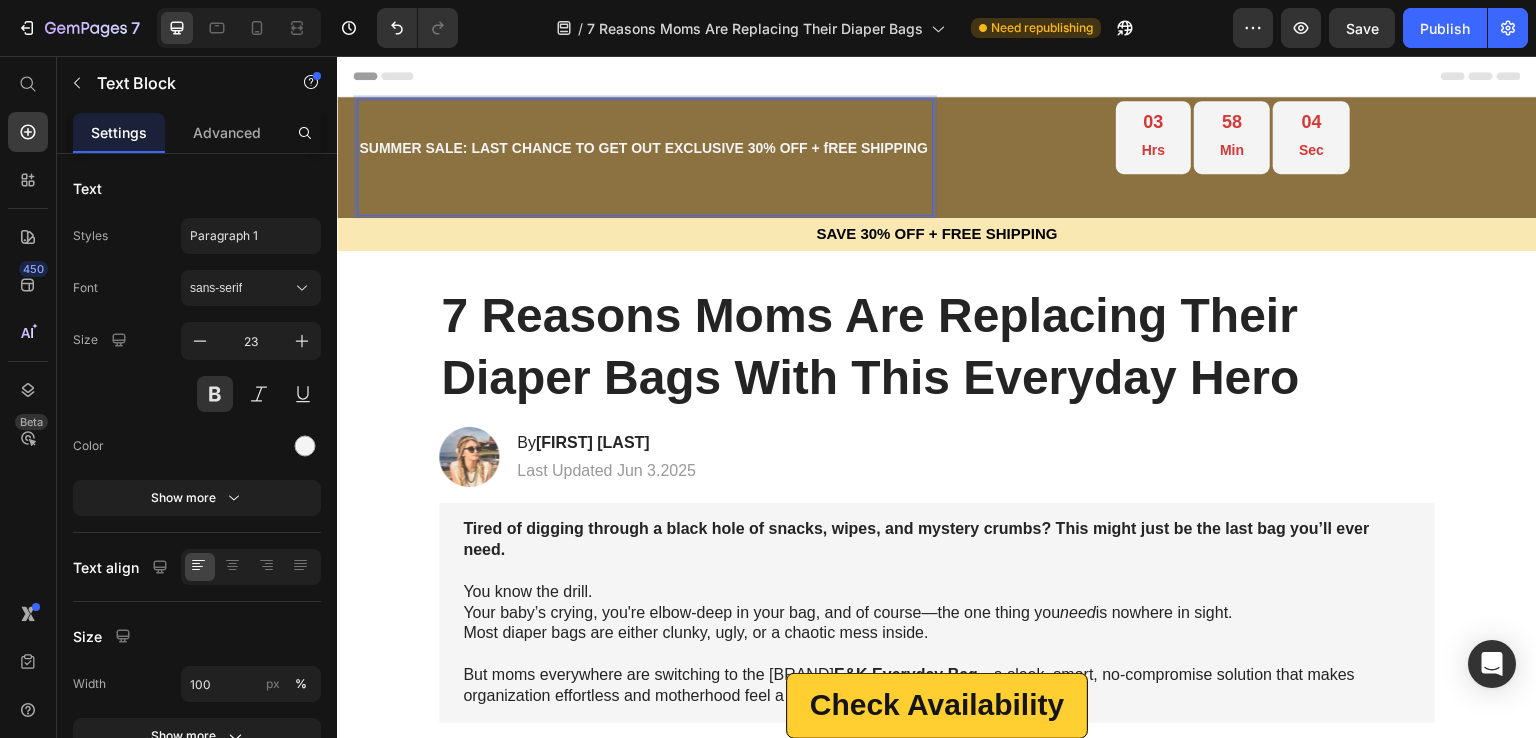 click on "SUMMER SALE: LAST CHANCE TO GET OUT EXCLUSIVE 30% OFF + fREE SHIPPING" at bounding box center (643, 148) 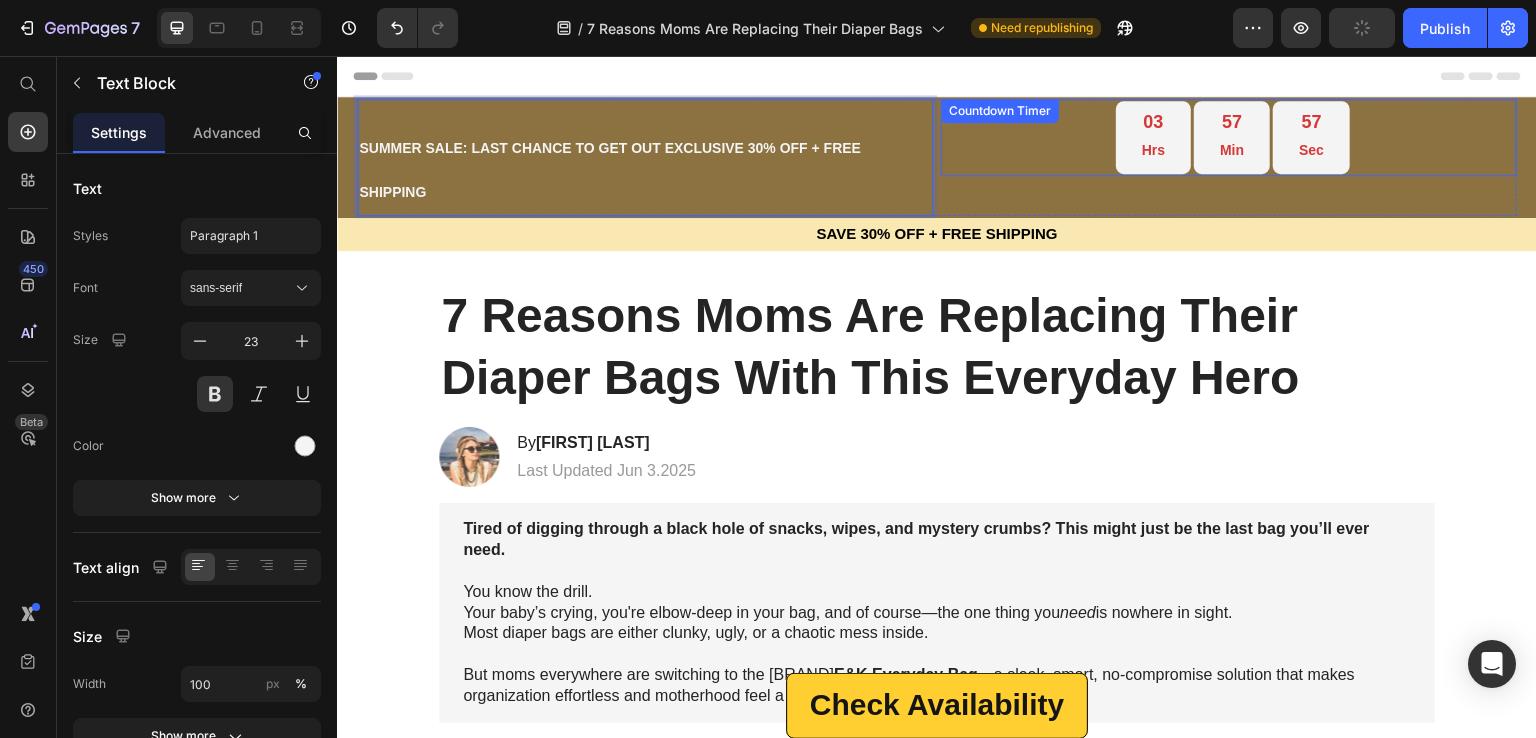 click on "03 Hrs 57 Min 57 Sec" at bounding box center [1233, 137] 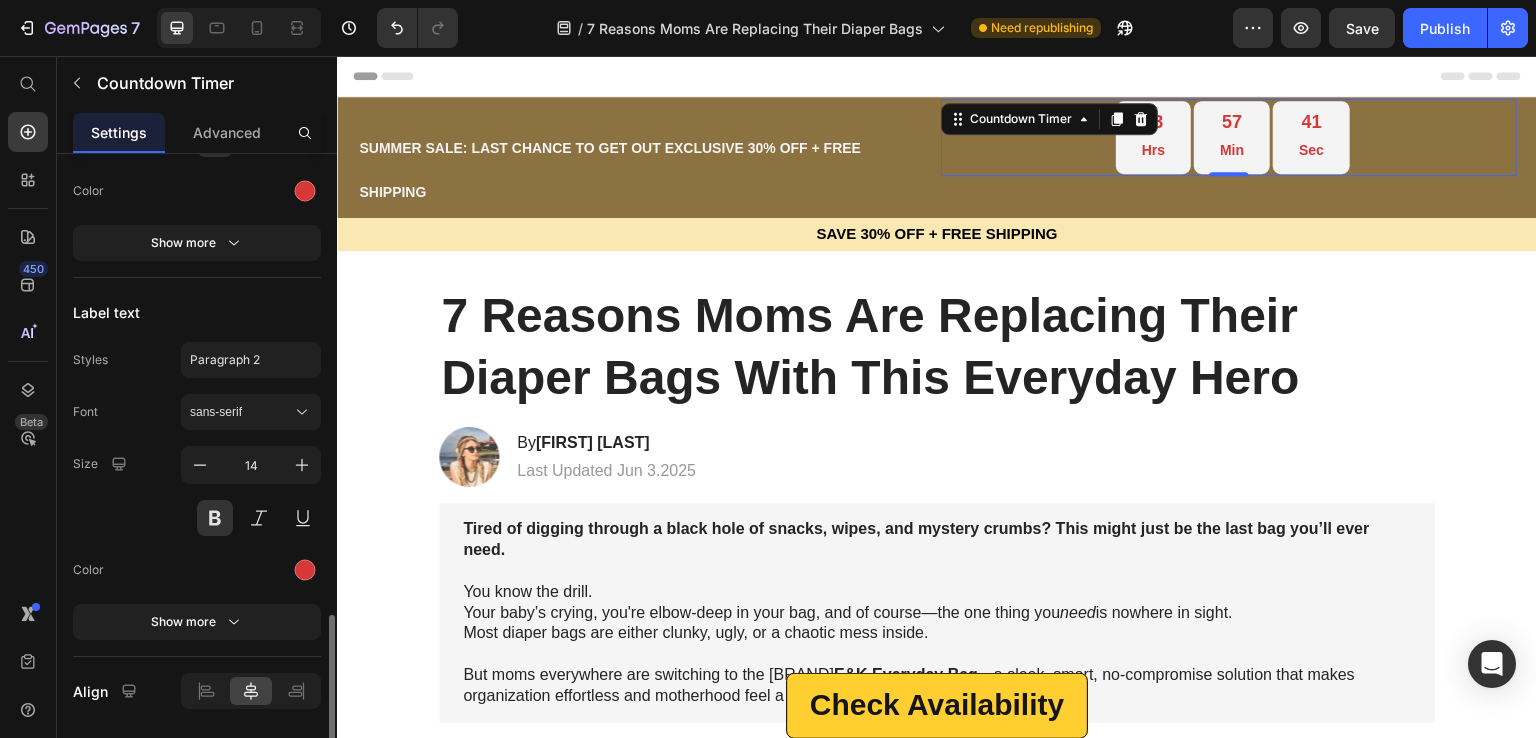 scroll, scrollTop: 1500, scrollLeft: 0, axis: vertical 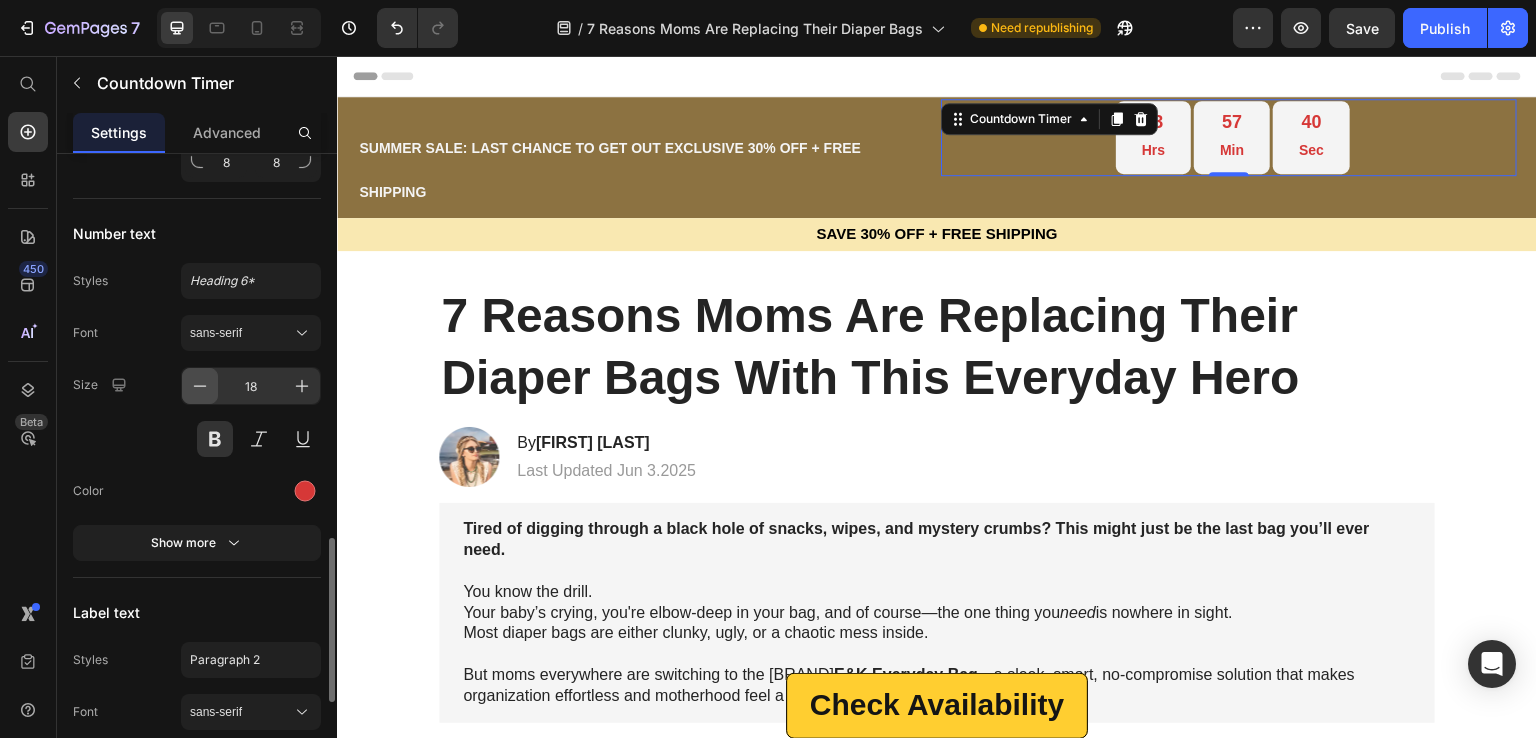 click 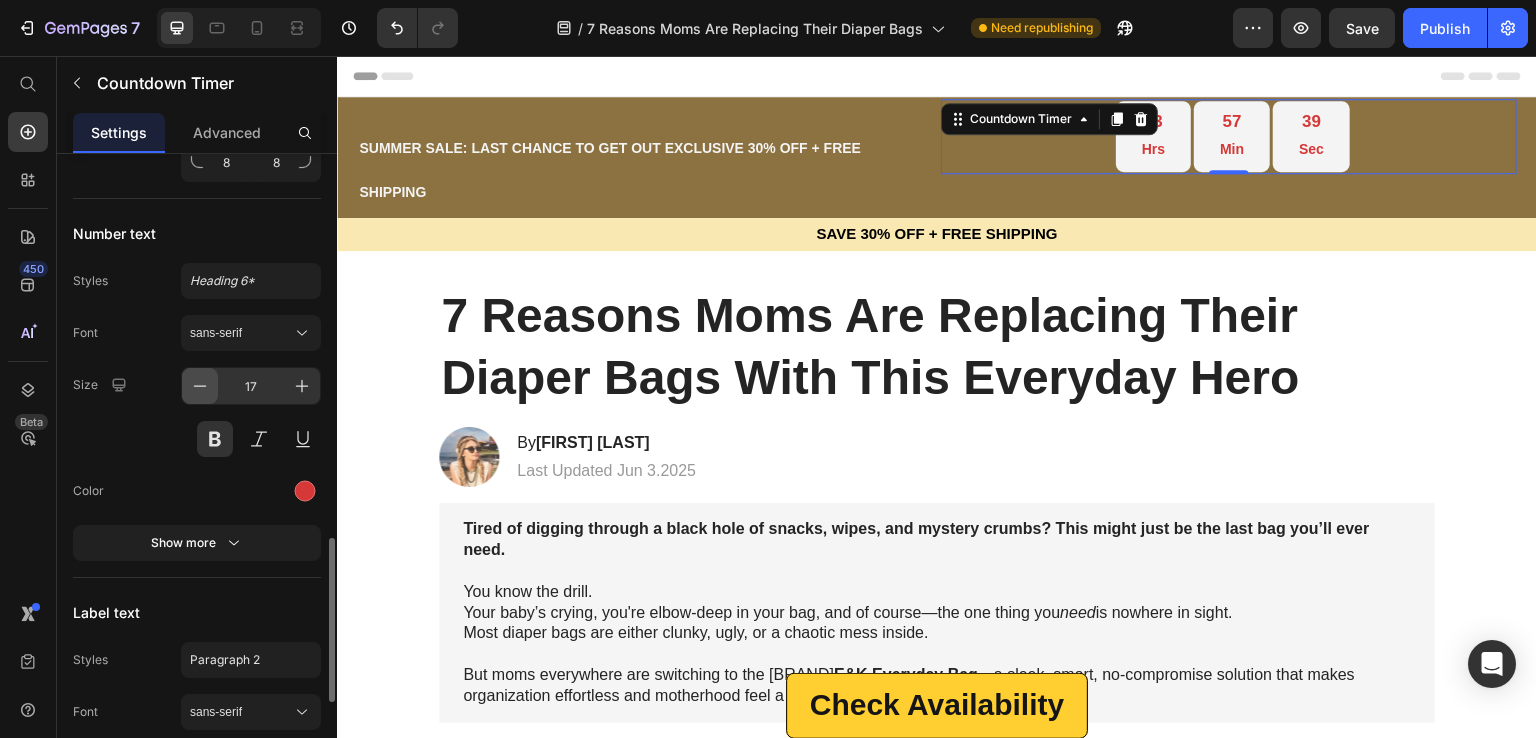 click 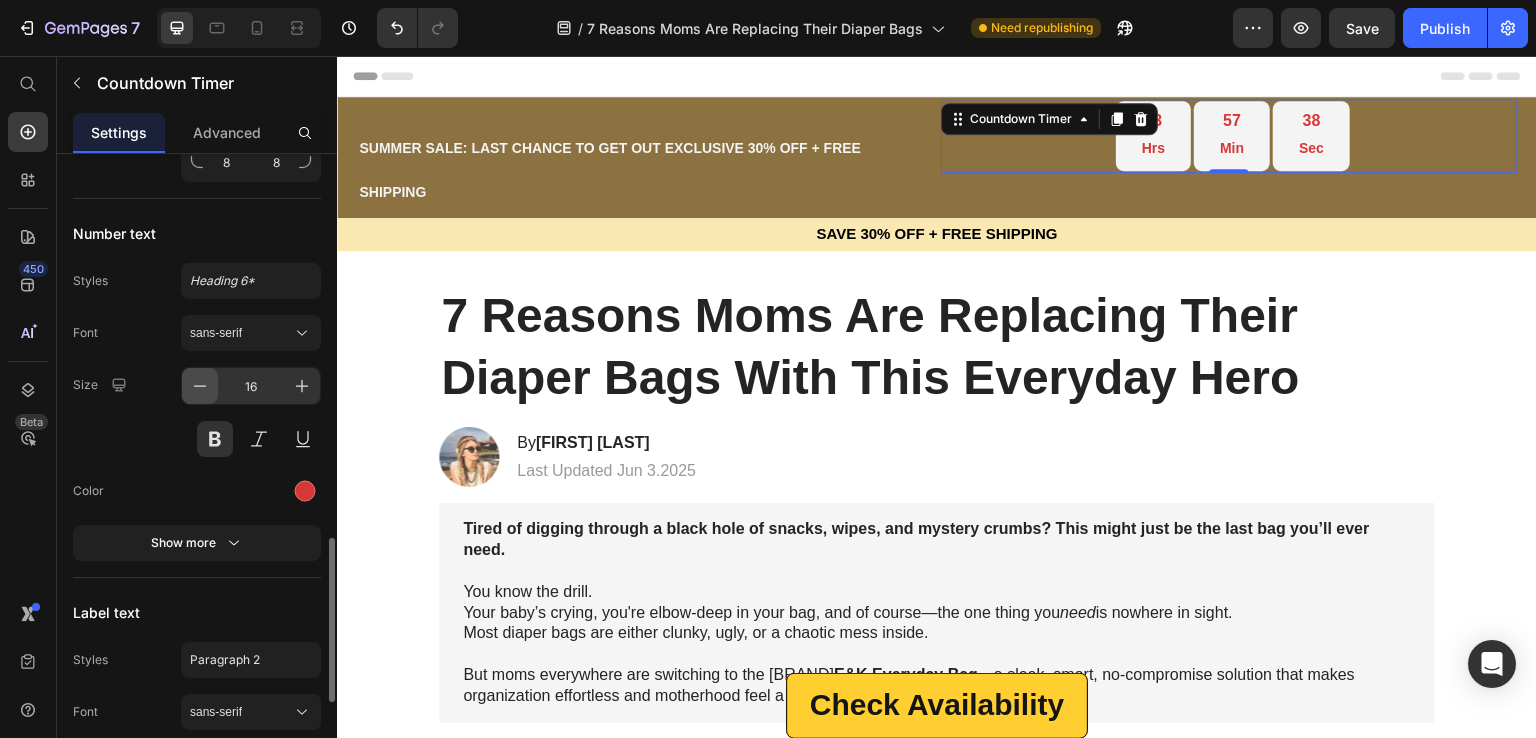 click 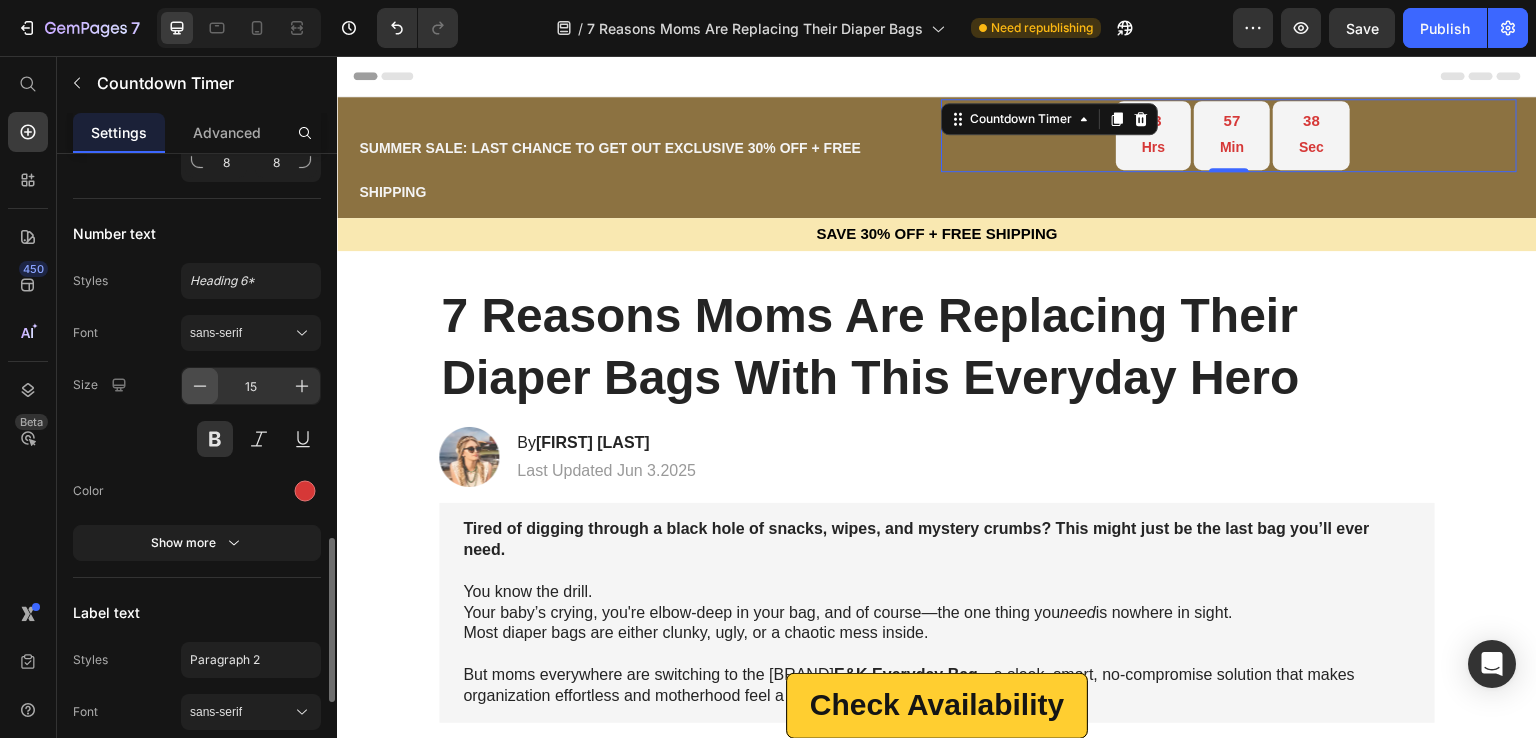 click 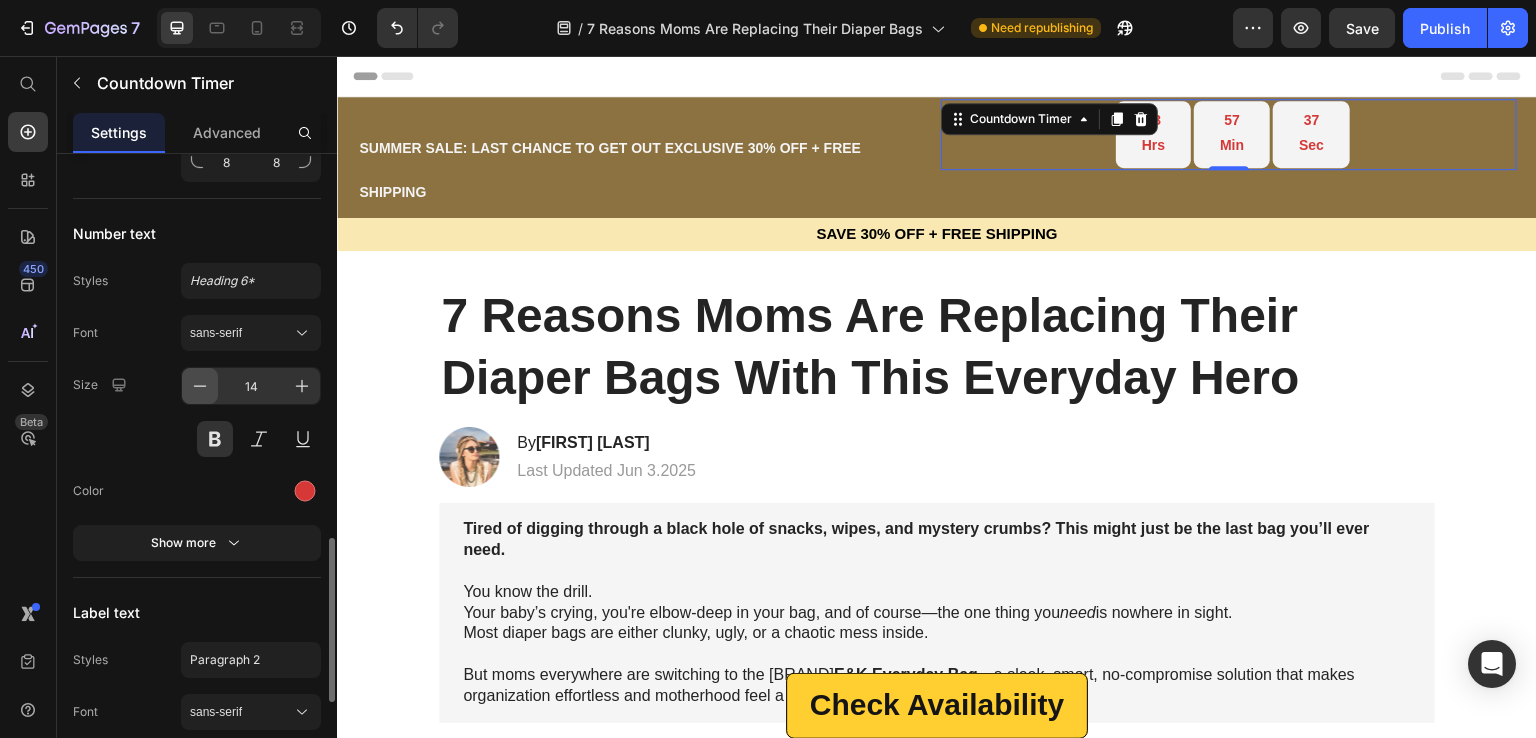 click 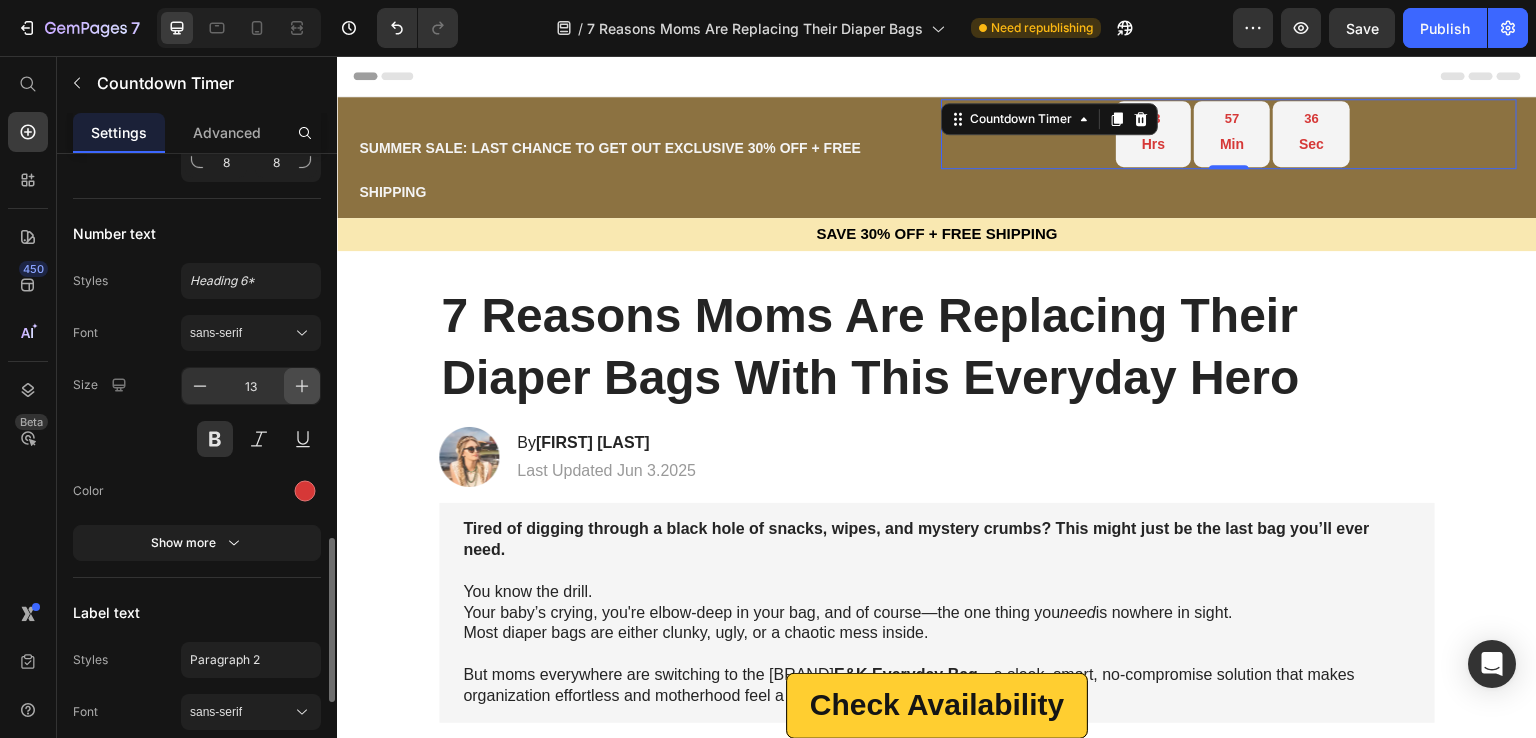 click 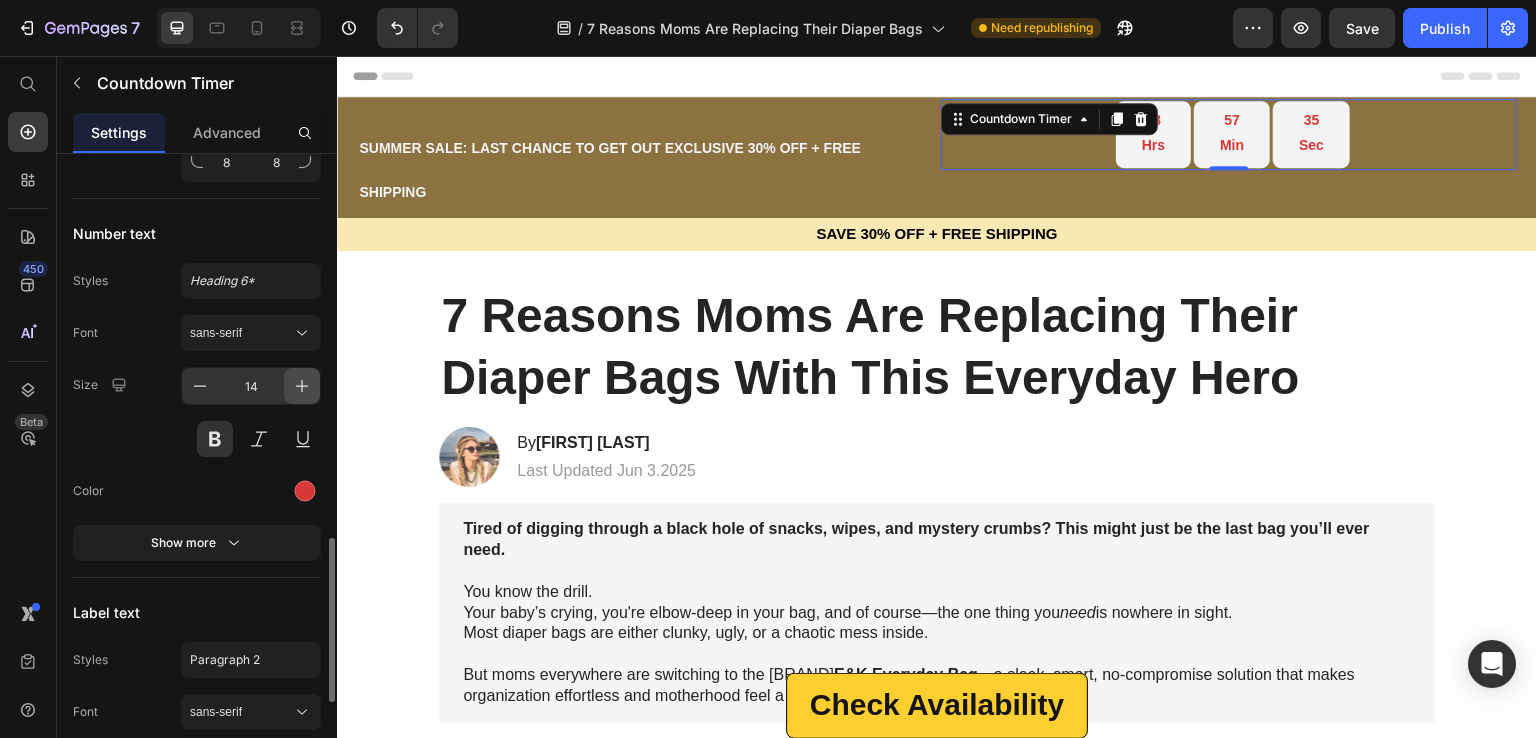 click 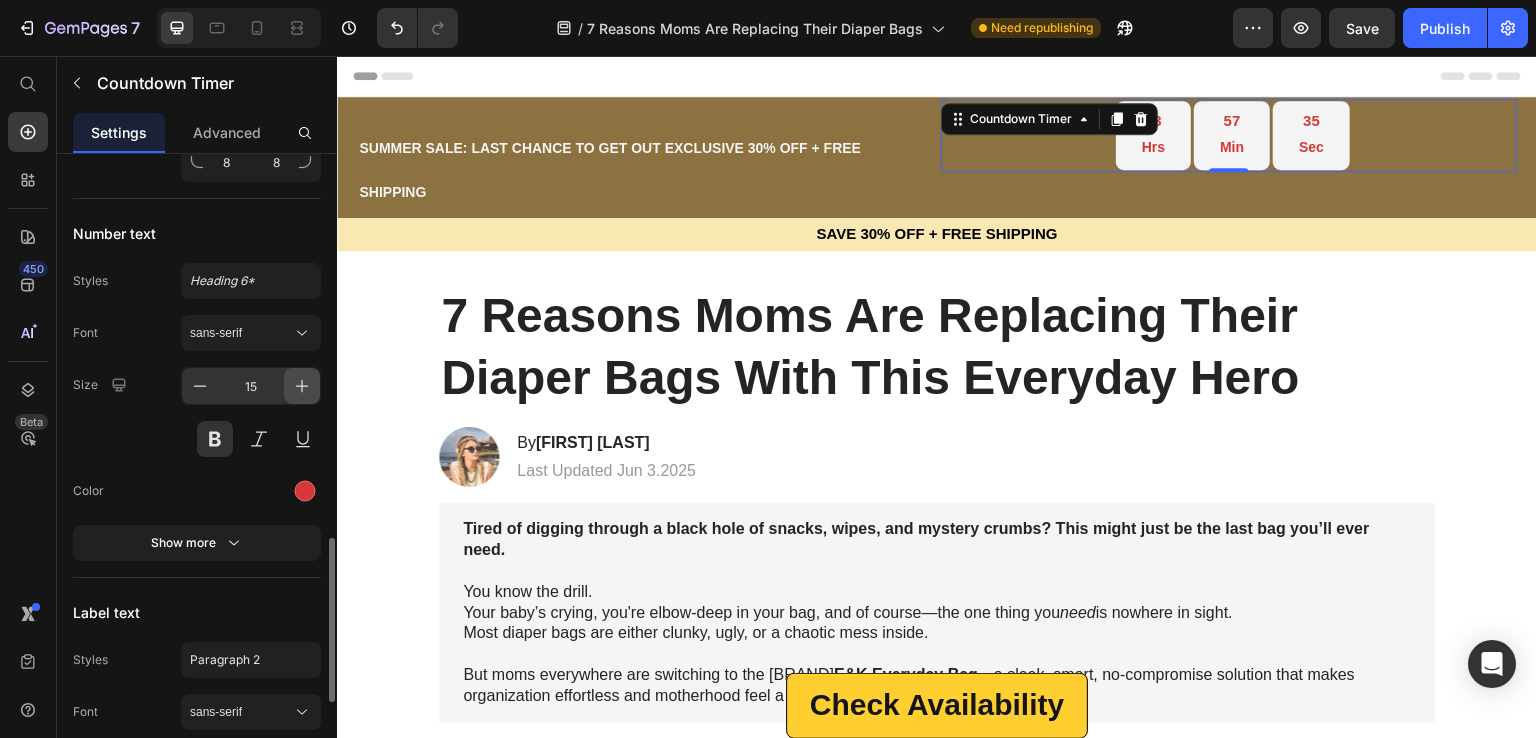click 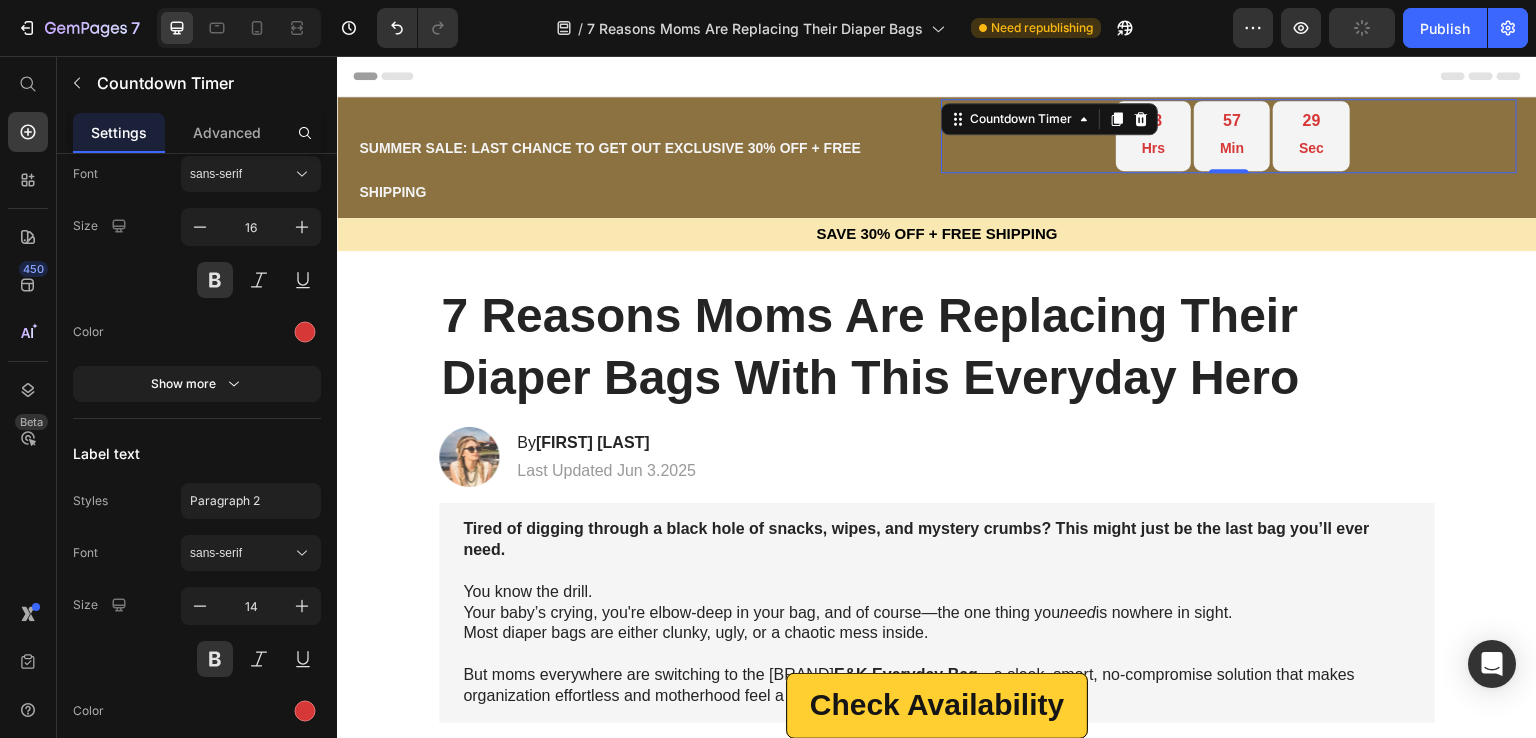 scroll, scrollTop: 1859, scrollLeft: 0, axis: vertical 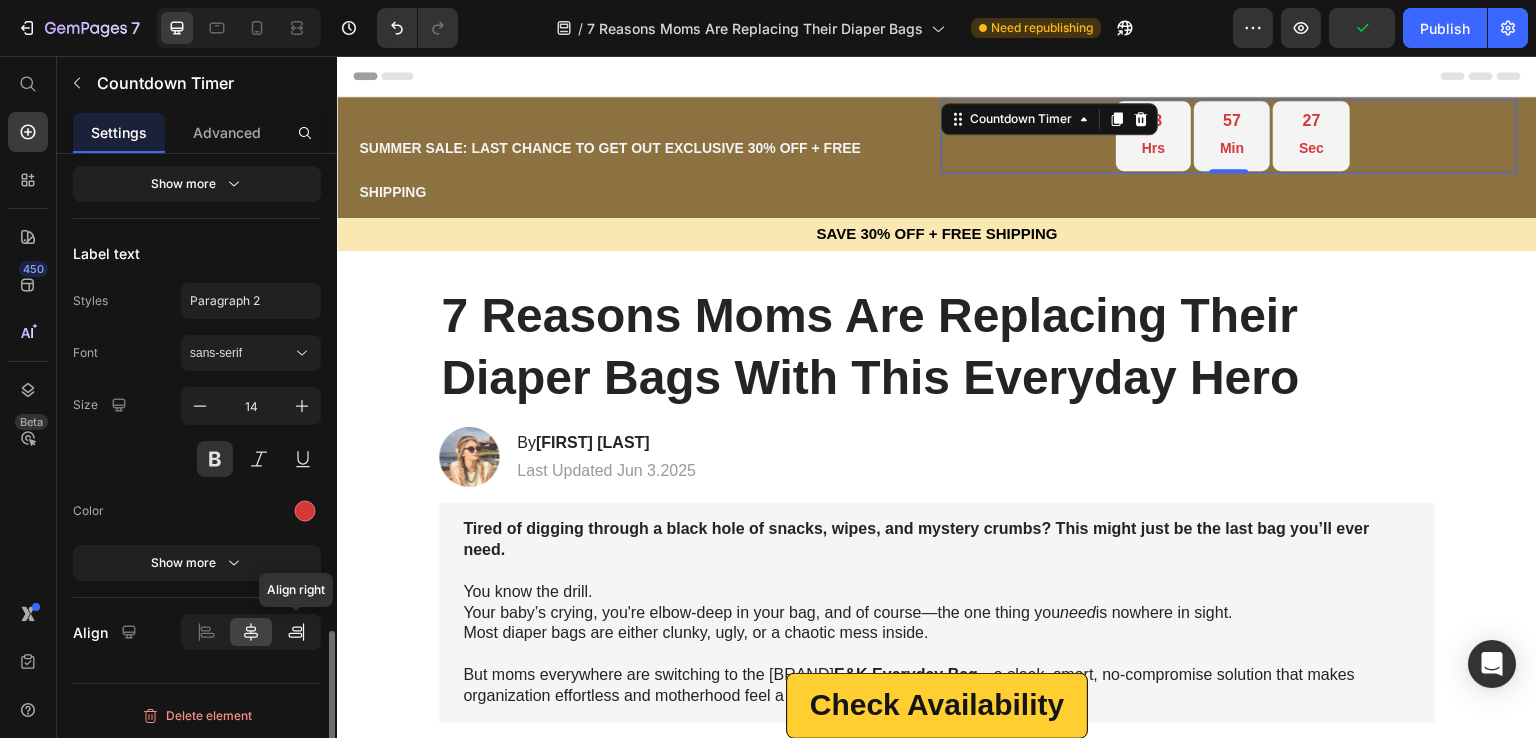 click 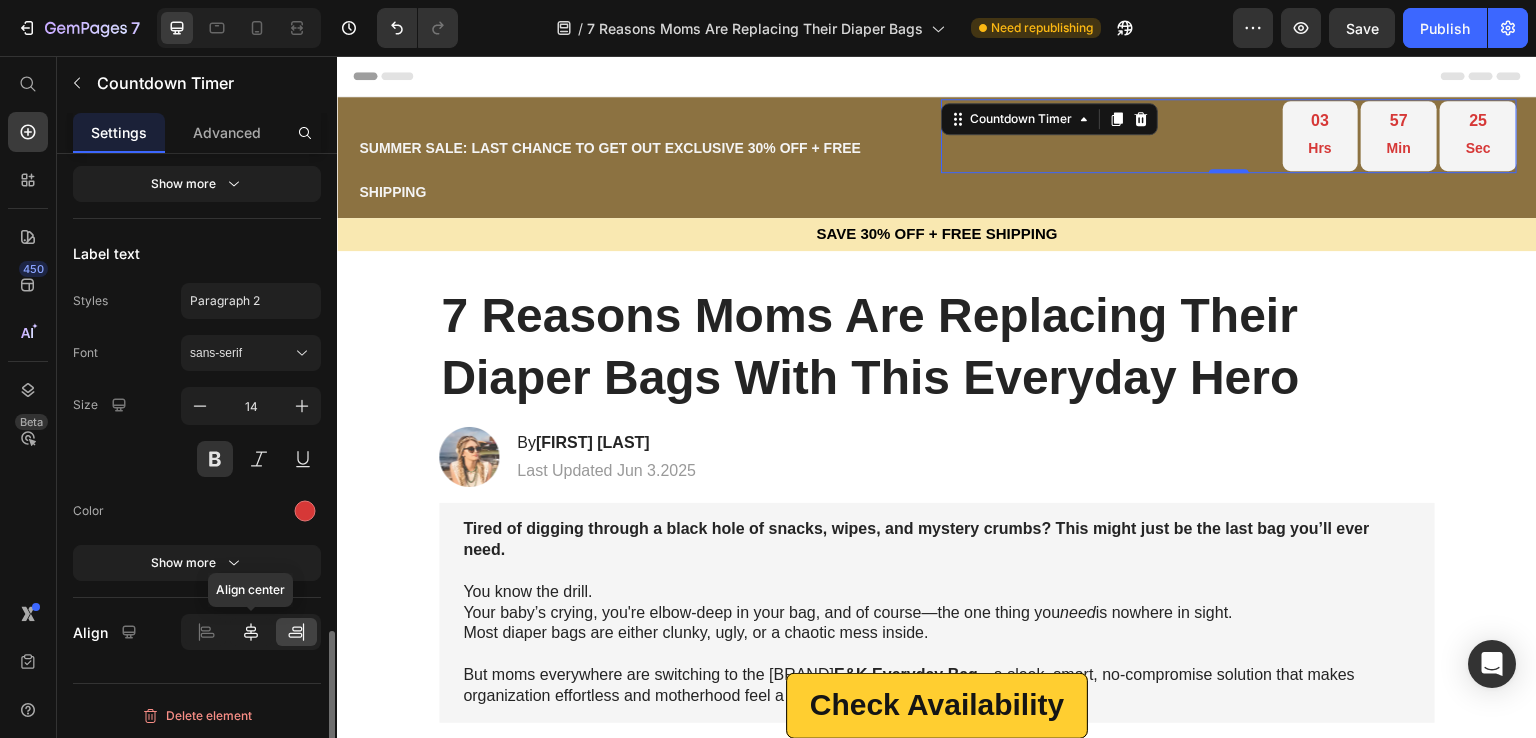 click 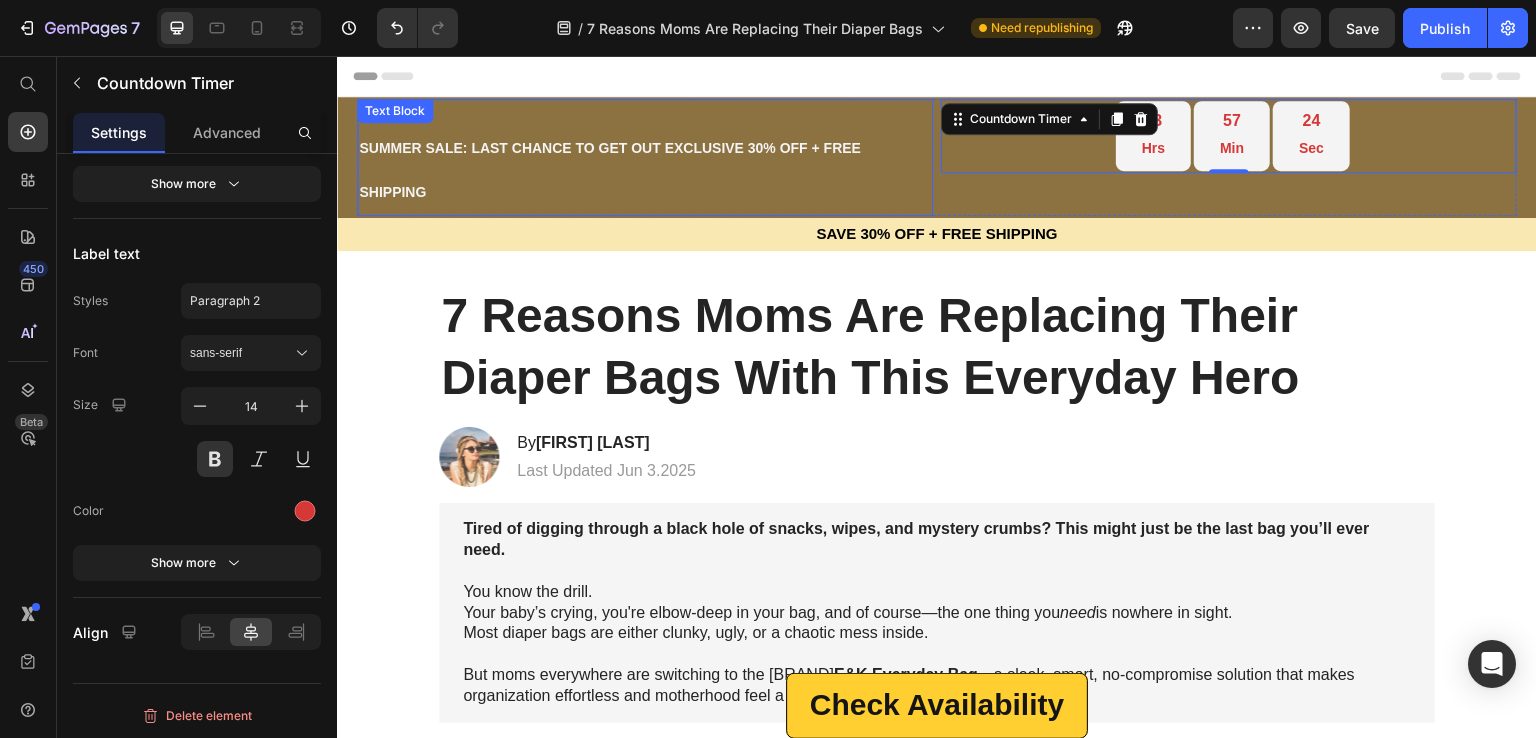 click on "SUMMER SALE: LAST CHANCE TO GET OUT EXCLUSIVE 30% OFF + FREE SHIPPING" at bounding box center (645, 169) 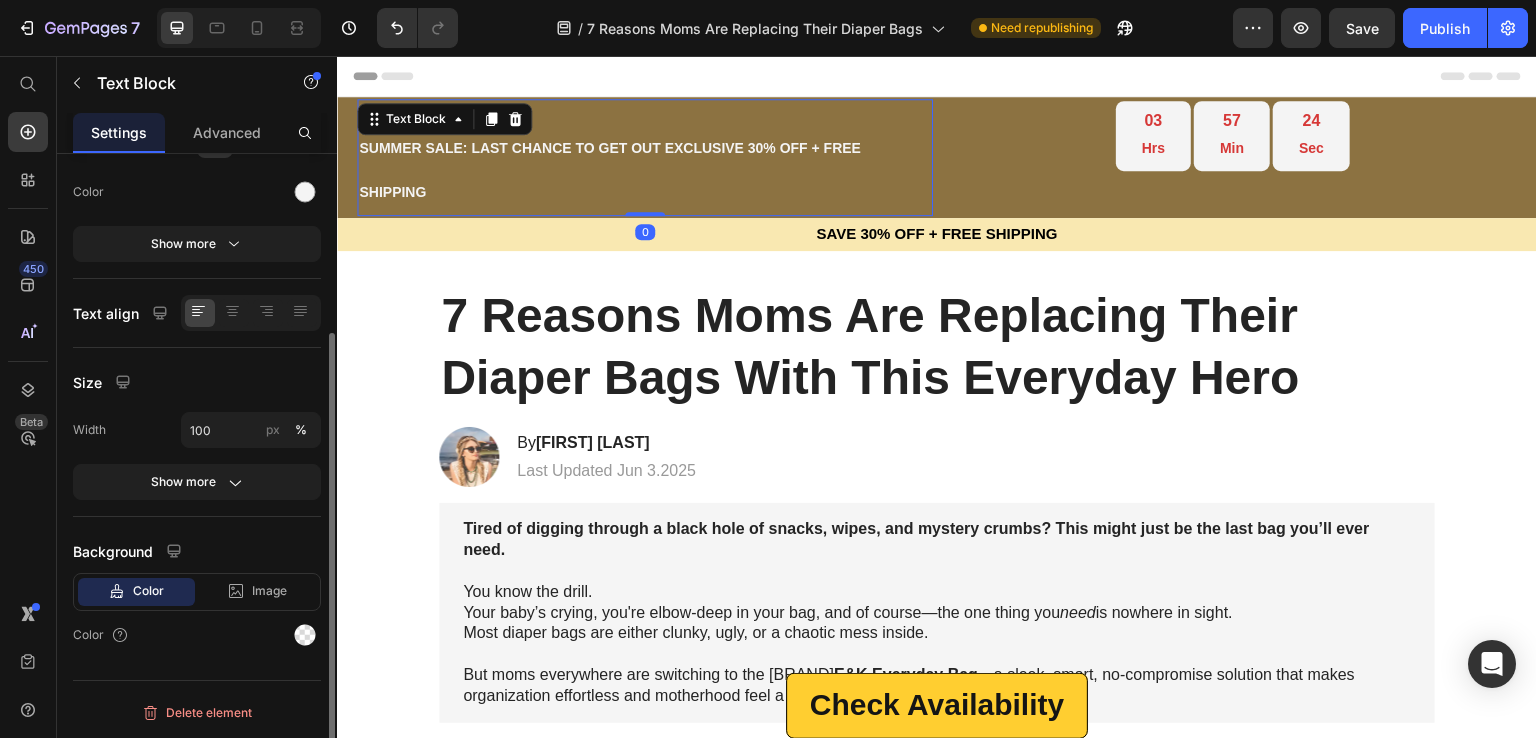 scroll, scrollTop: 0, scrollLeft: 0, axis: both 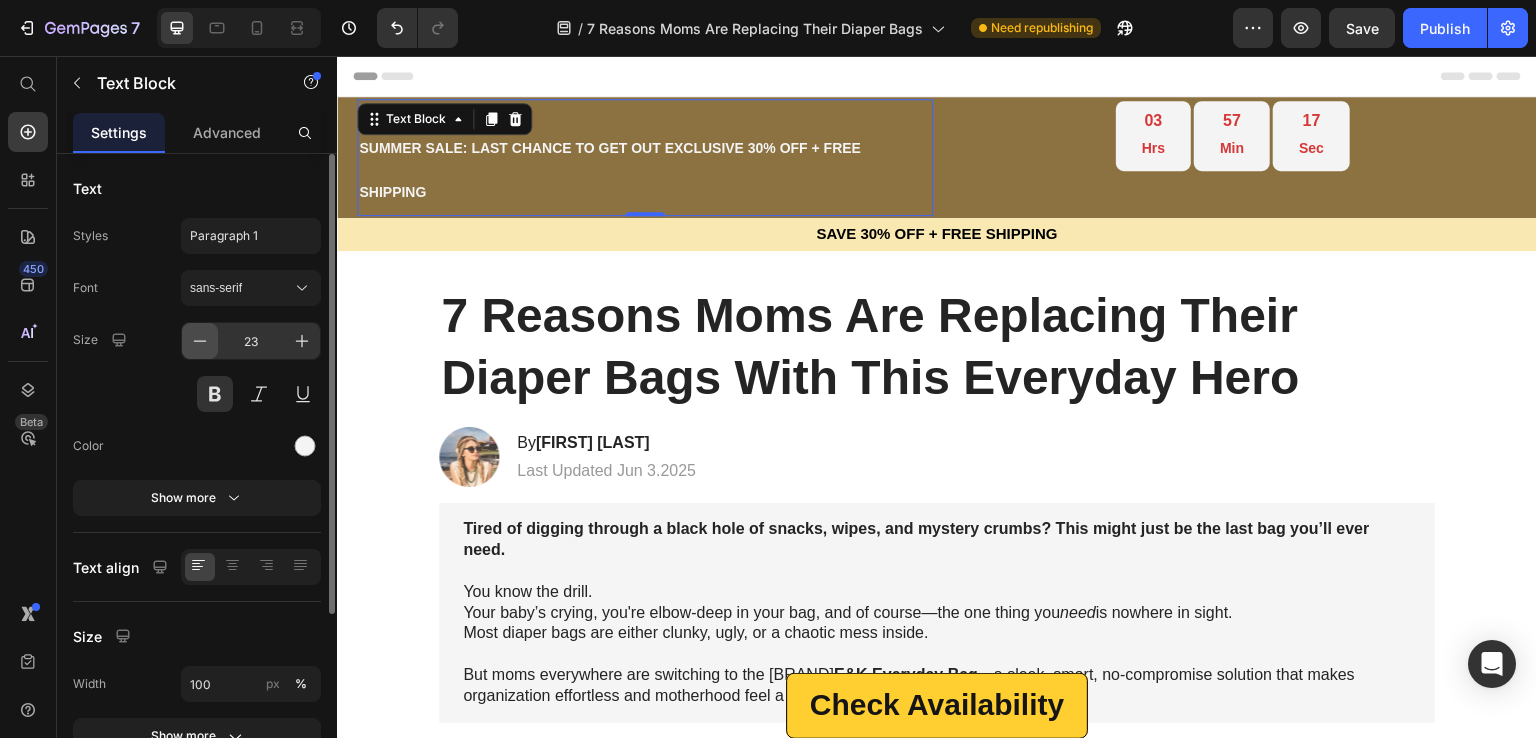 click 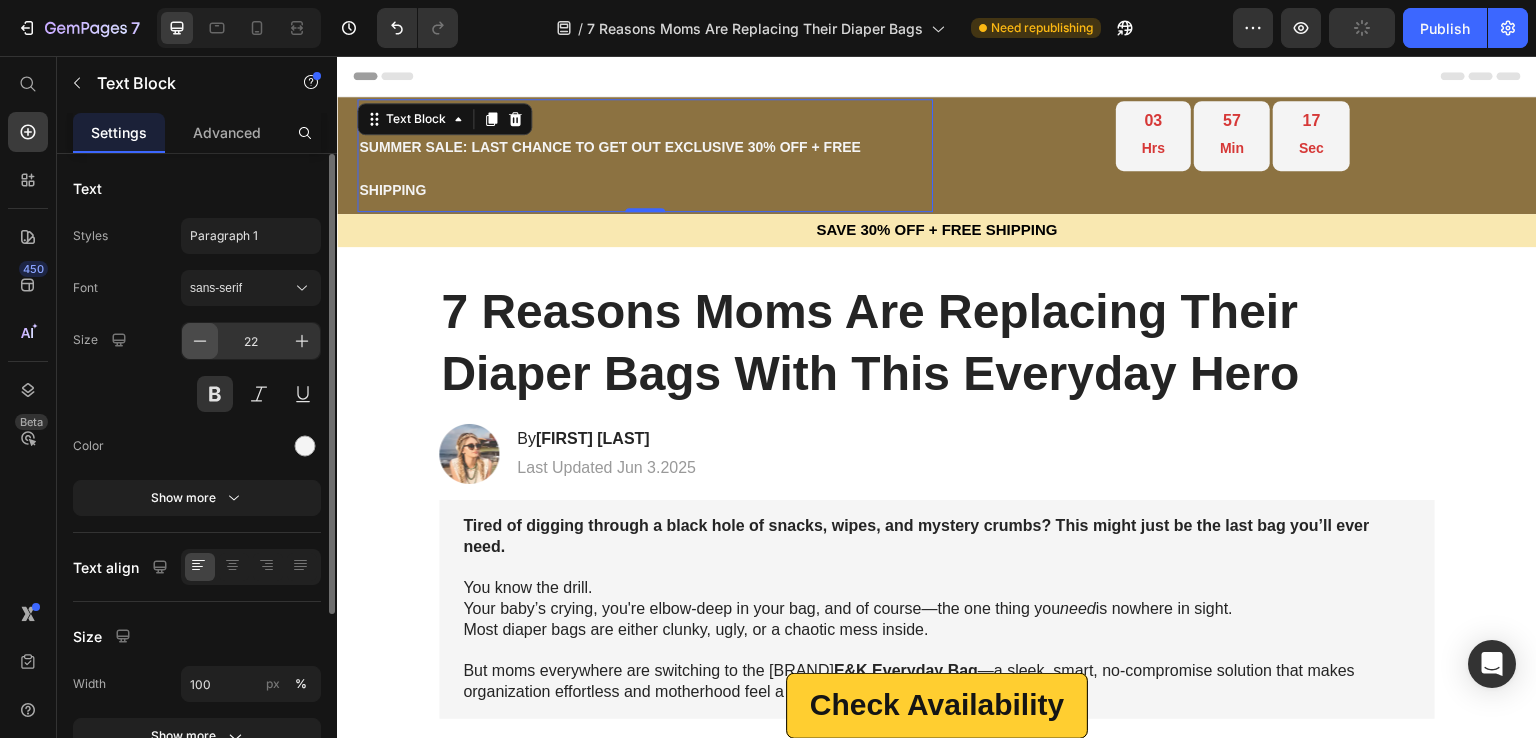 click 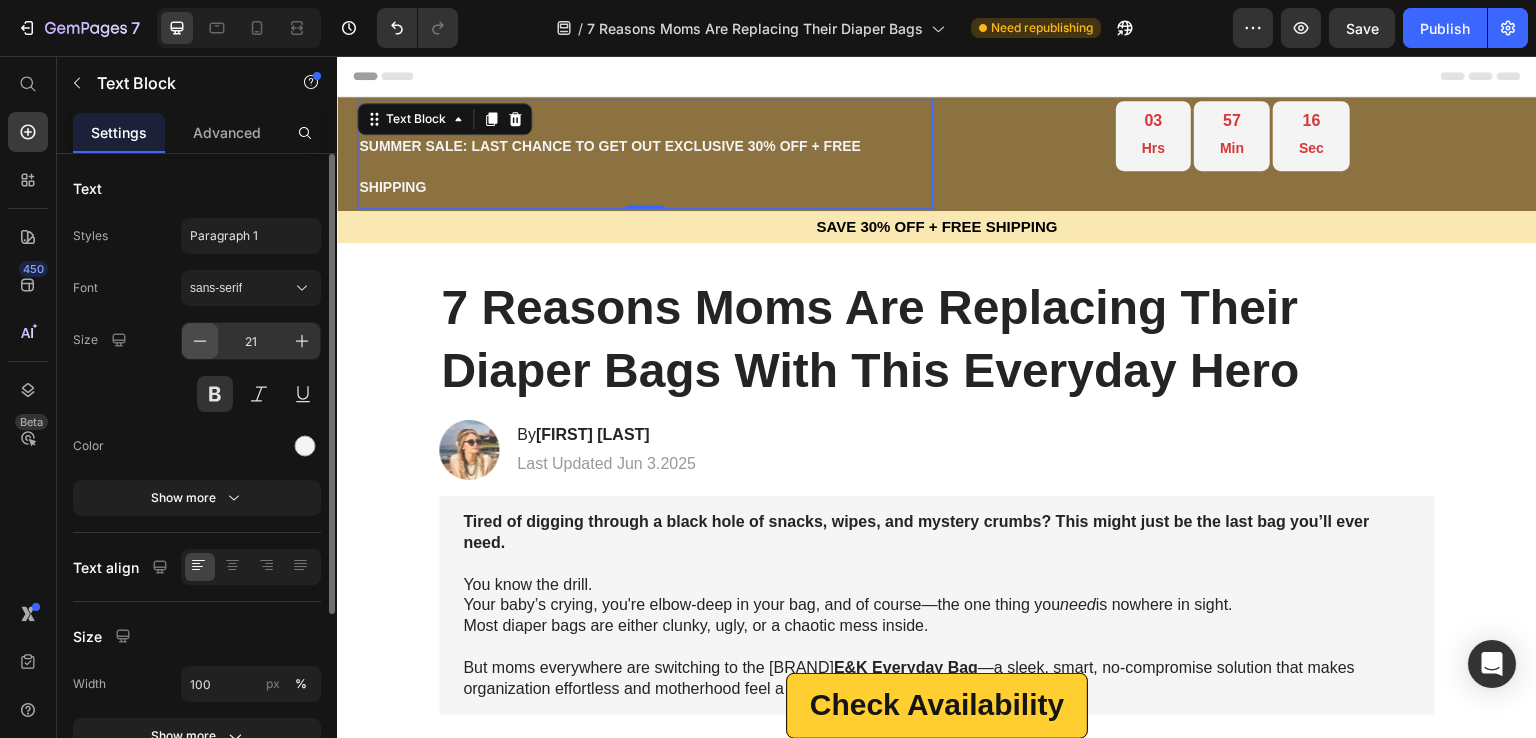 click 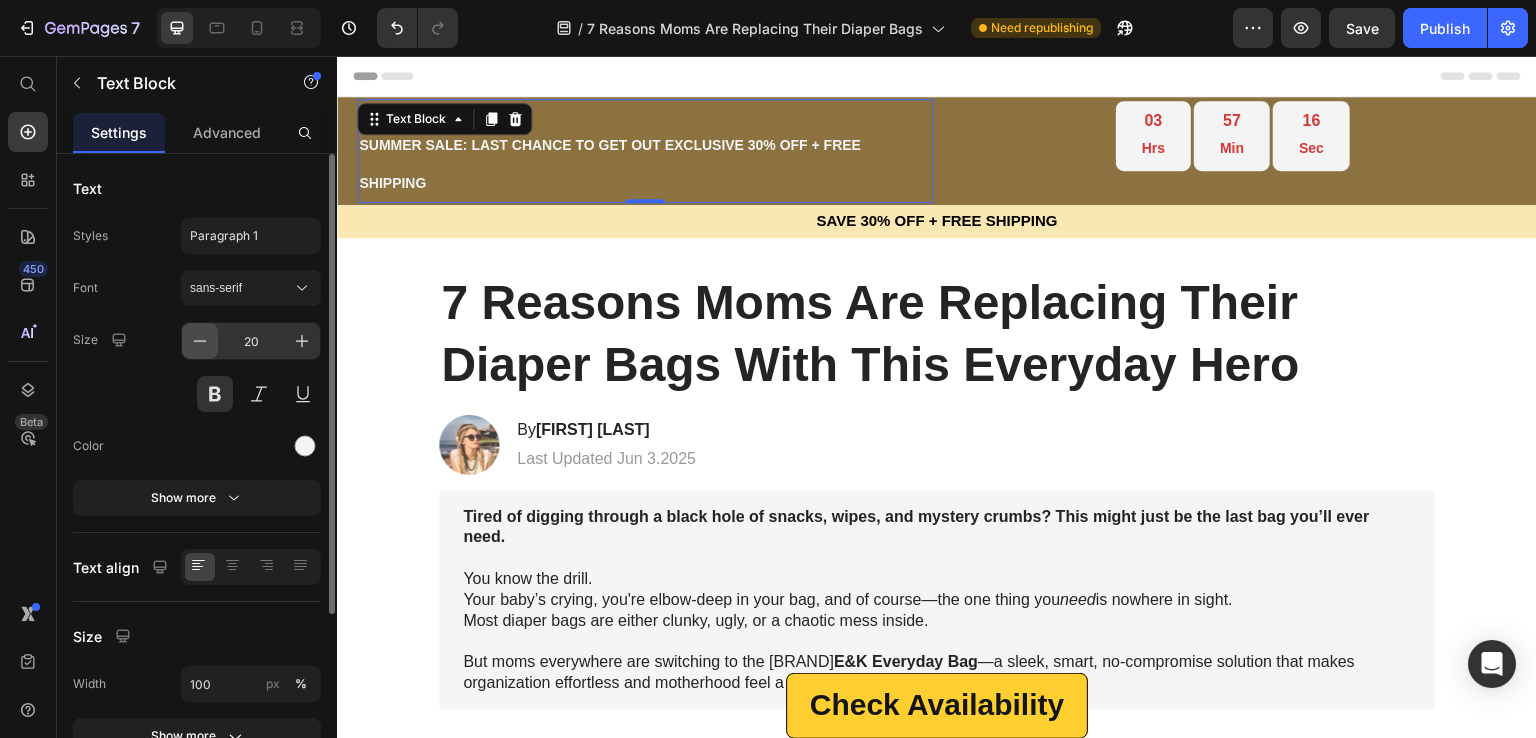 click 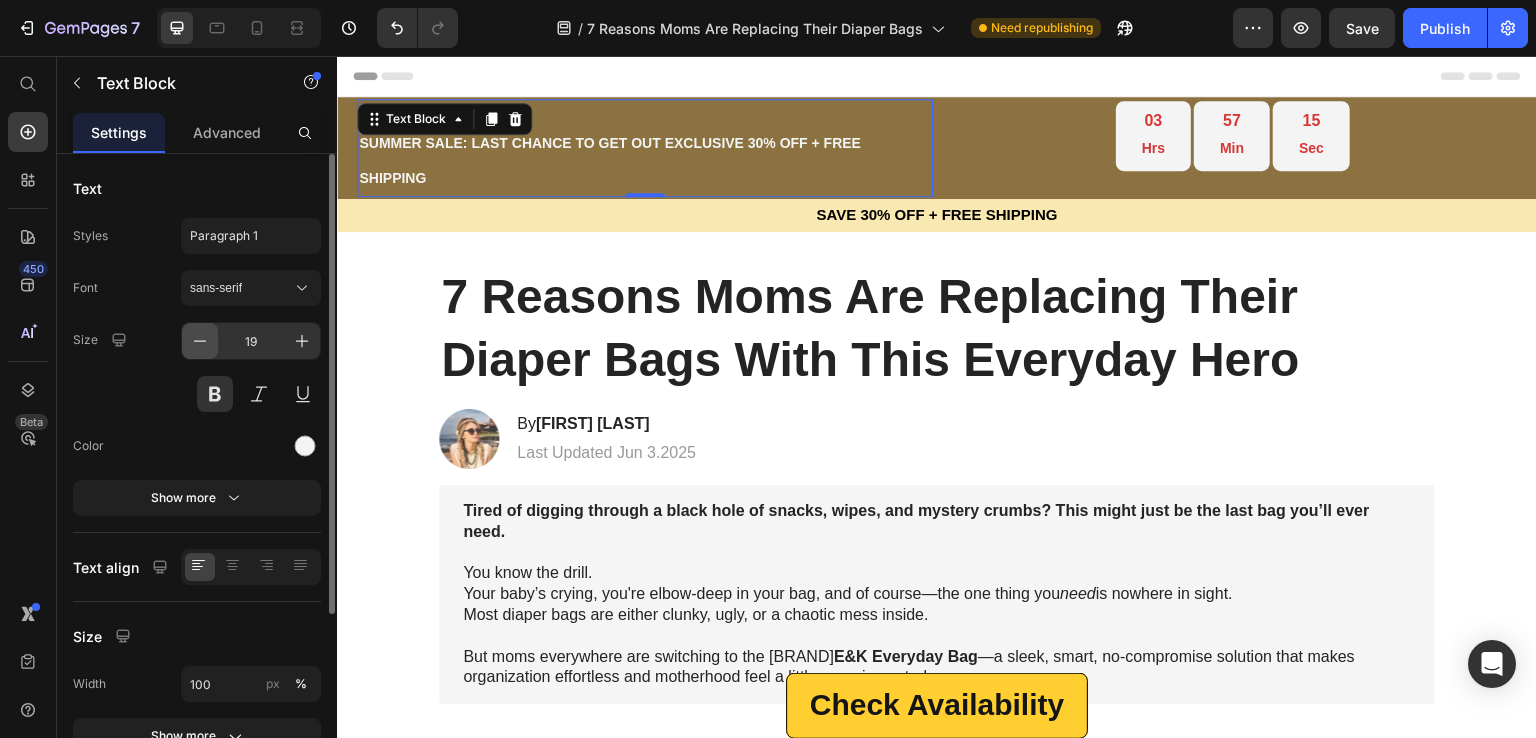 click 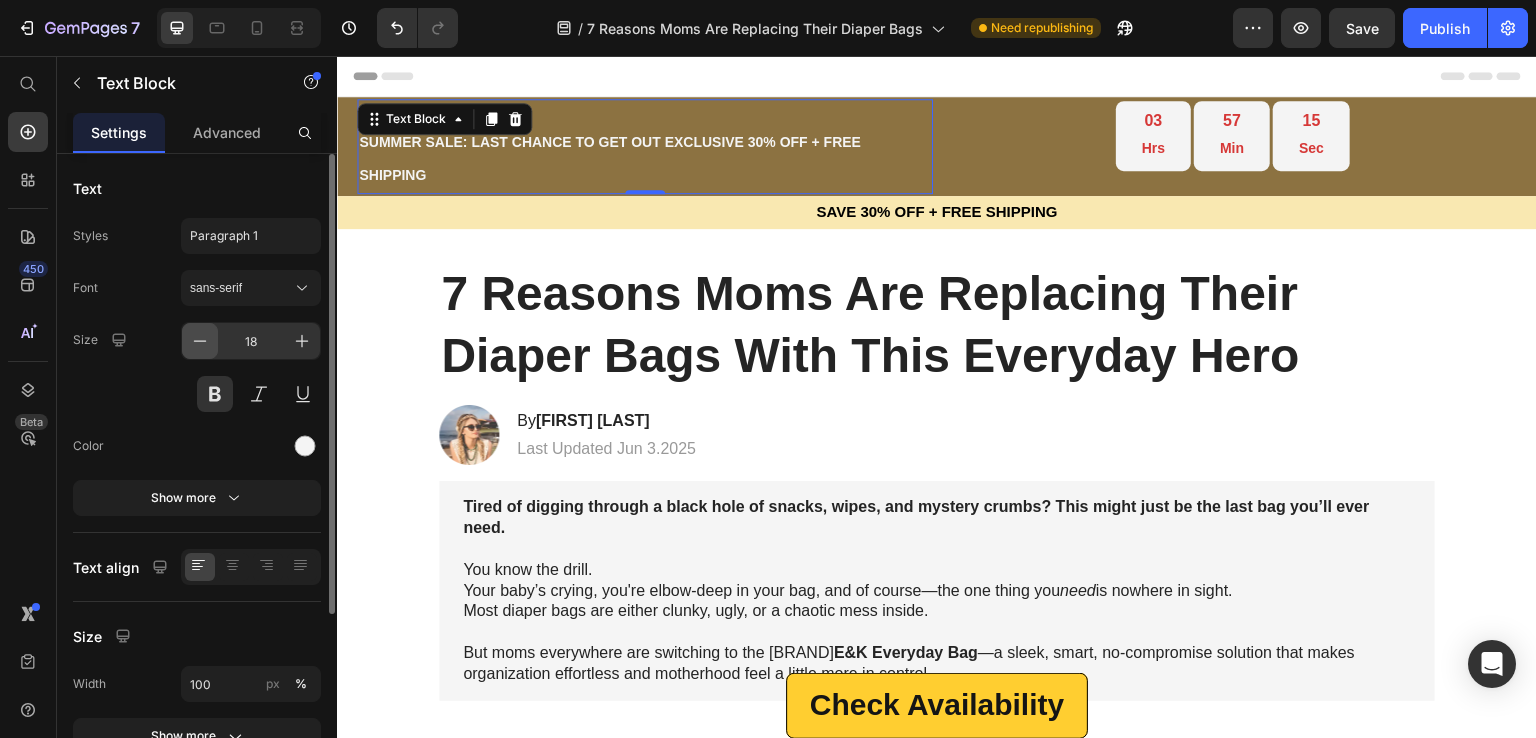 click 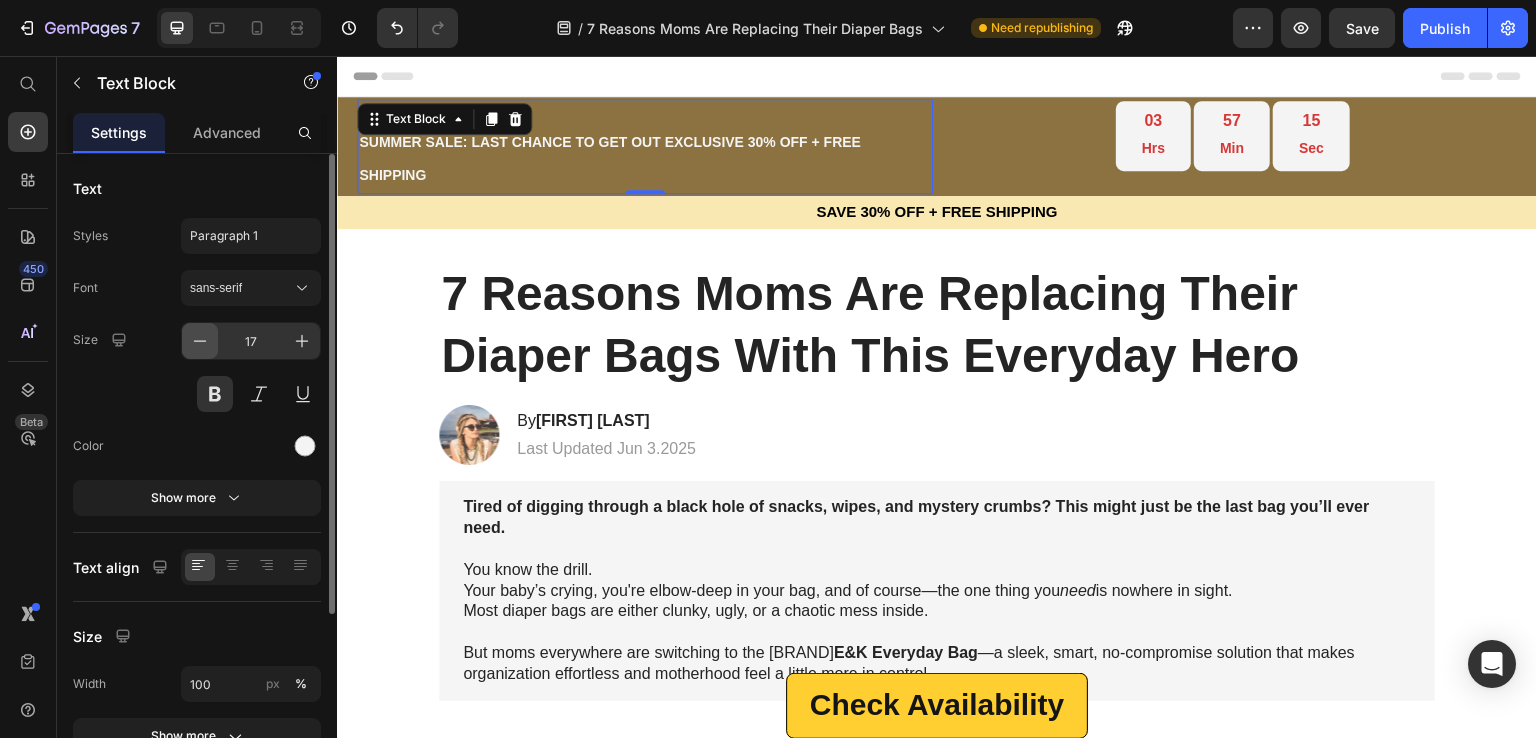 click 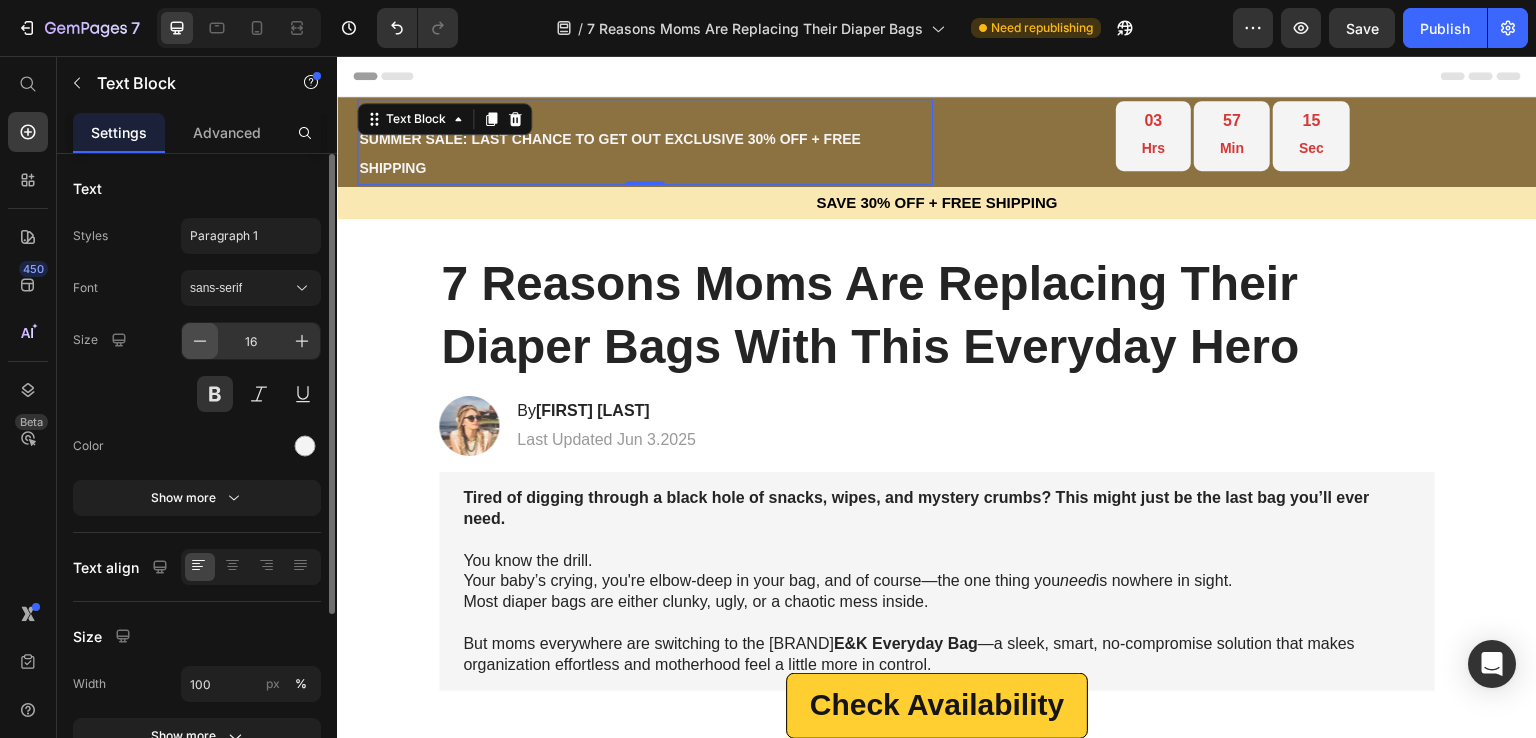 click 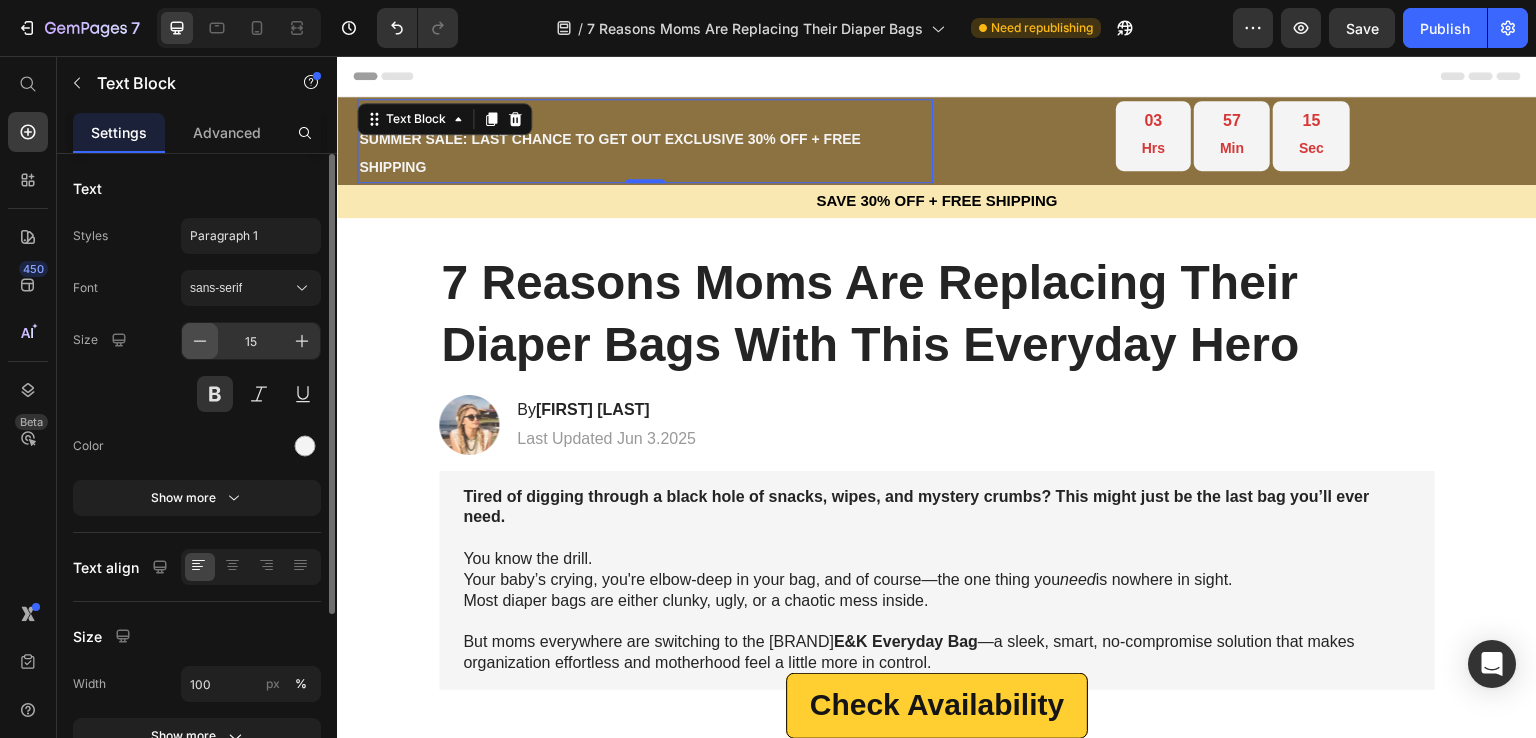 click 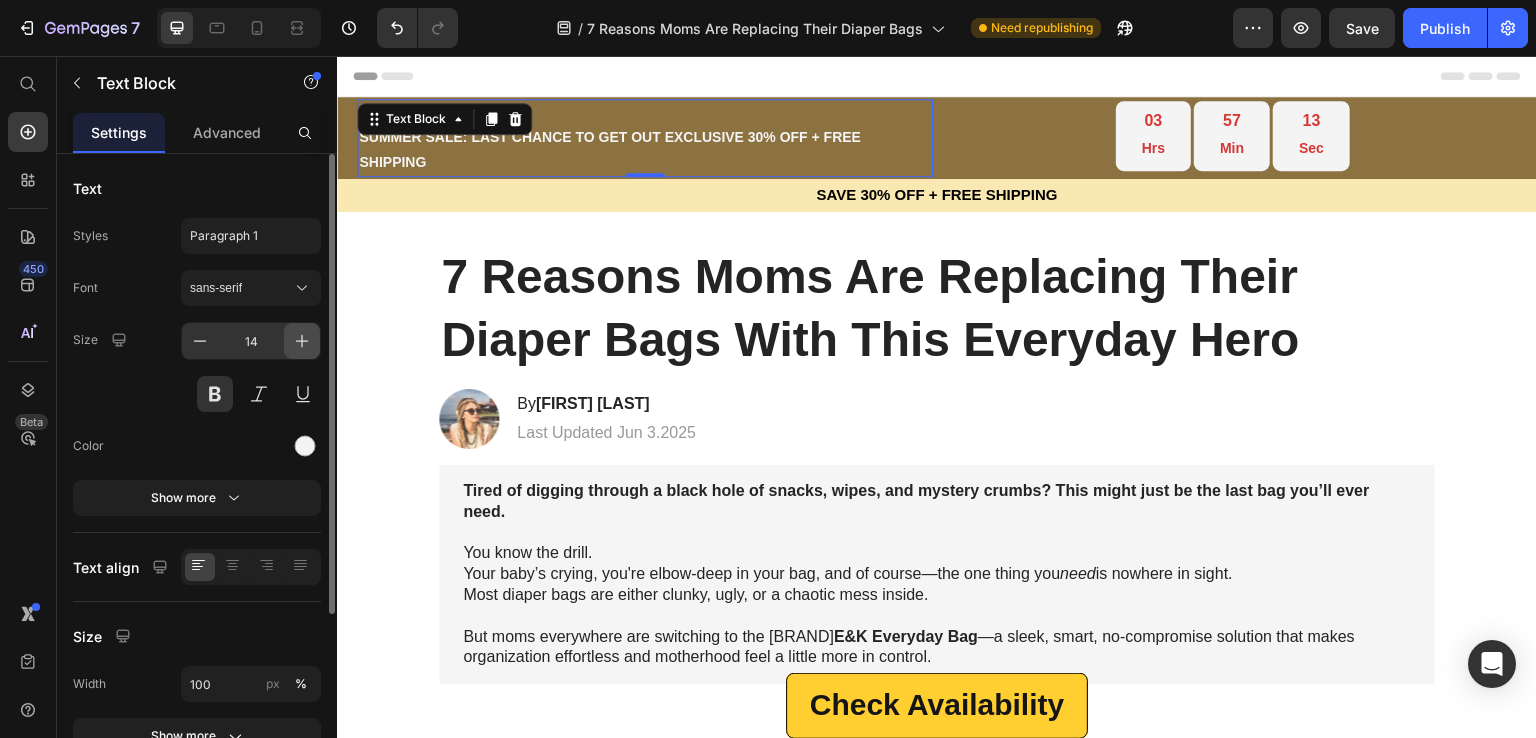 click 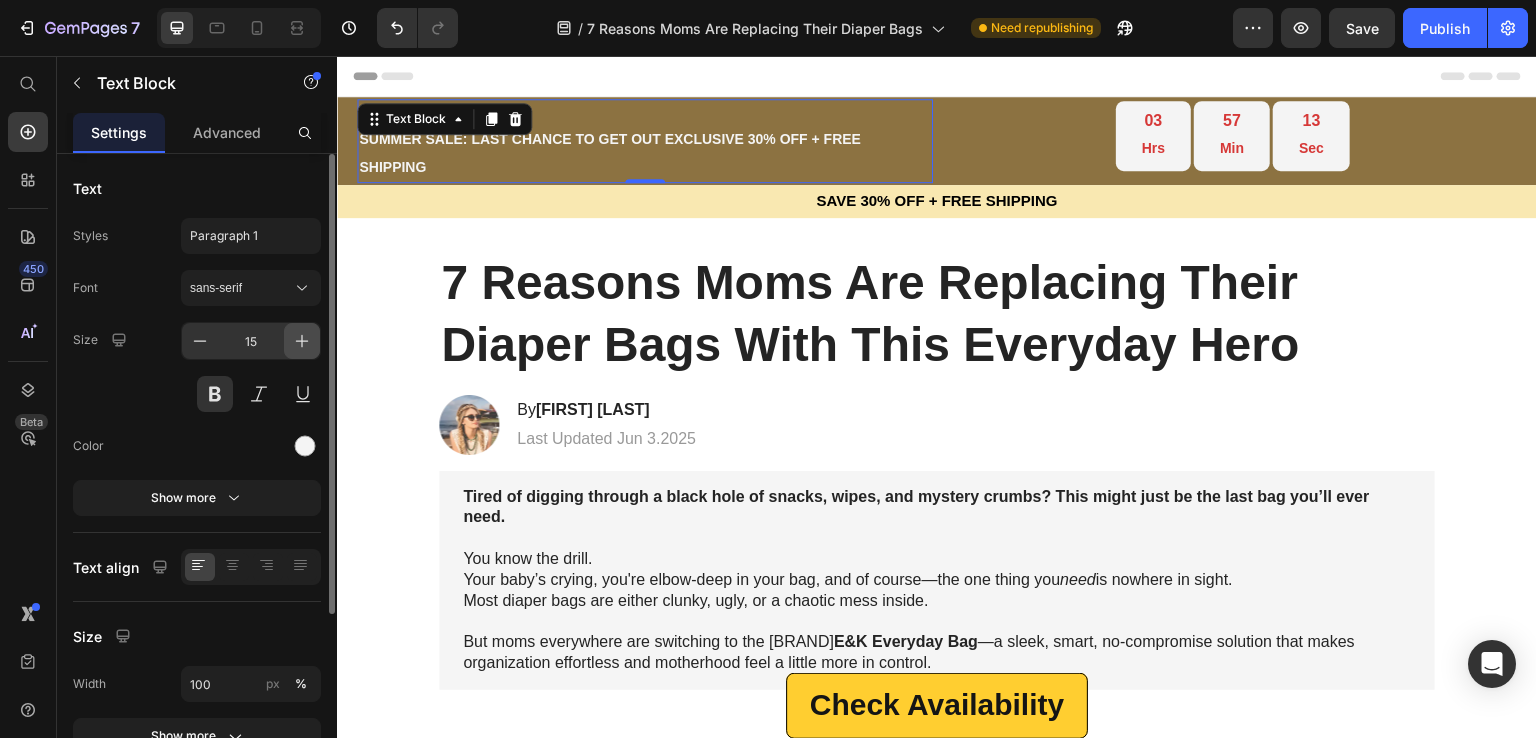 click 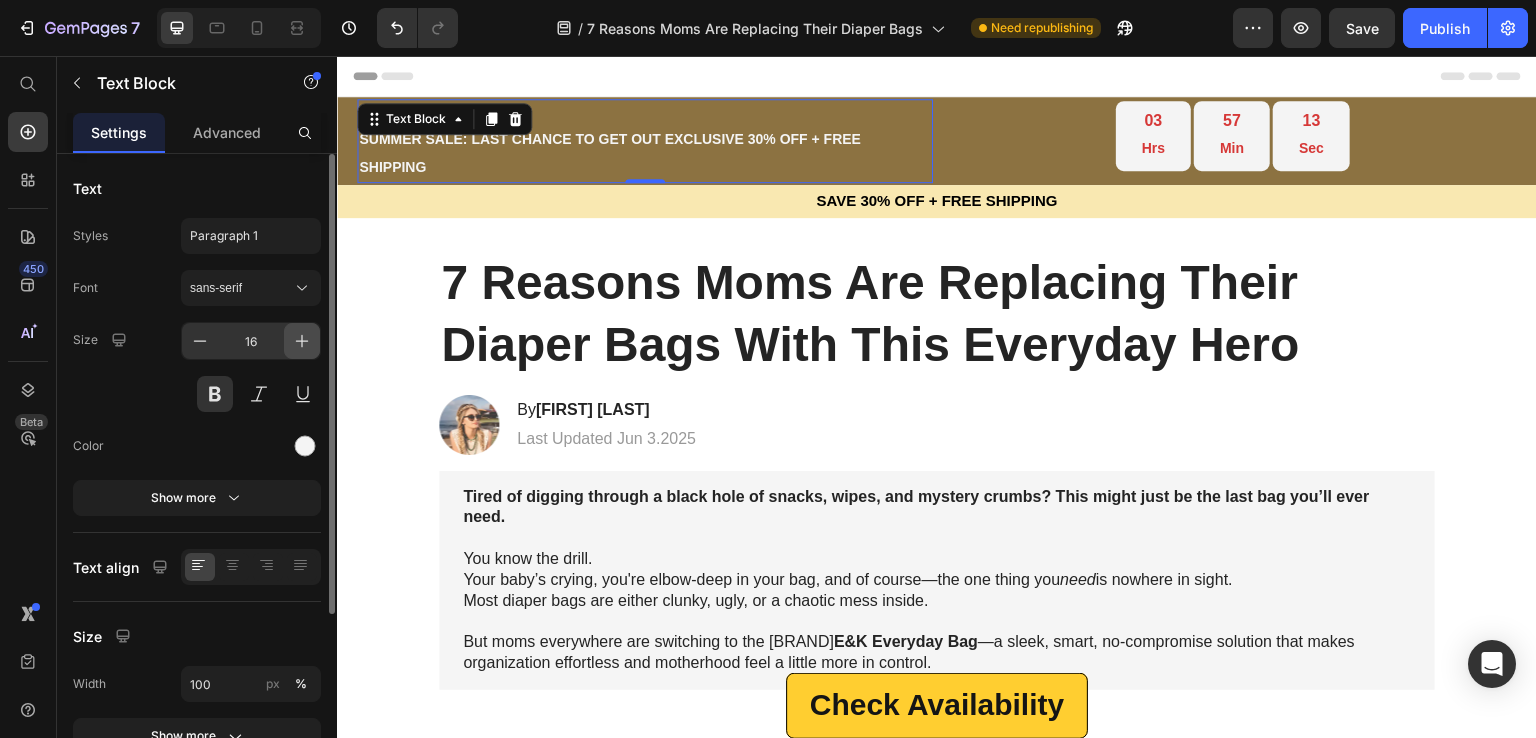 click 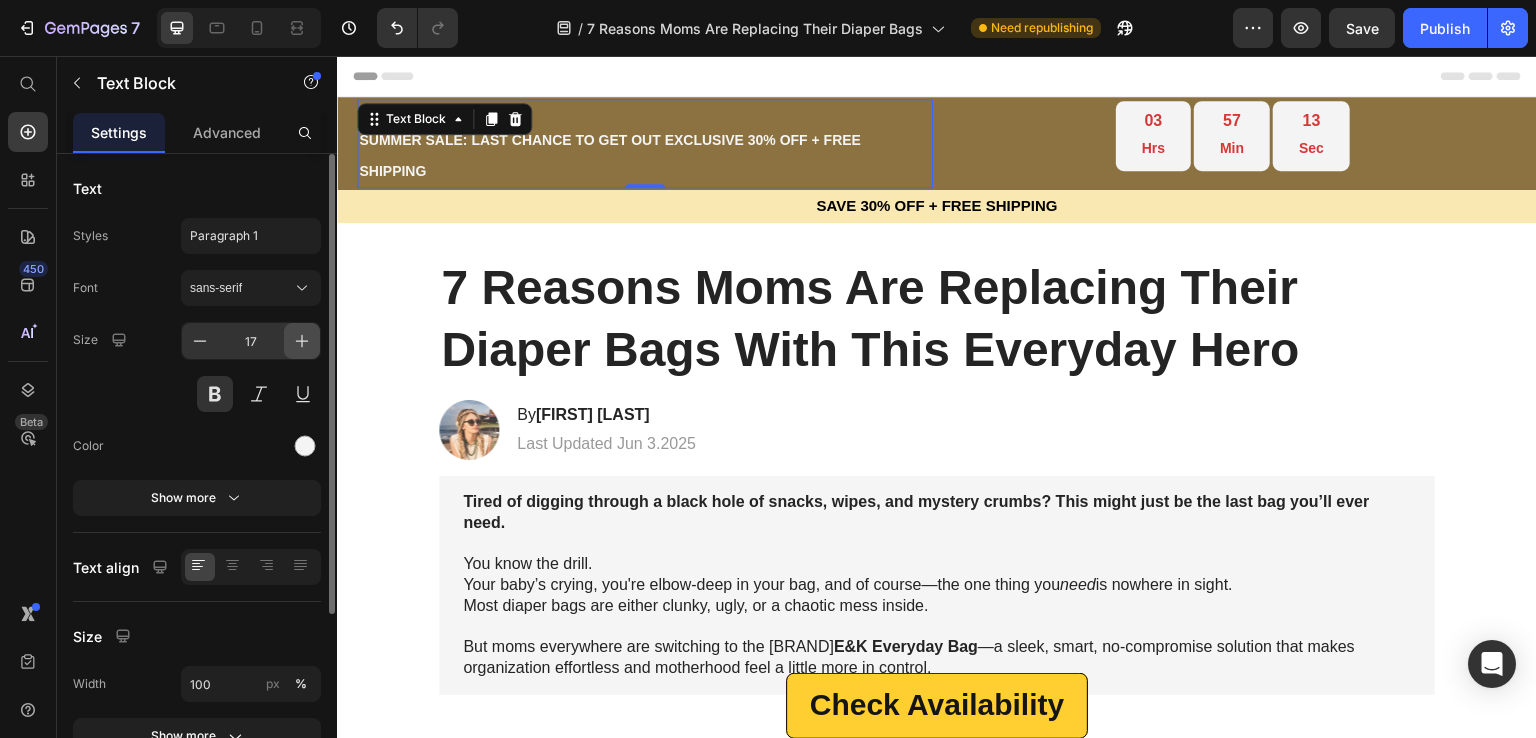 click 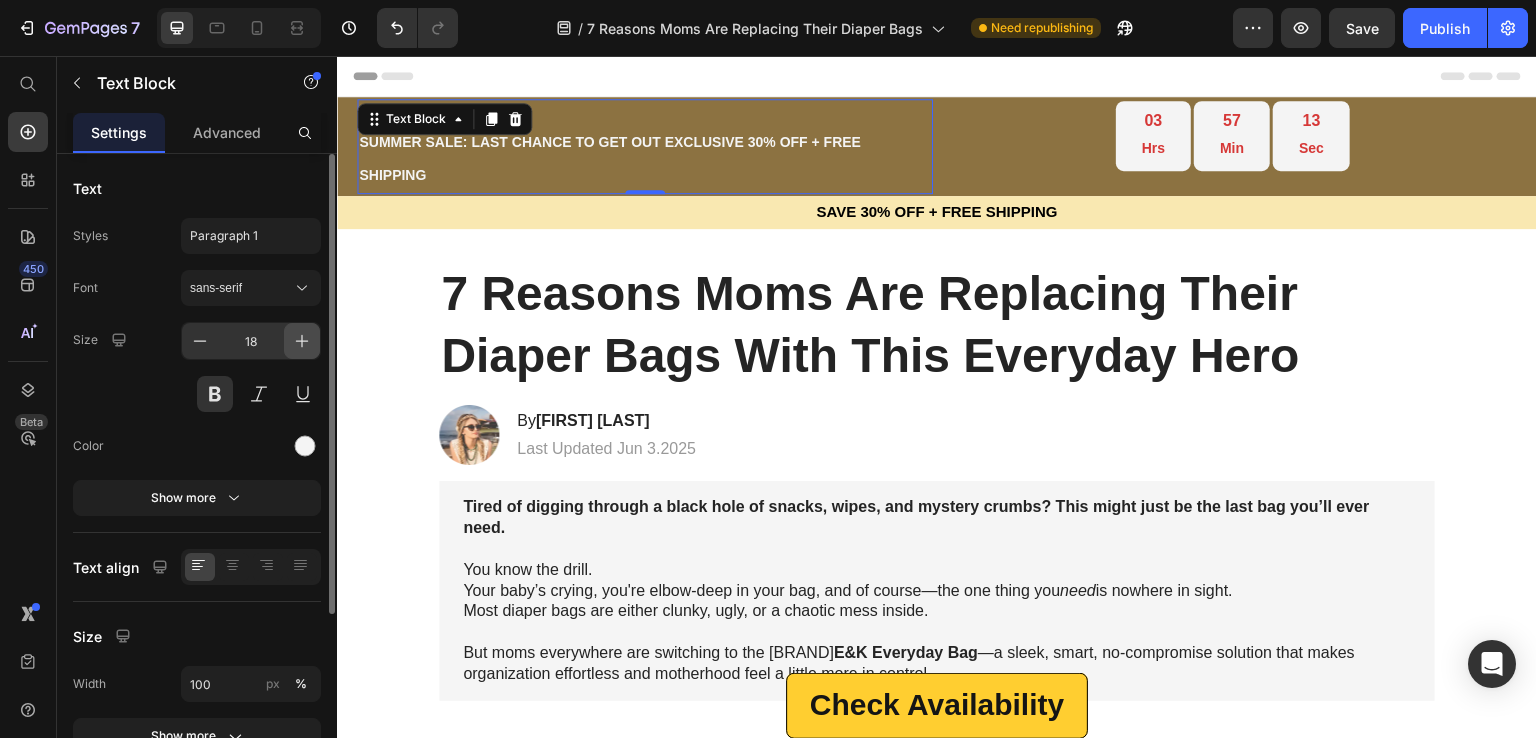 click 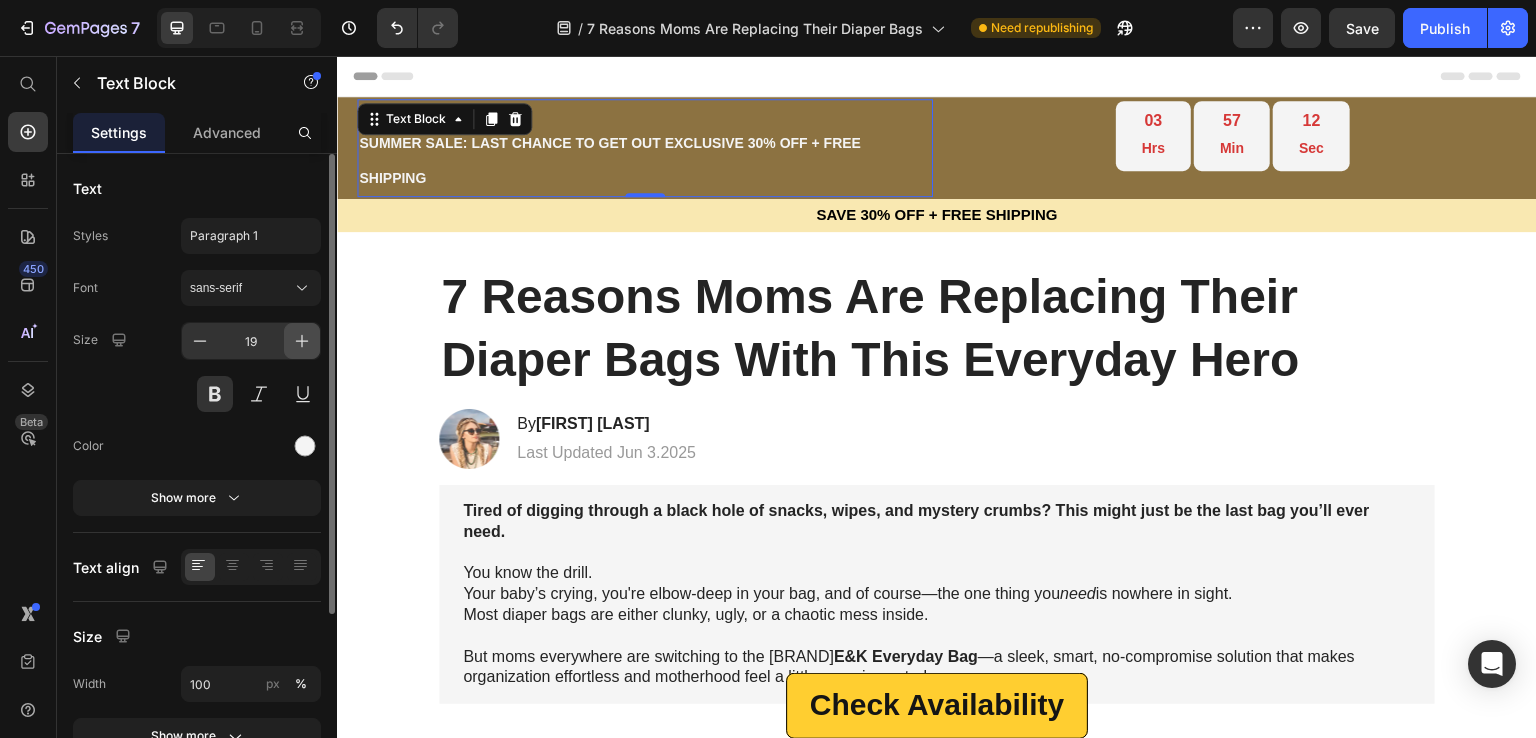 click 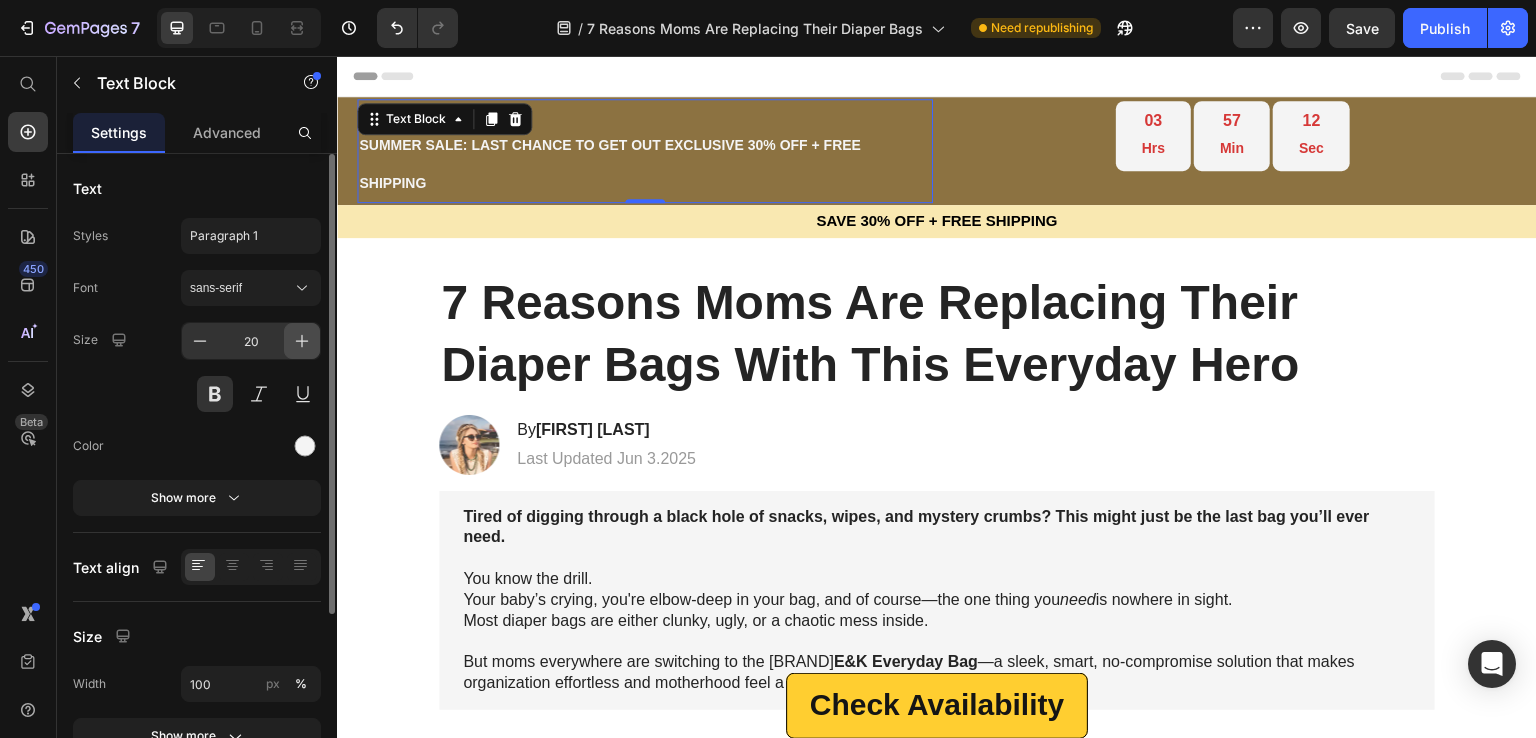 click 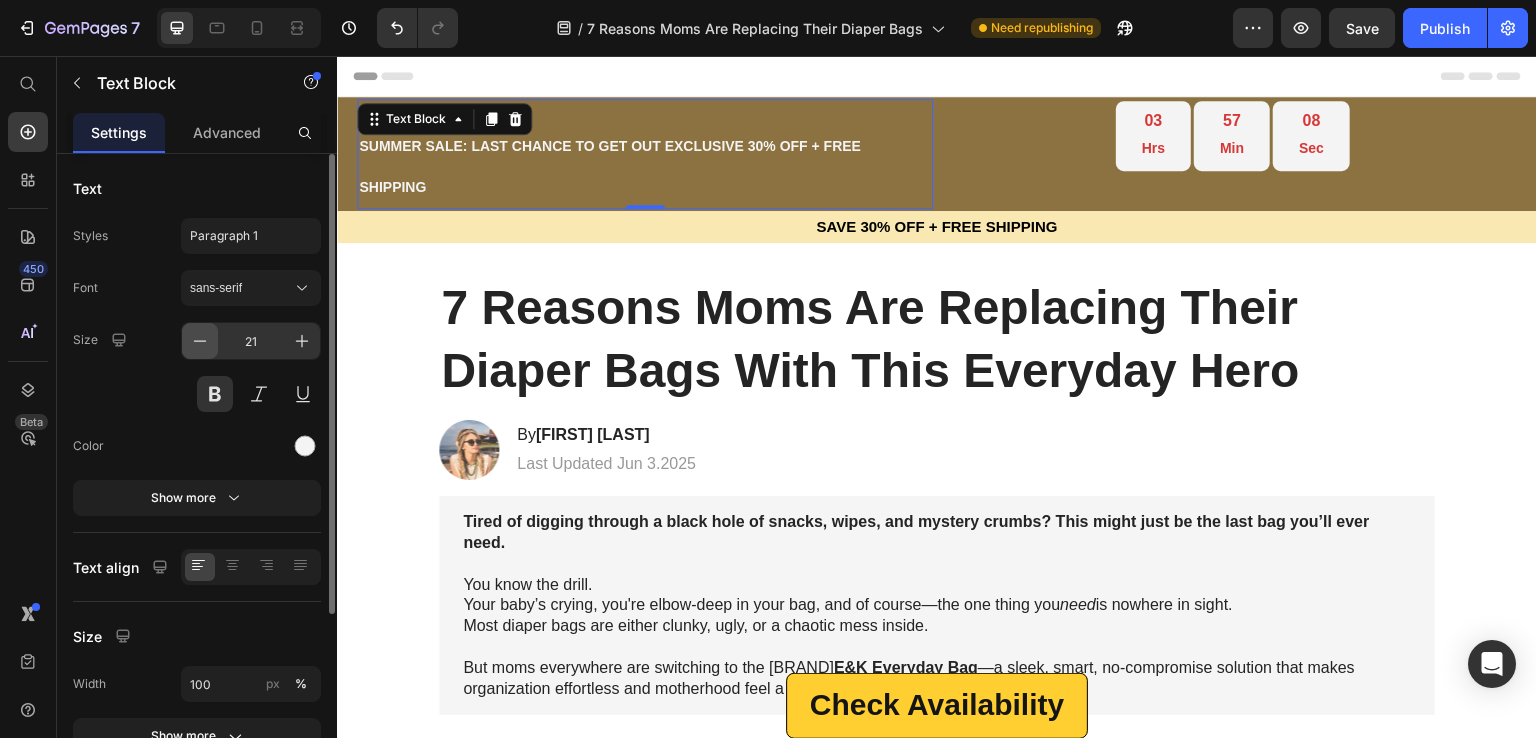 click 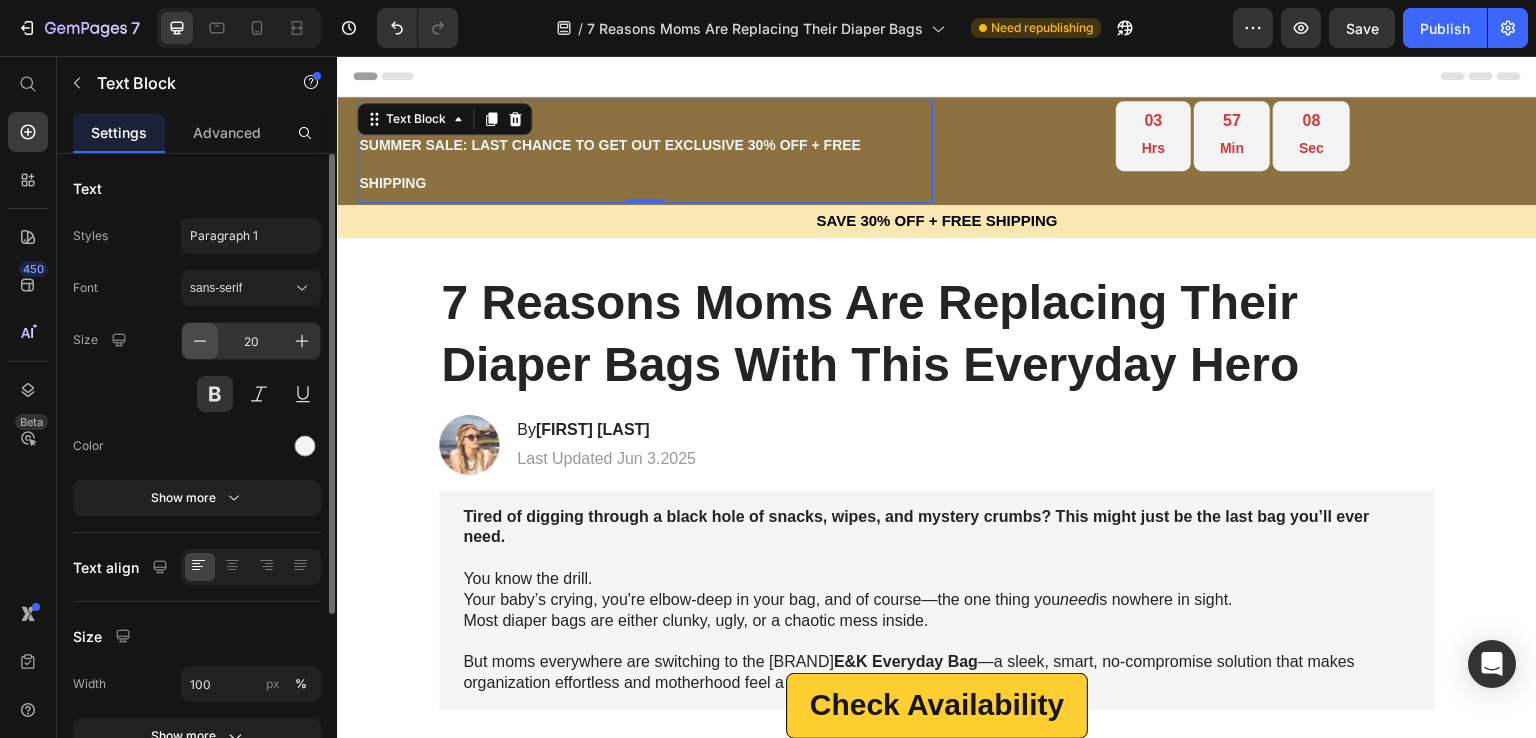 click 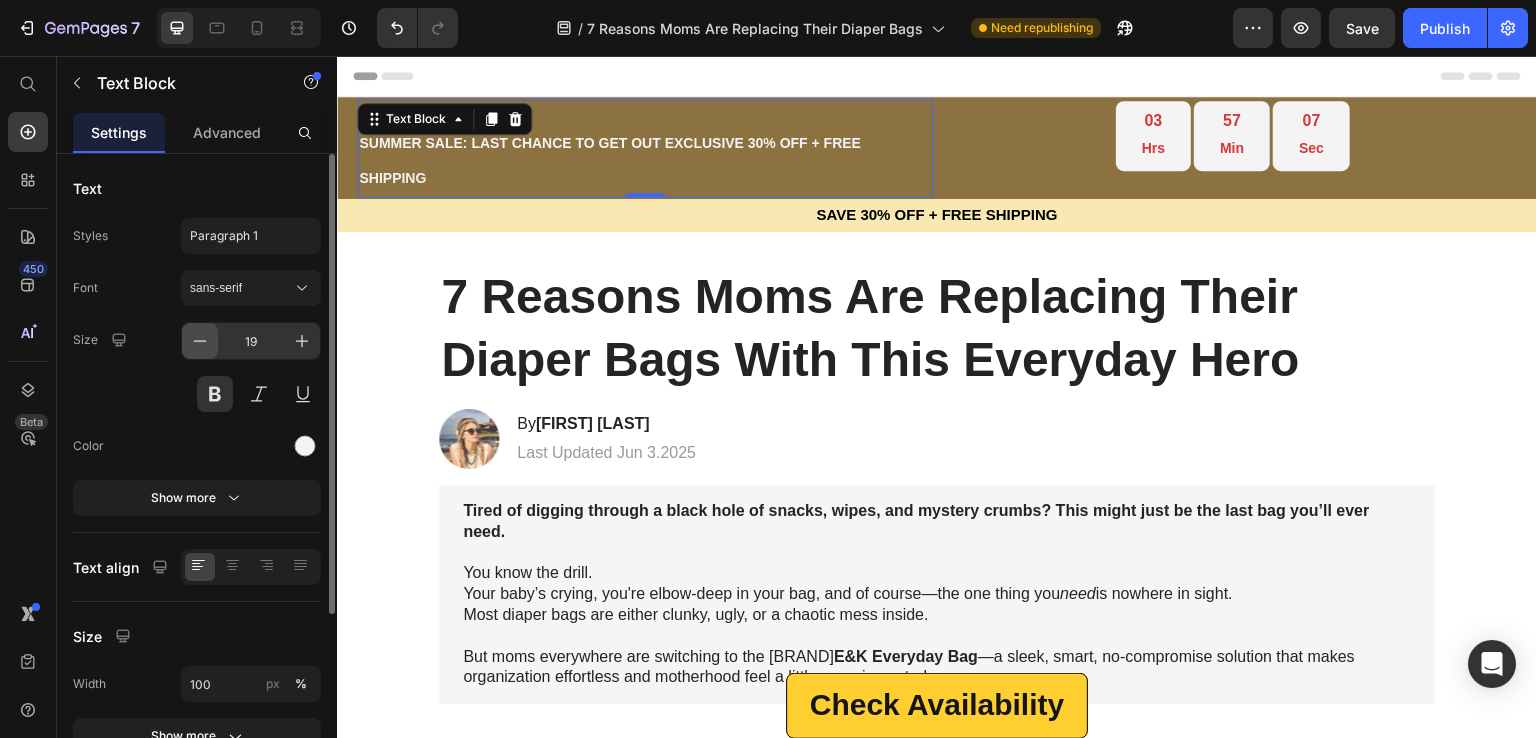 click 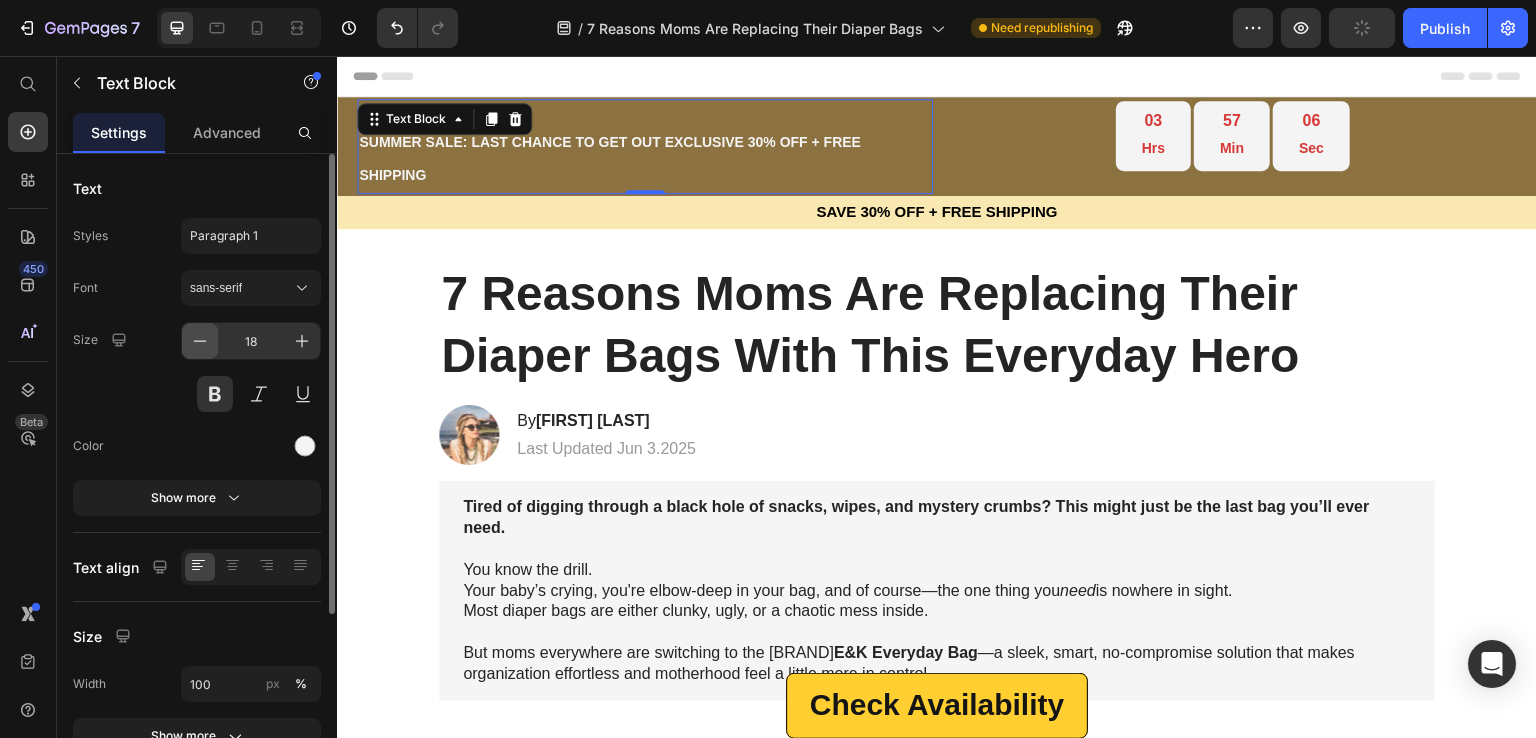 click 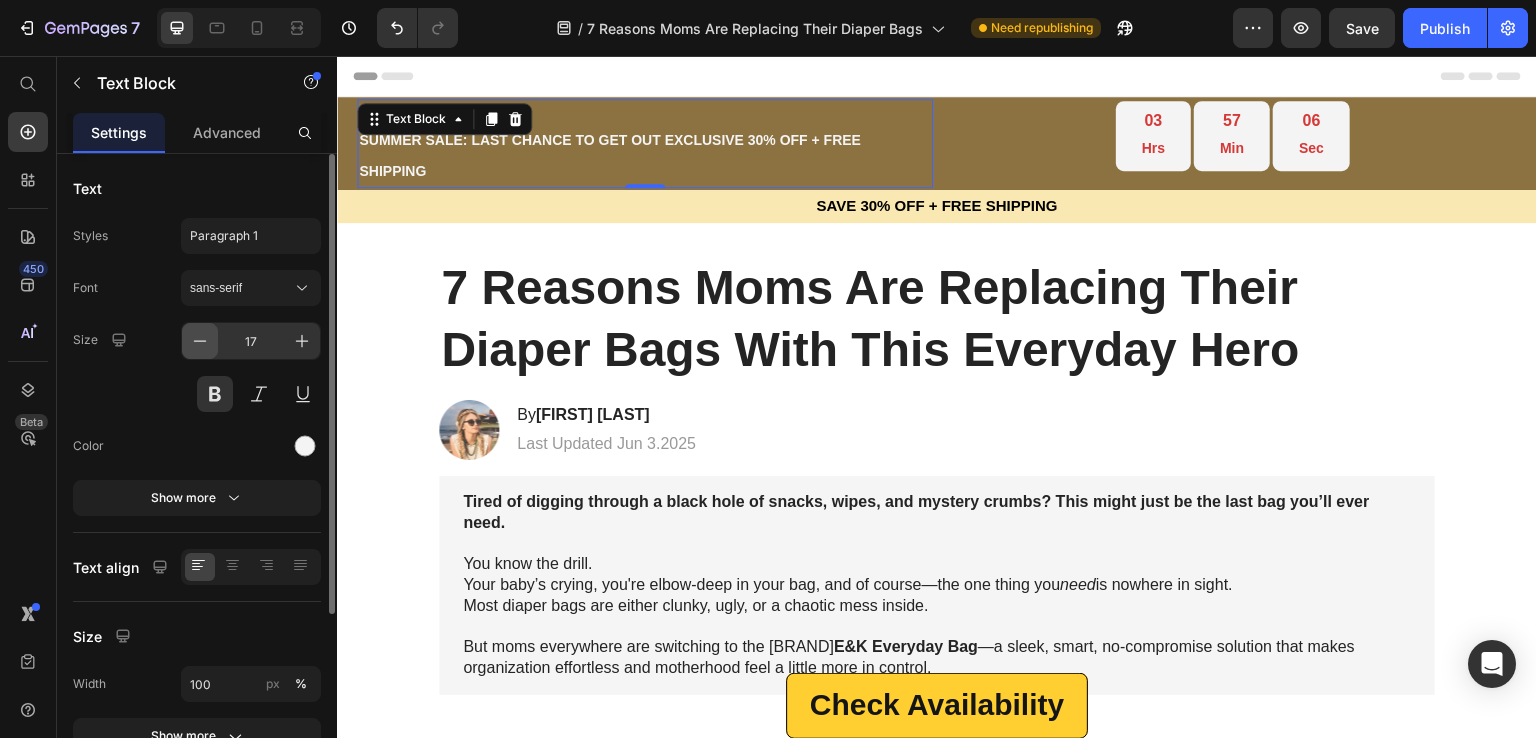 click 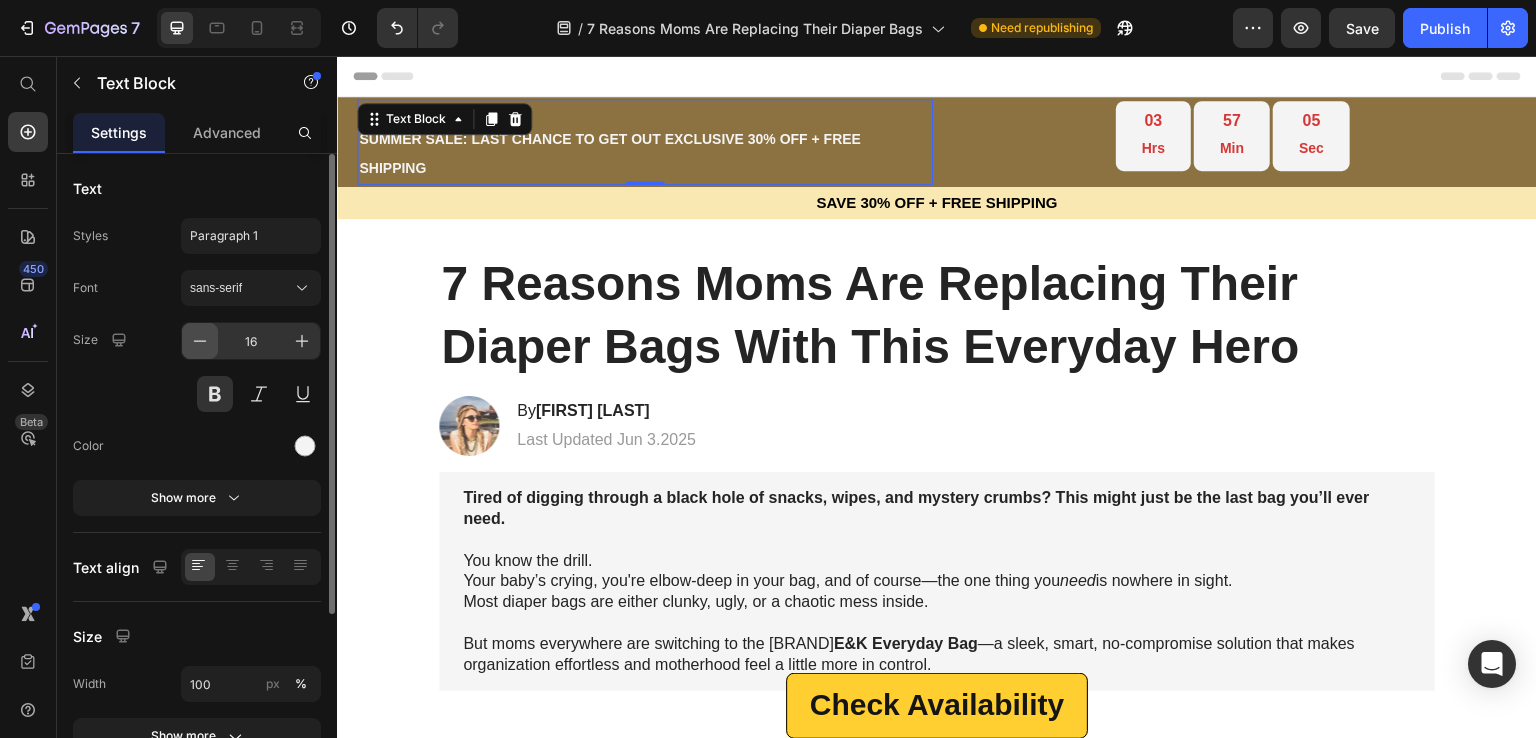 click 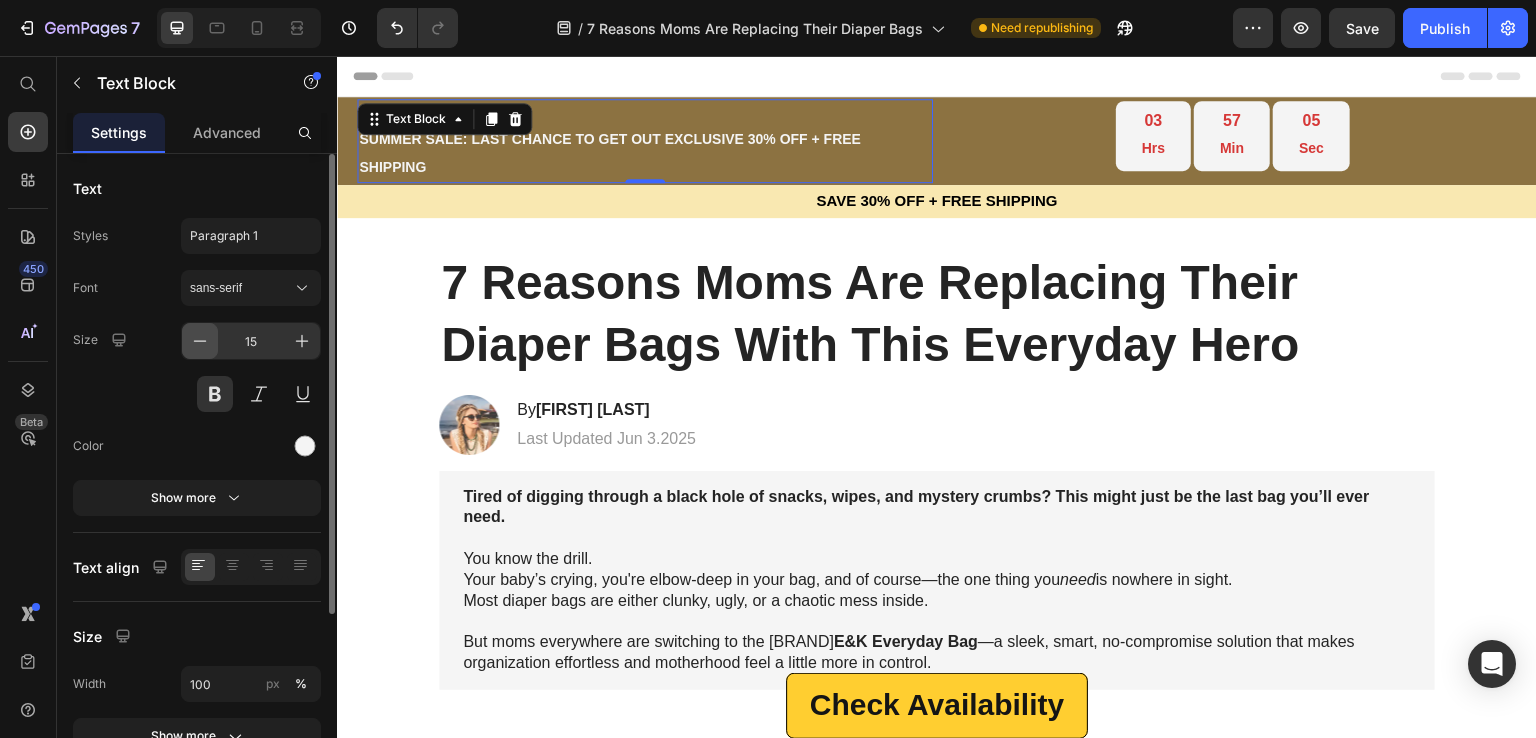 click 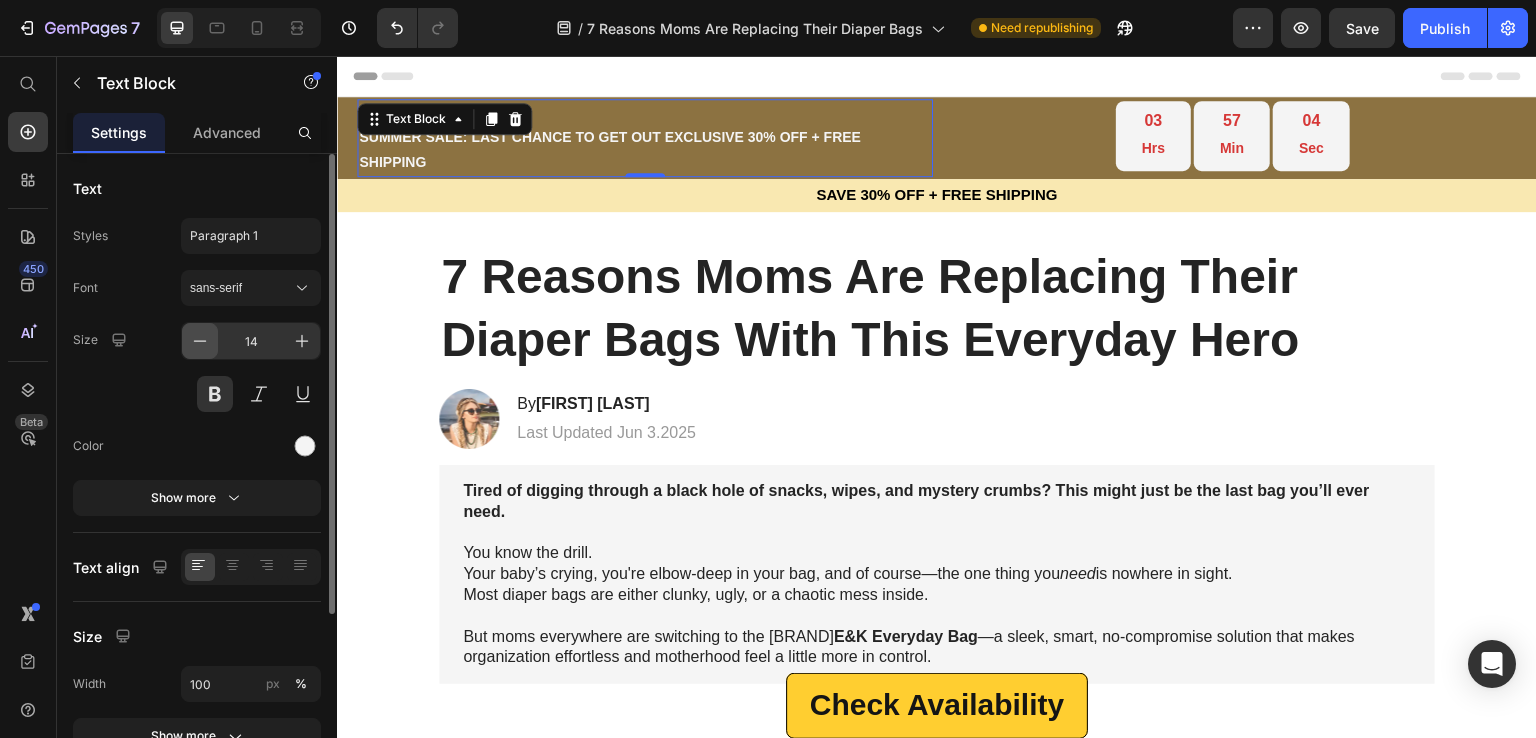 click 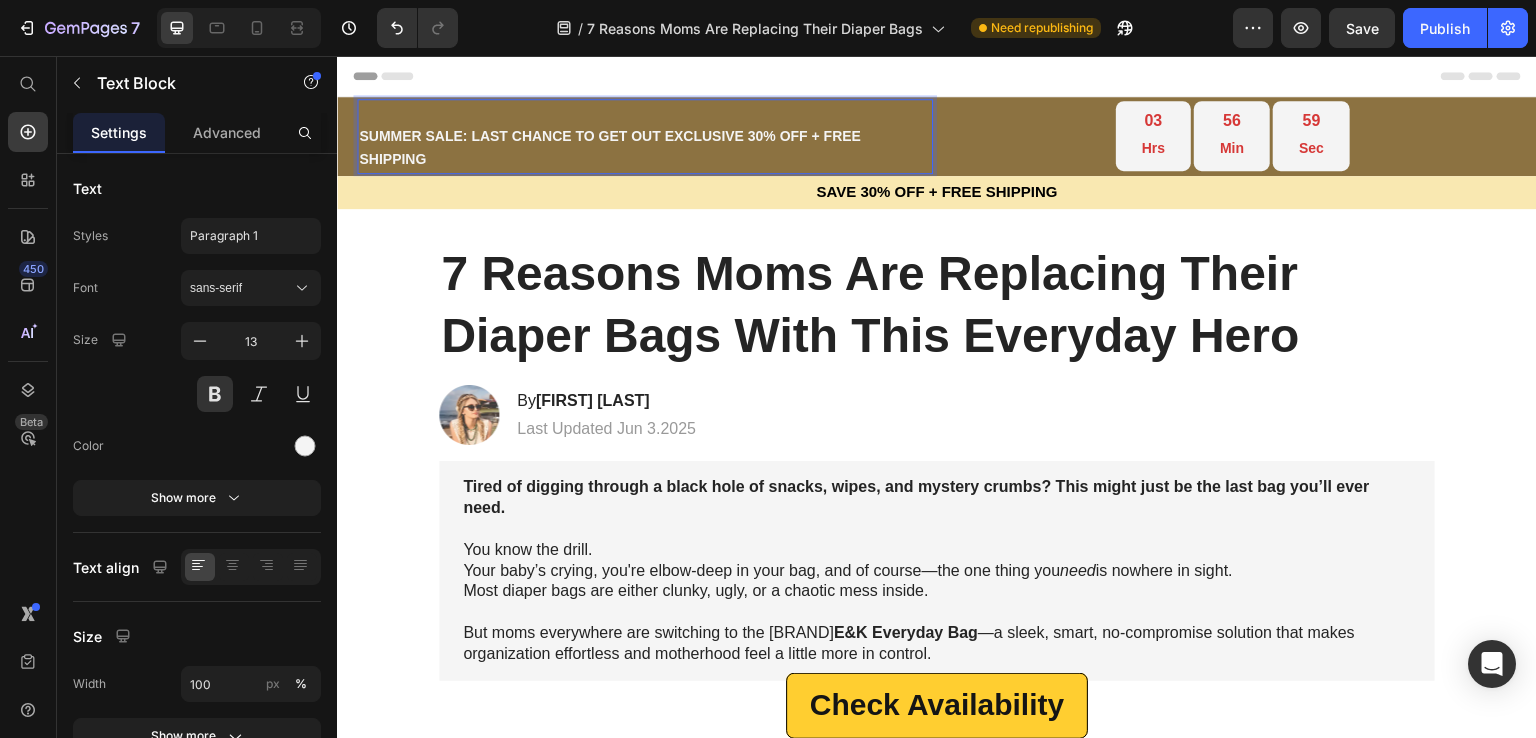click on "SUMMER SALE: LAST CHANCE TO GET OUT EXCLUSIVE 30% OFF + FREE SHIPPING" at bounding box center (645, 148) 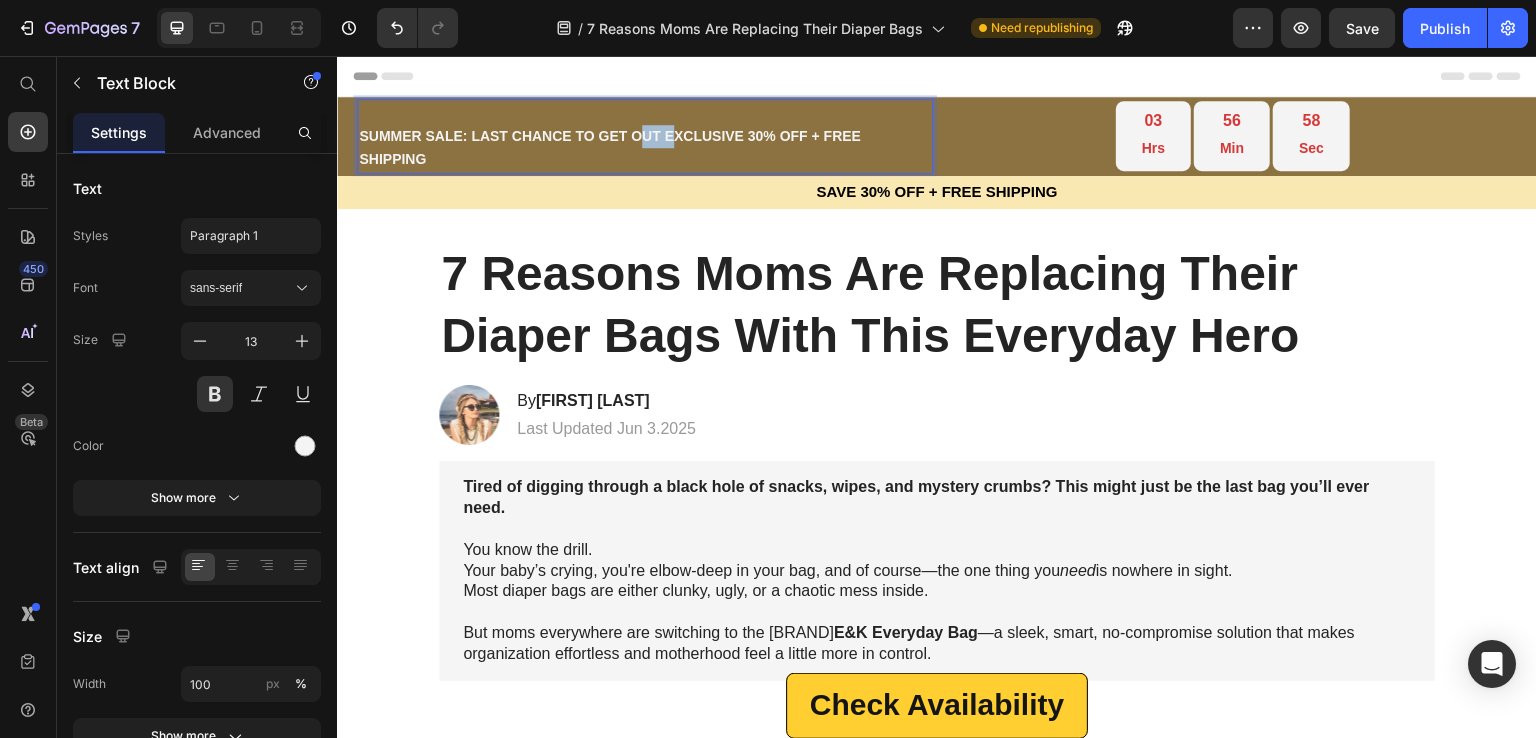 click on "SUMMER SALE: LAST CHANCE TO GET OUT EXCLUSIVE 30% OFF + FREE SHIPPING" at bounding box center (645, 148) 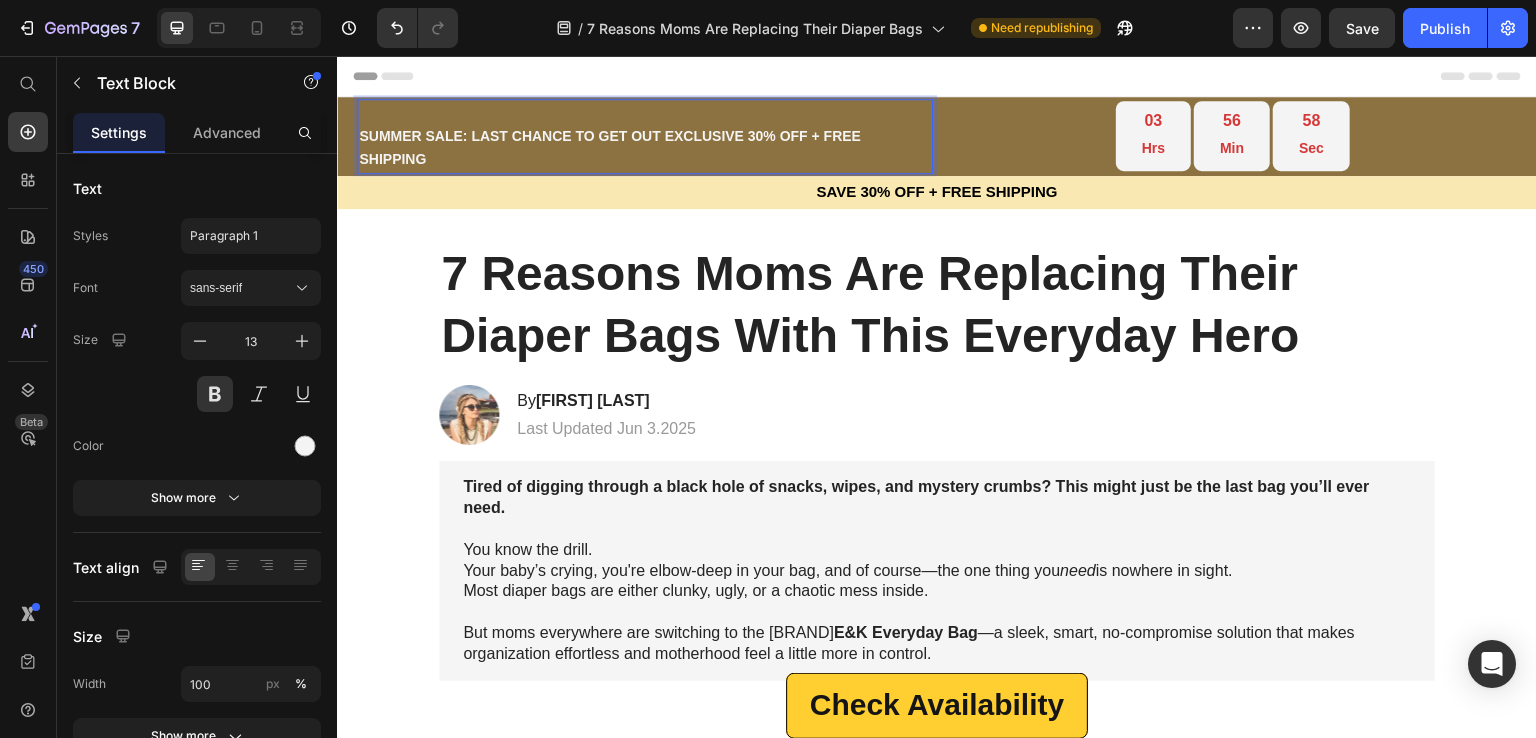click on "SUMMER SALE: LAST CHANCE TO GET OUT EXCLUSIVE 30% OFF + FREE SHIPPING" at bounding box center (645, 148) 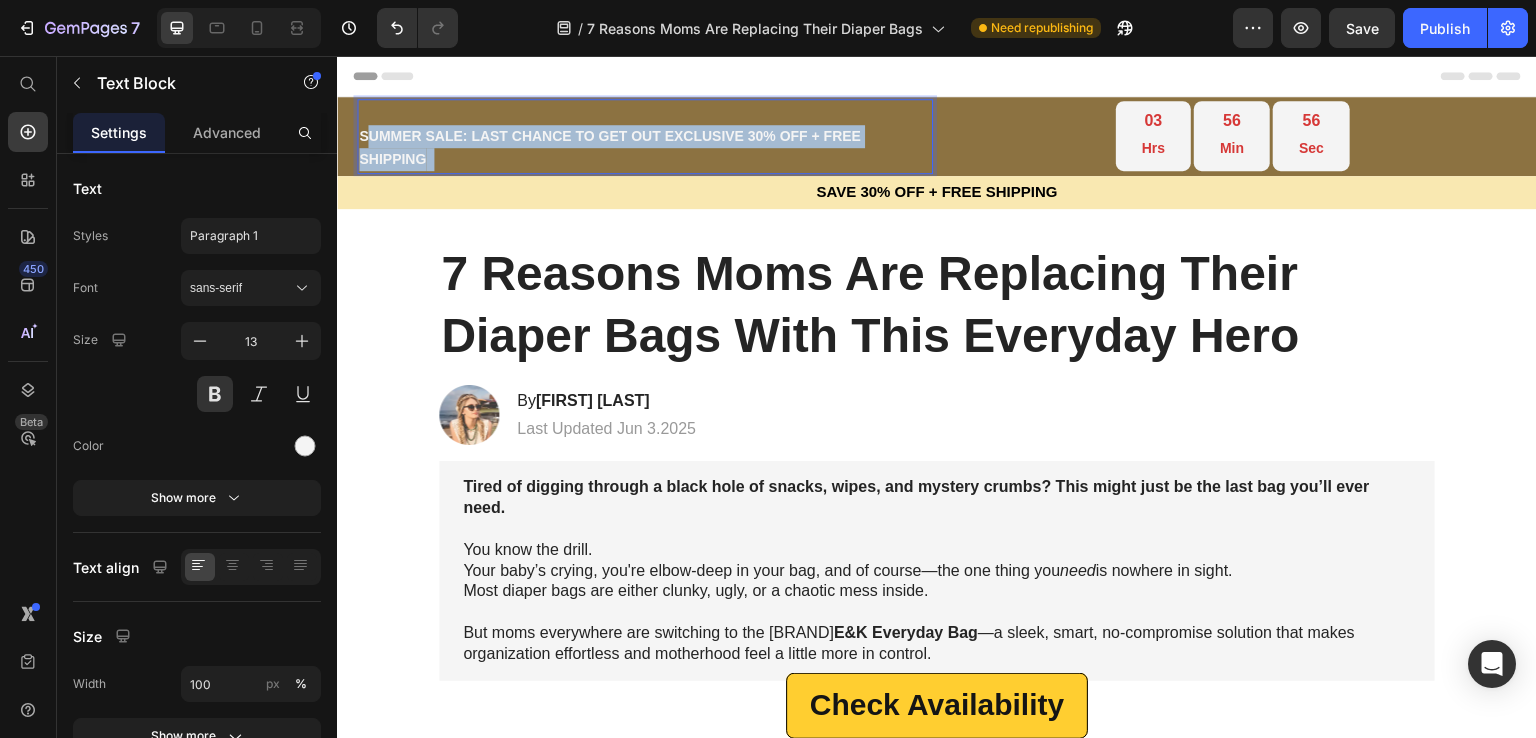 drag, startPoint x: 605, startPoint y: 151, endPoint x: 364, endPoint y: 117, distance: 243.38652 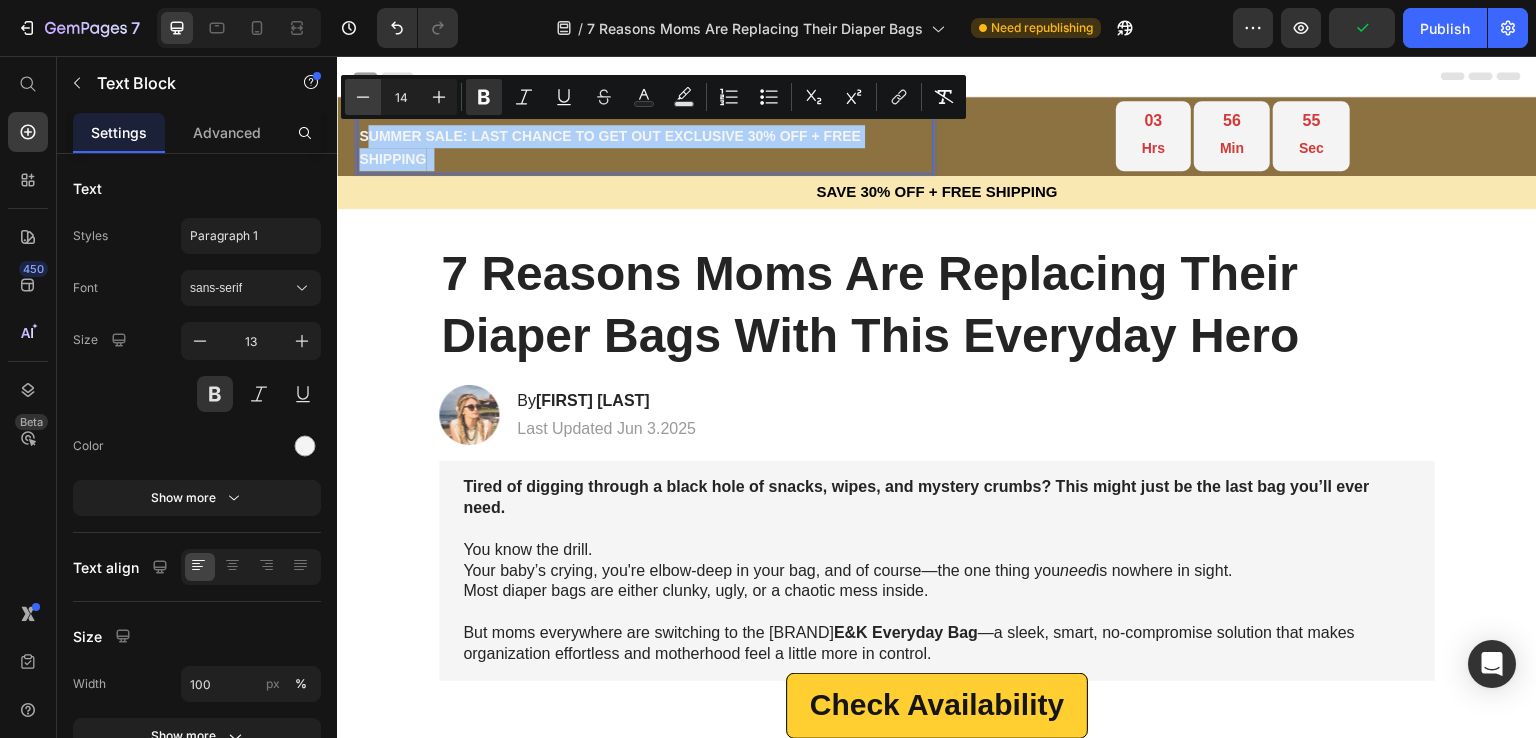 click 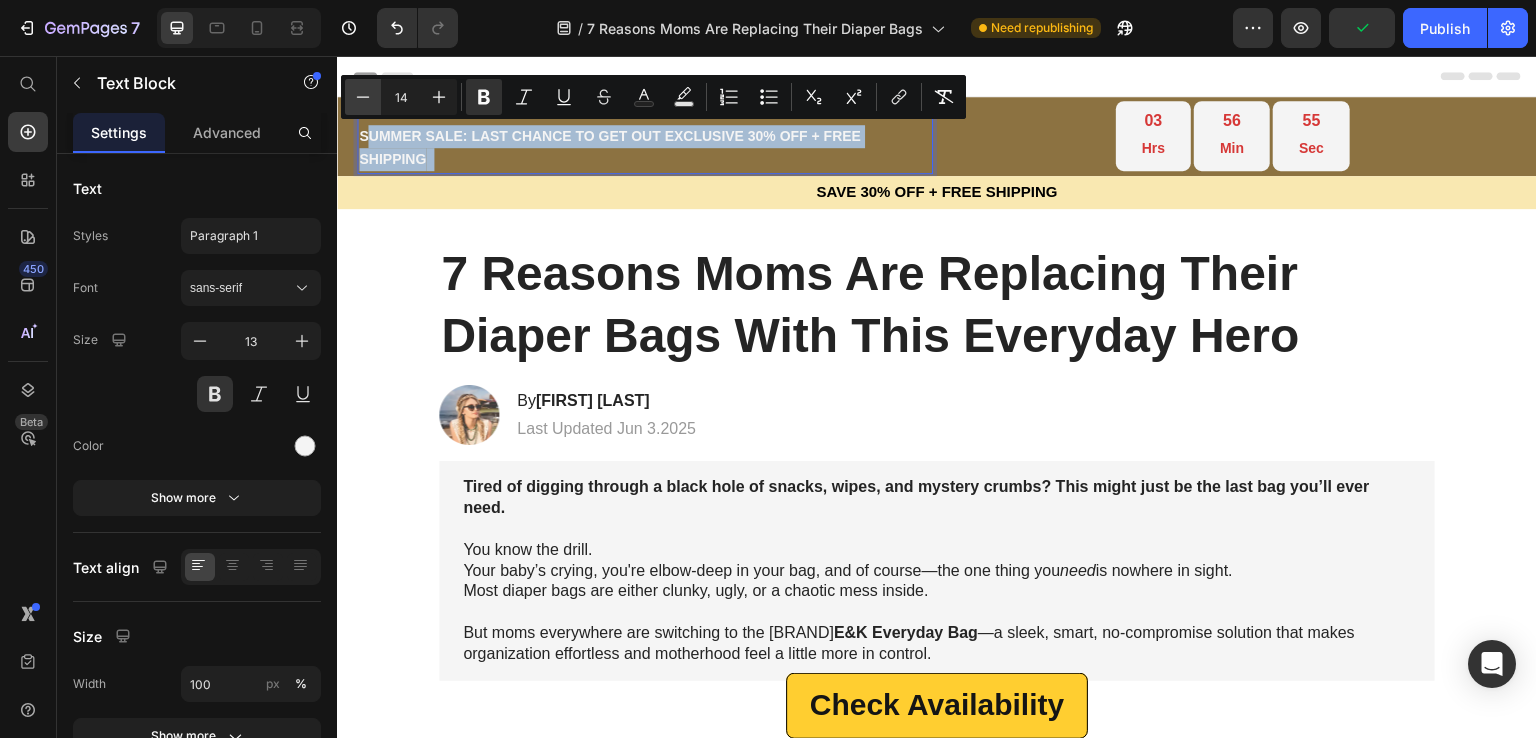 type on "13" 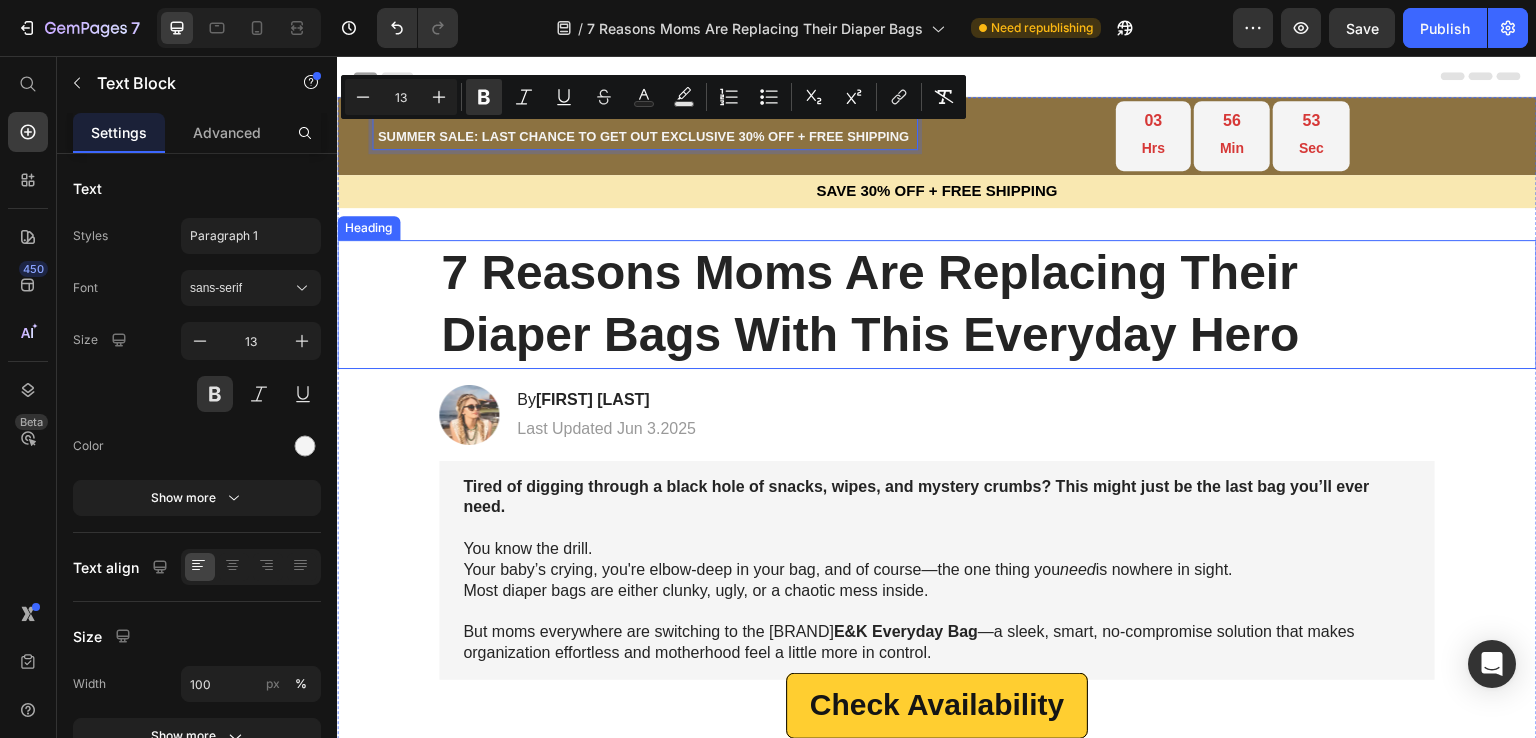 click on "7 Reasons Moms Are Replacing Their Diaper Bags With This Everyday Hero" at bounding box center [937, 304] 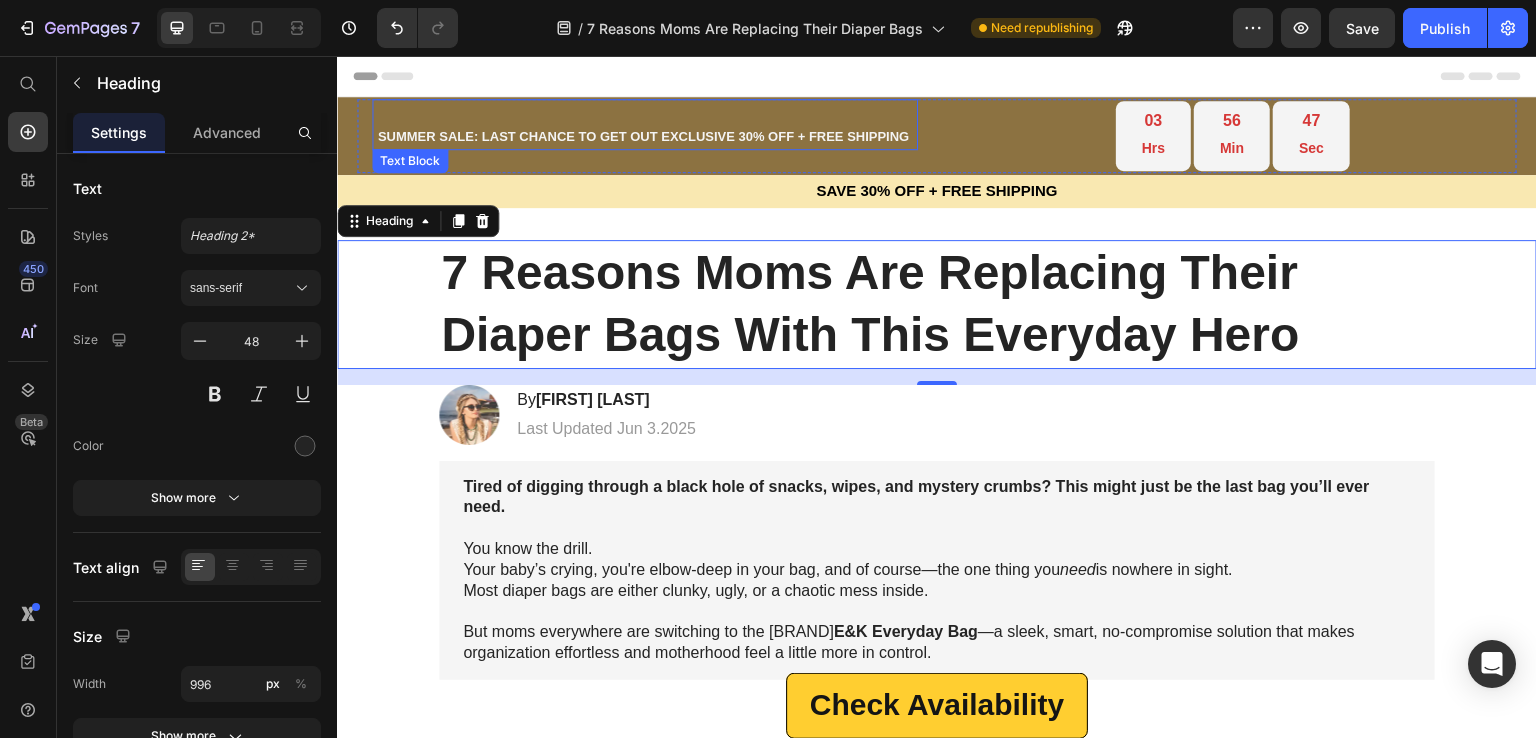 click on "SUMMER SALE: LAST CHANCE TO GET OUT EXCLUSIVE 30% OFF + FREE SHIPPING" at bounding box center (643, 136) 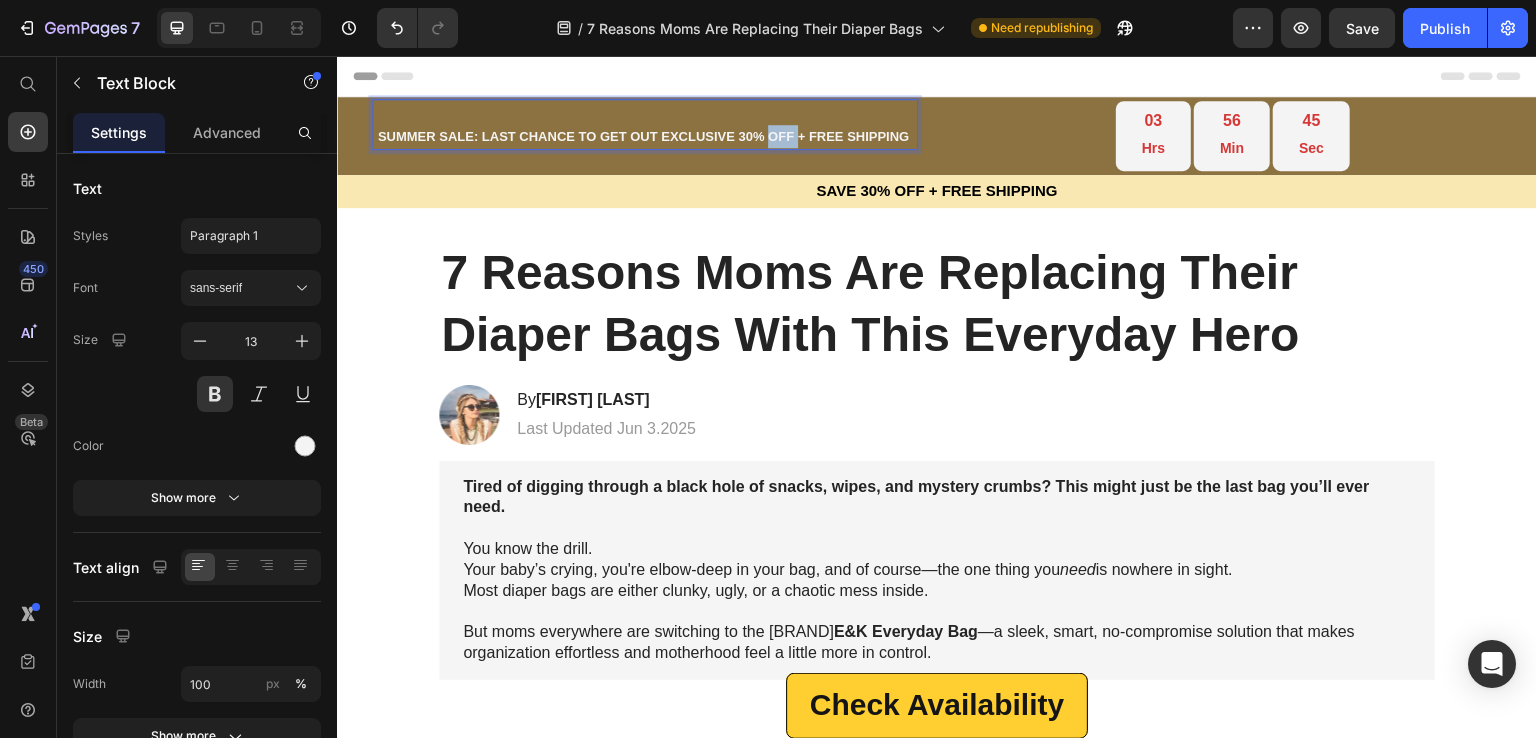 click on "SUMMER SALE: LAST CHANCE TO GET OUT EXCLUSIVE 30% OFF + FREE SHIPPING" at bounding box center (643, 136) 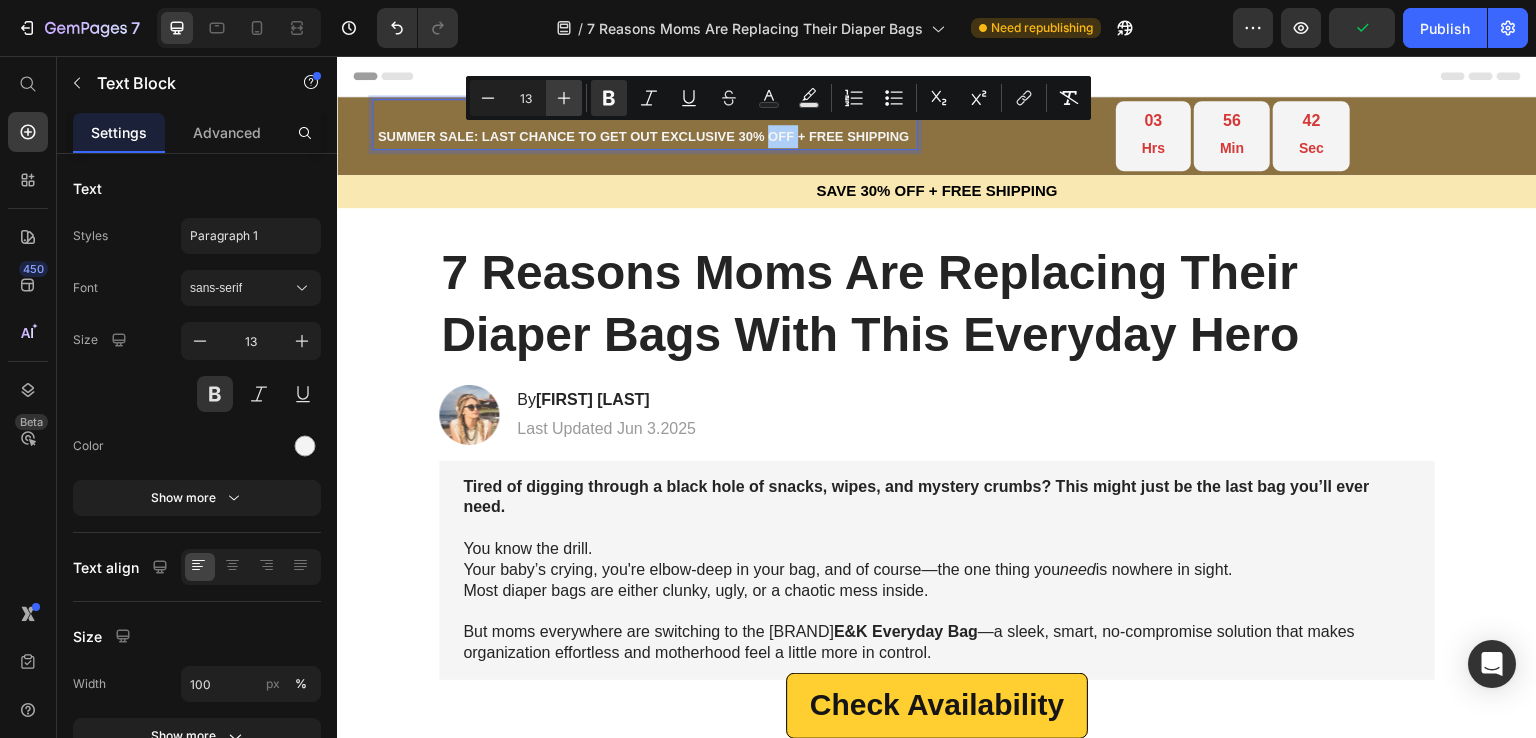 click 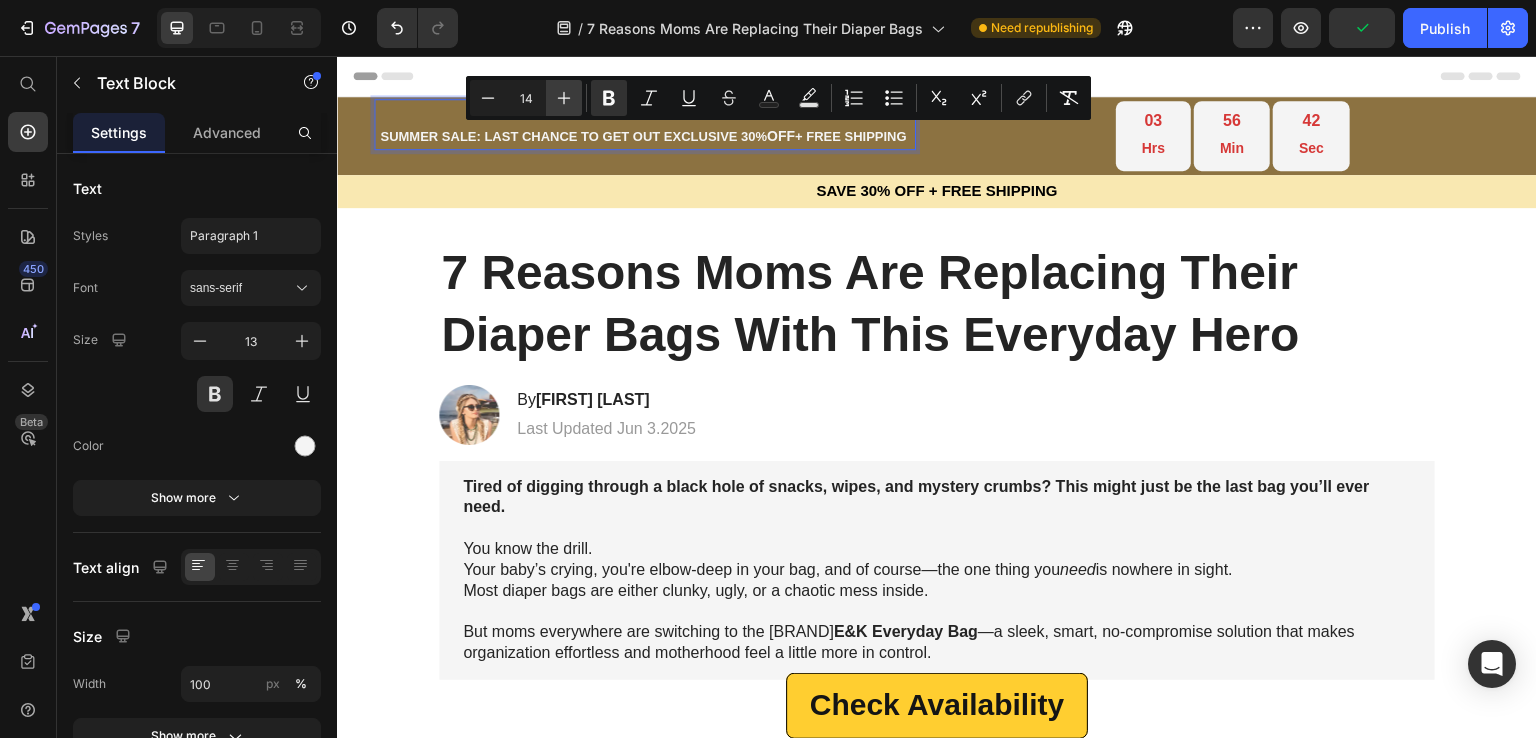 click 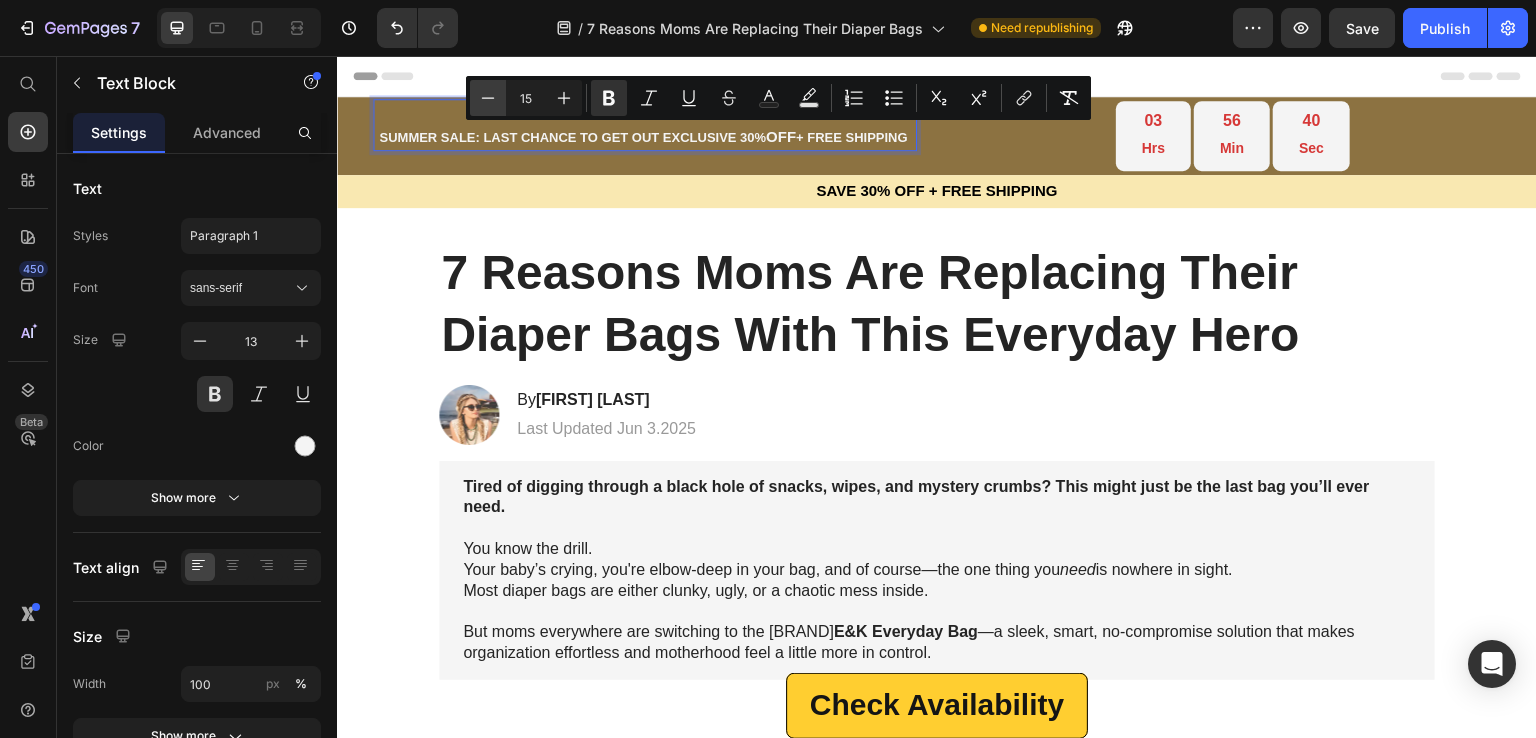 click 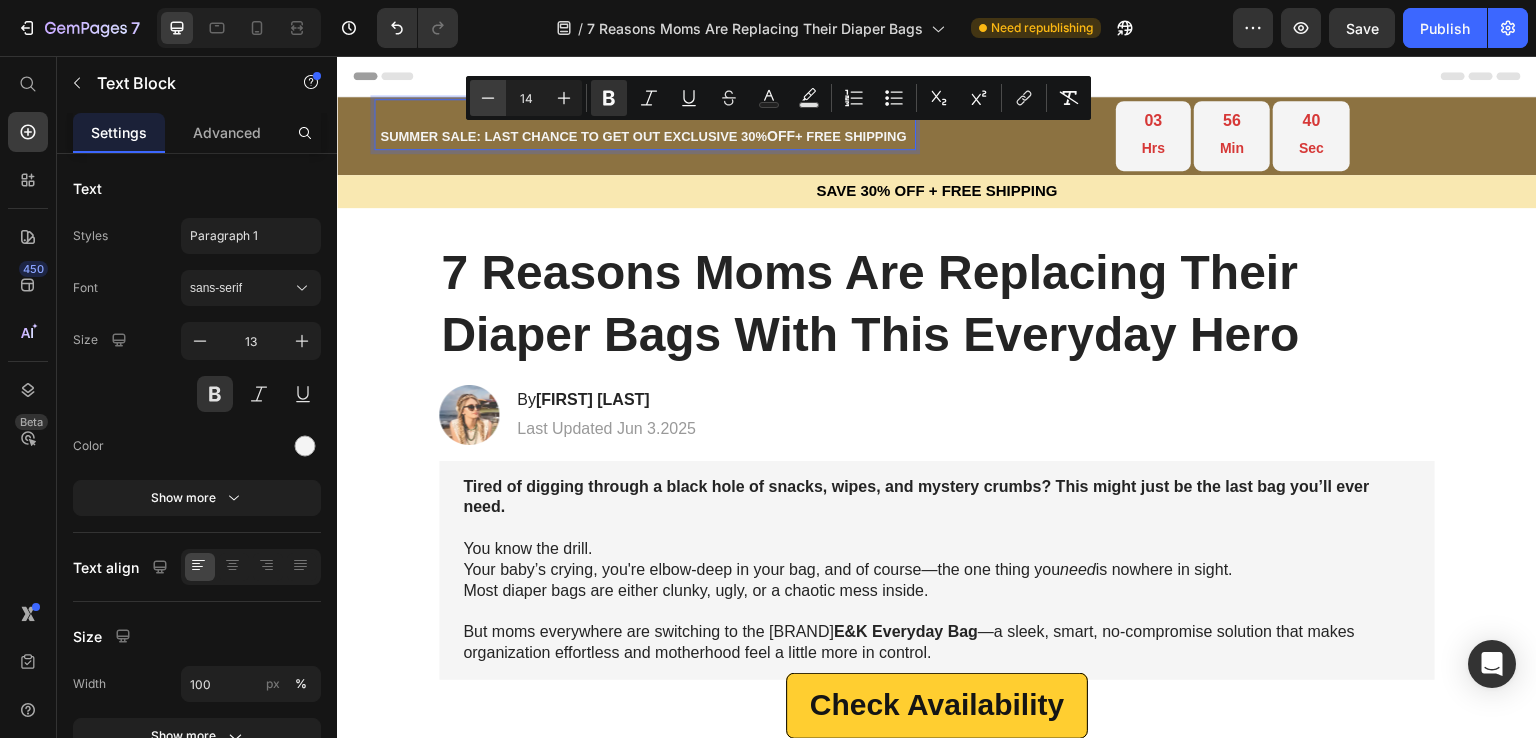 click 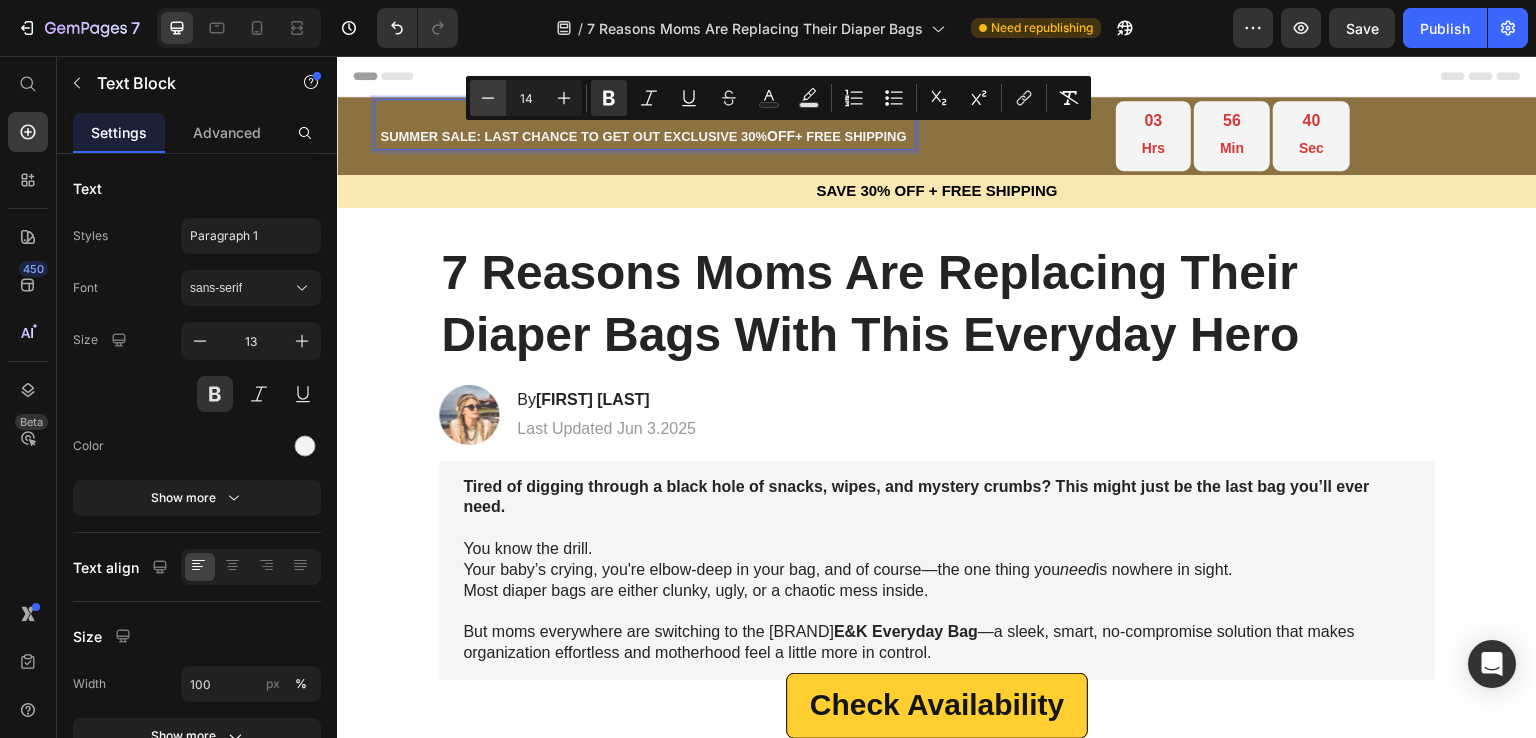 type on "13" 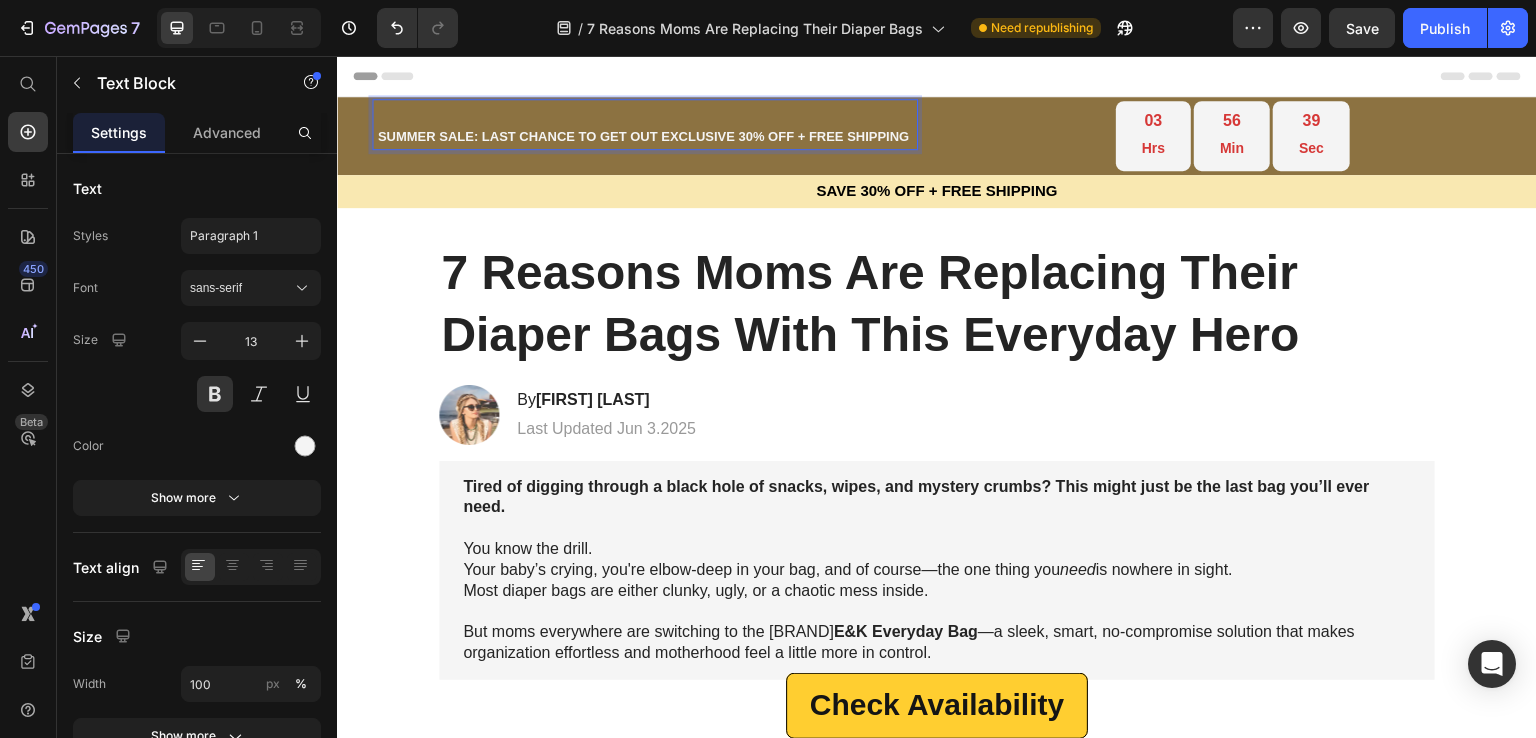 click on "SUMMER SALE: LAST CHANCE TO GET OUT EXCLUSIVE 30% OFF + FREE SHIPPING" at bounding box center [643, 136] 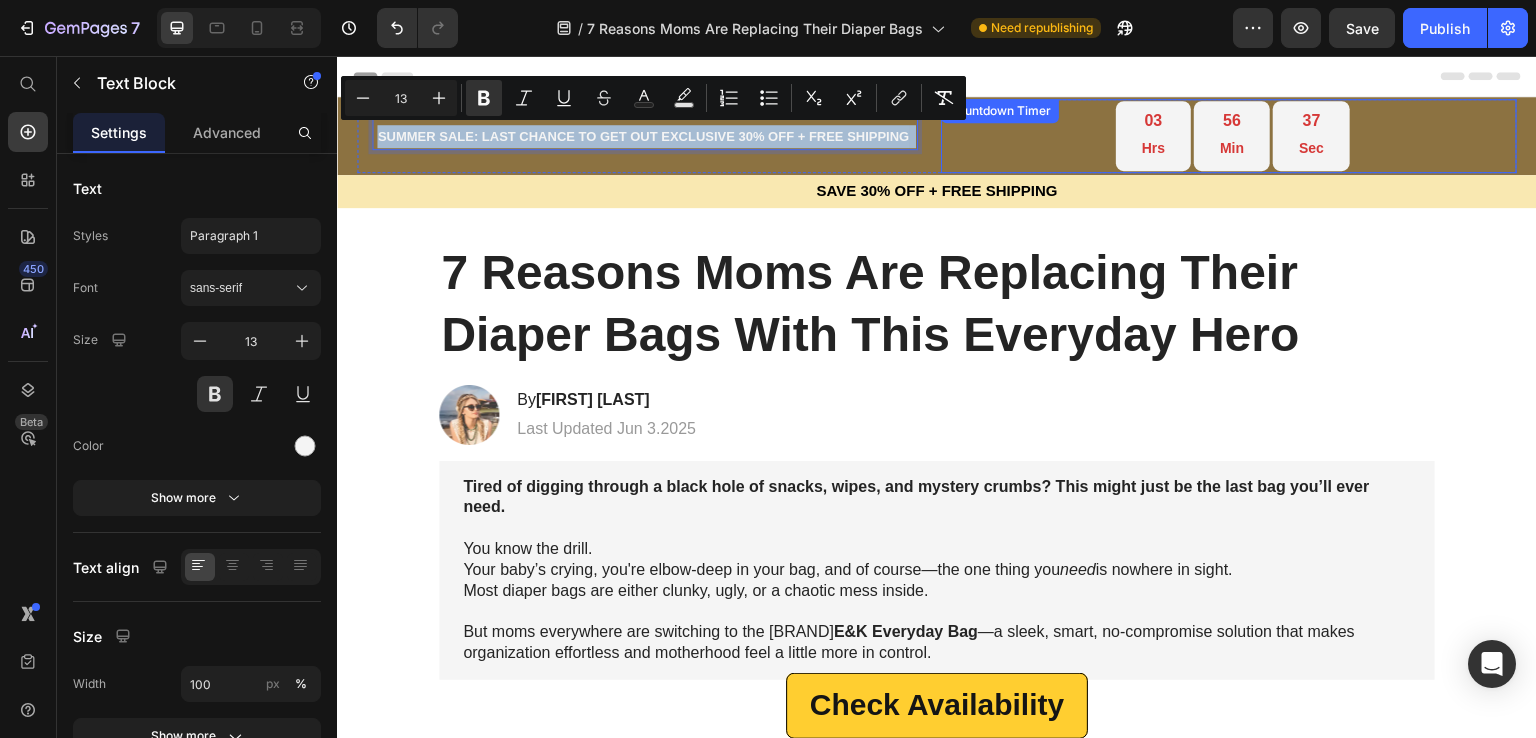 drag, startPoint x: 376, startPoint y: 134, endPoint x: 949, endPoint y: 165, distance: 573.83795 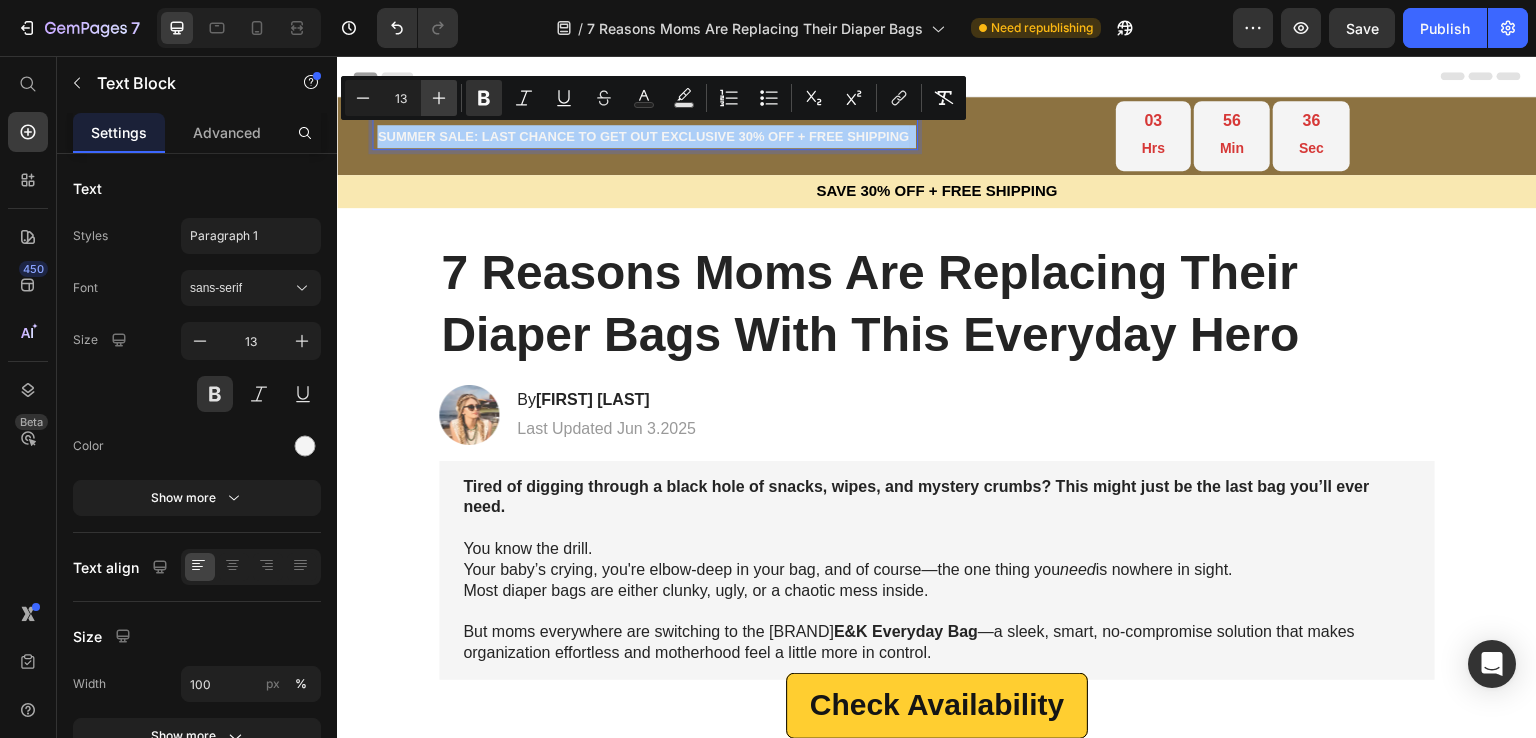 click on "Plus" at bounding box center [439, 98] 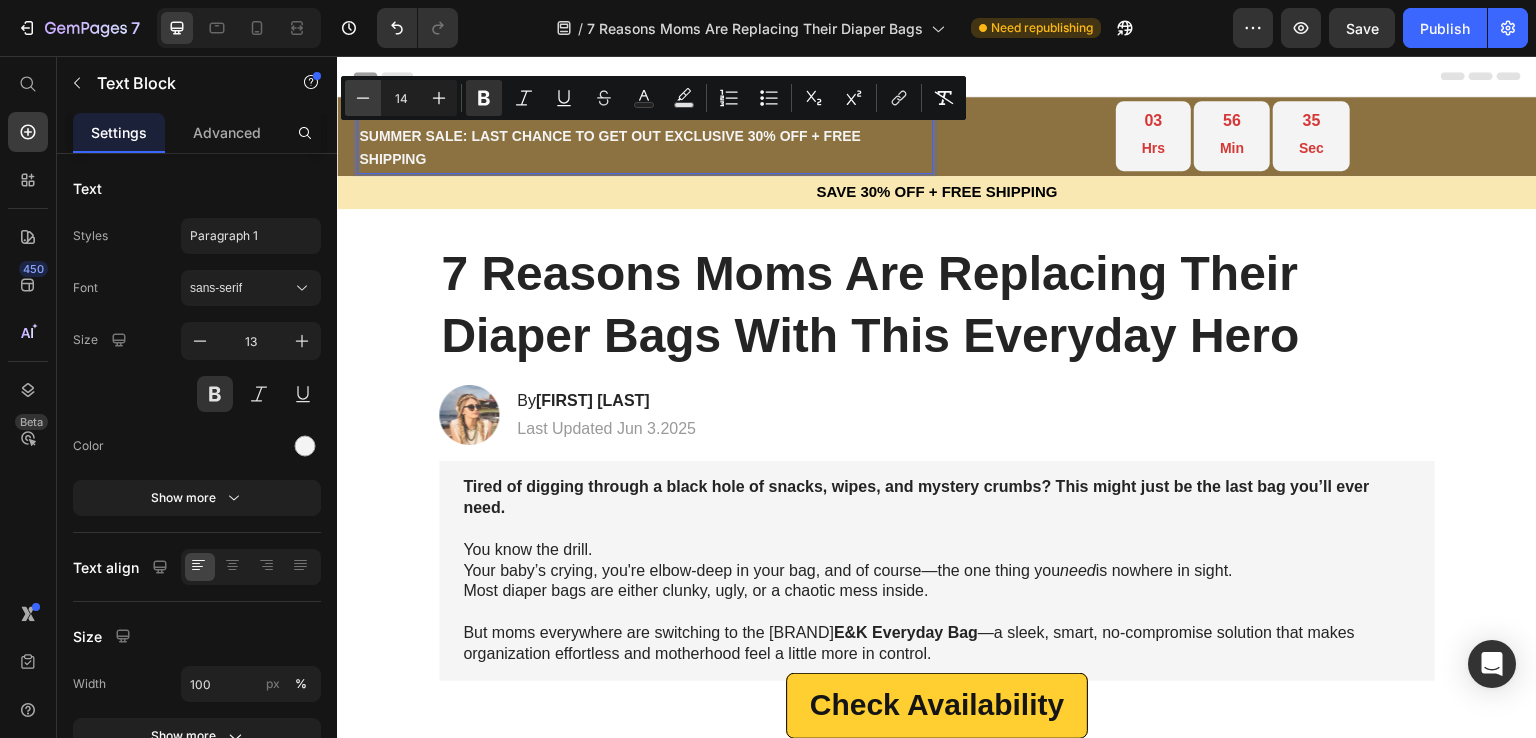 click 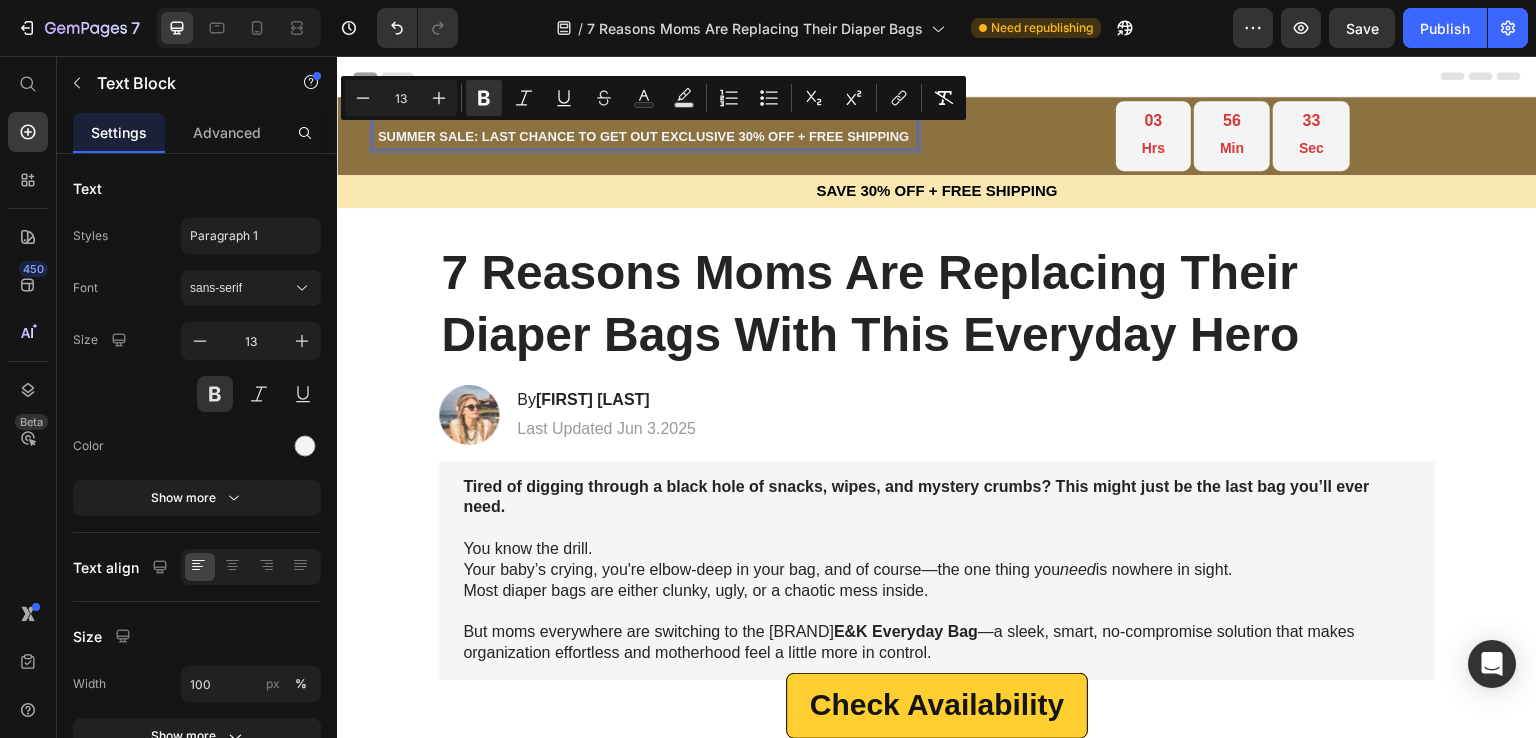 click on "Header" at bounding box center (937, 76) 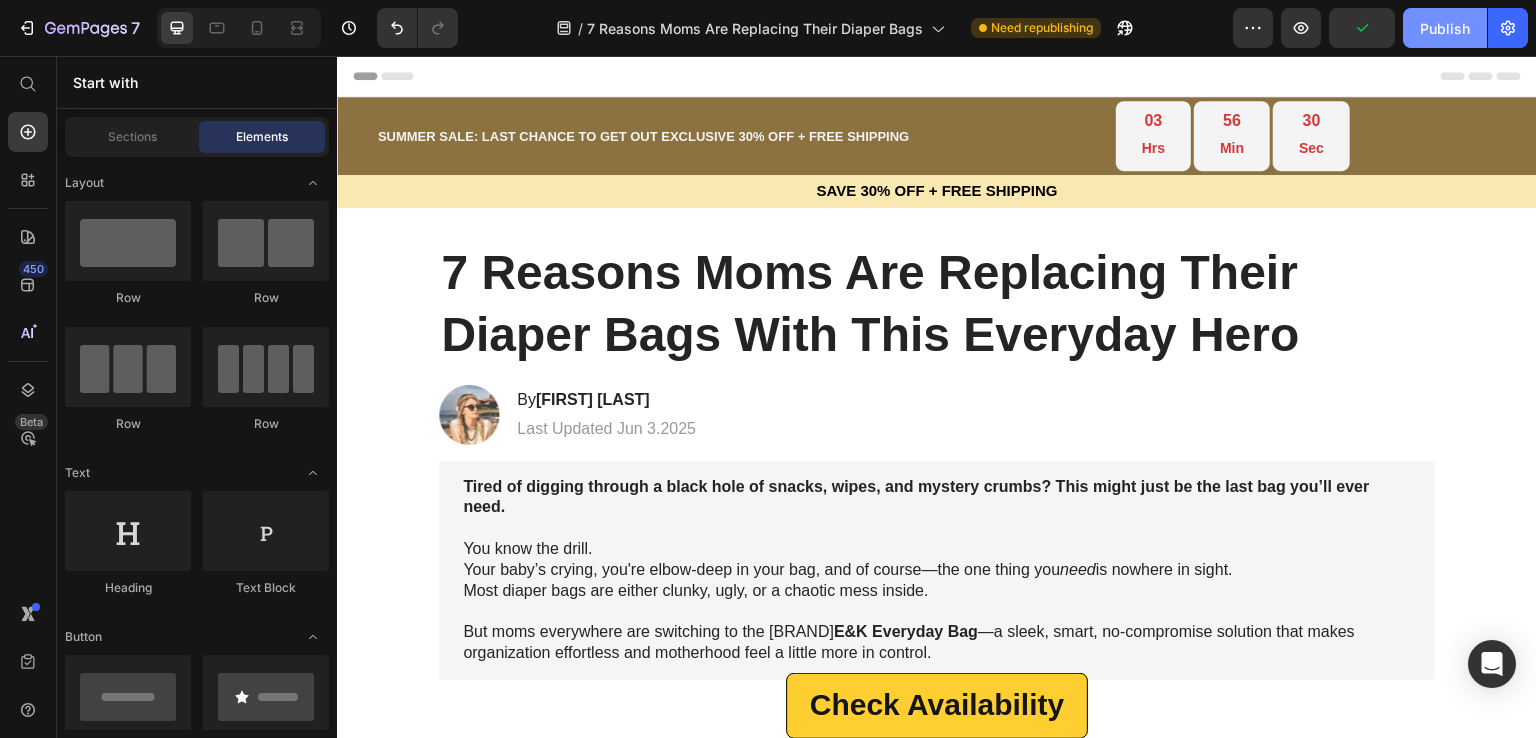 click on "Publish" at bounding box center [1445, 28] 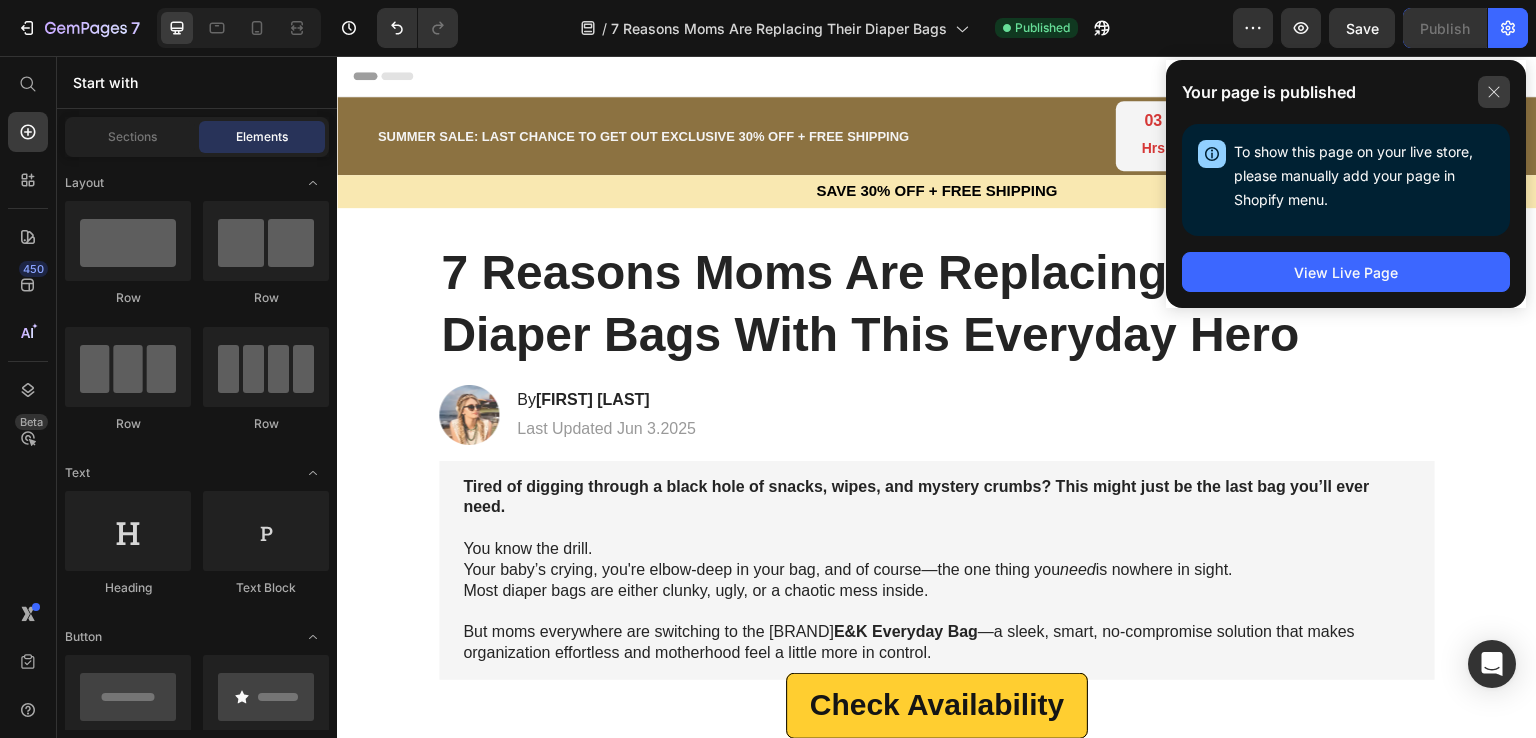 click 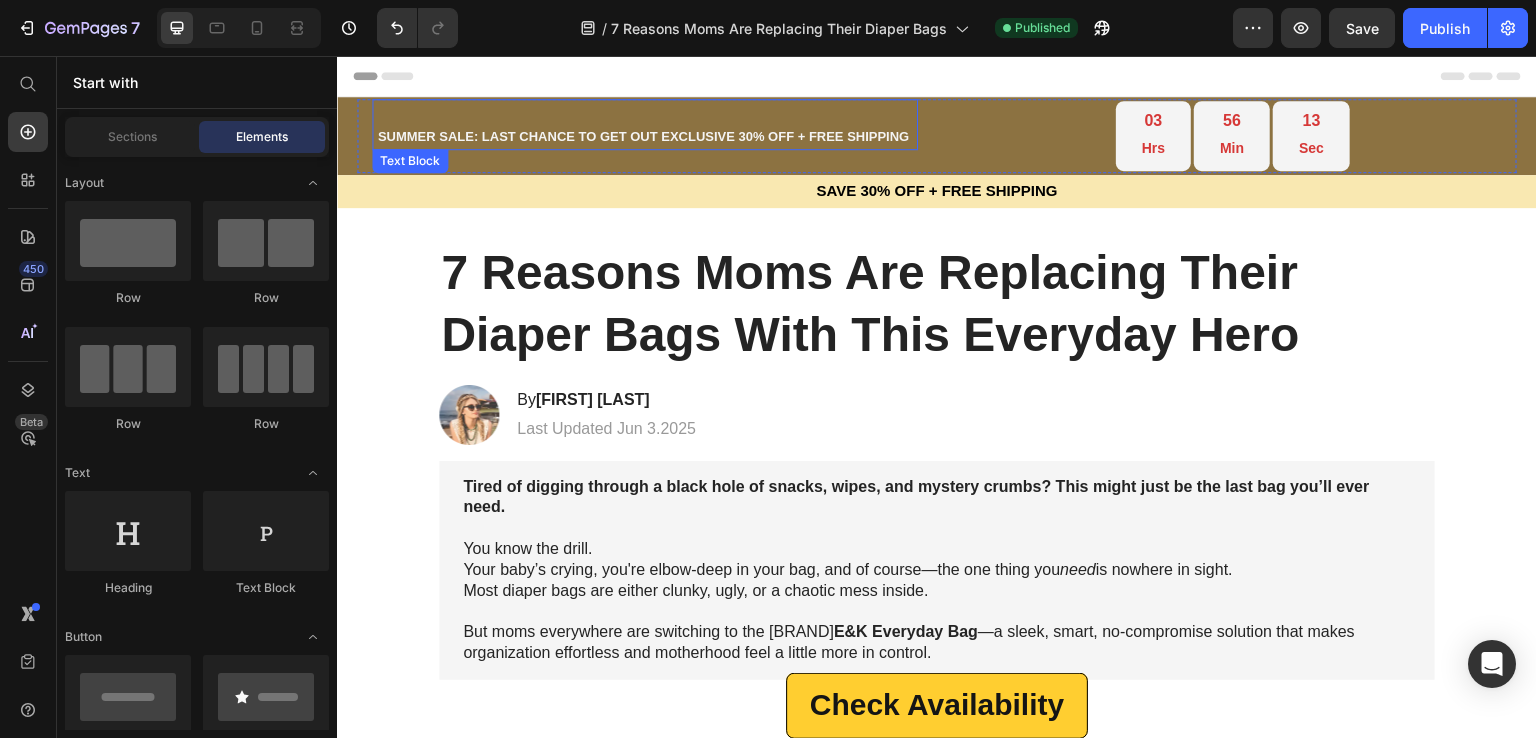 click on "SUMMER SALE: LAST CHANCE TO GET OUT EXCLUSIVE 30% OFF + FREE SHIPPING" at bounding box center (643, 136) 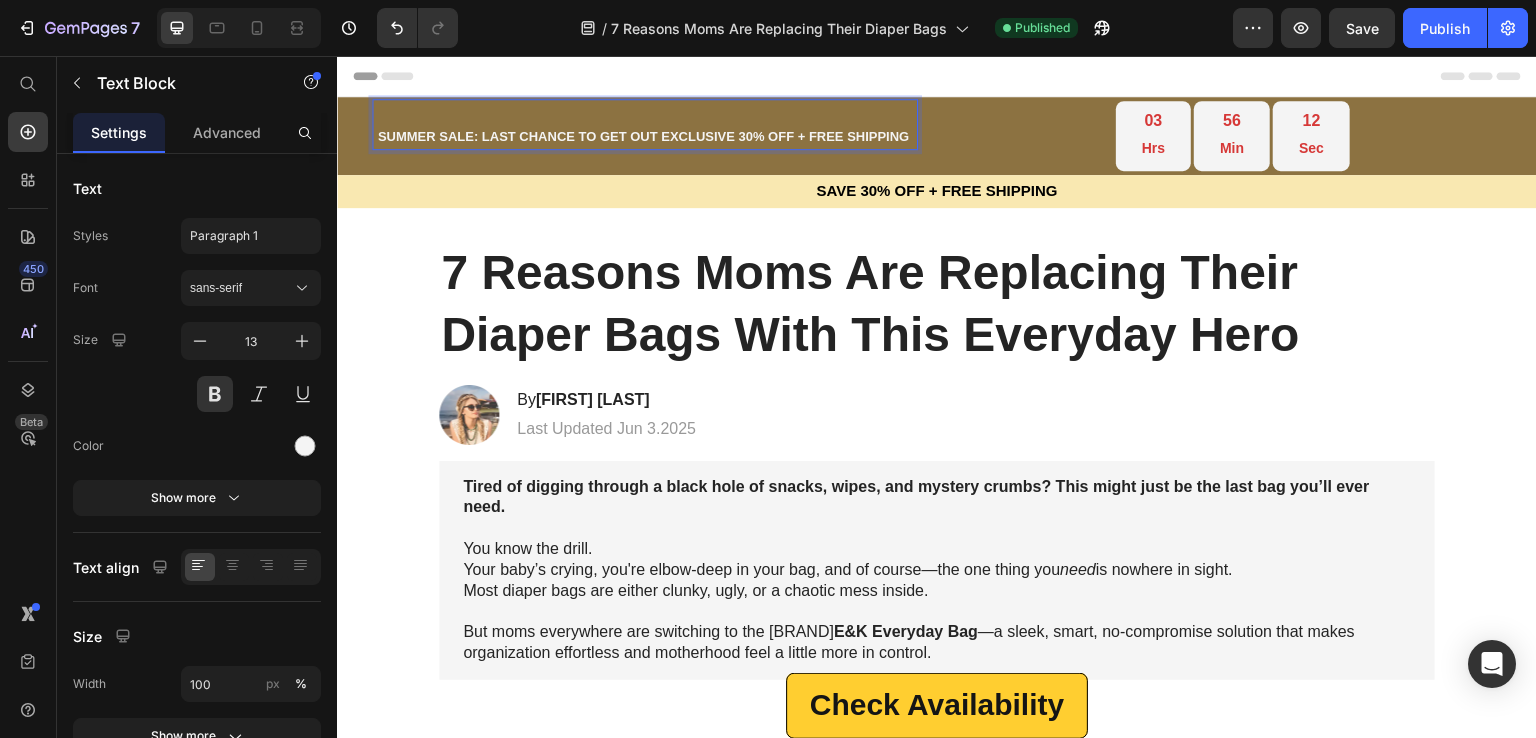 click on "SUMMER SALE: LAST CHANCE TO GET OUT EXCLUSIVE 30% OFF + FREE SHIPPING" at bounding box center (643, 136) 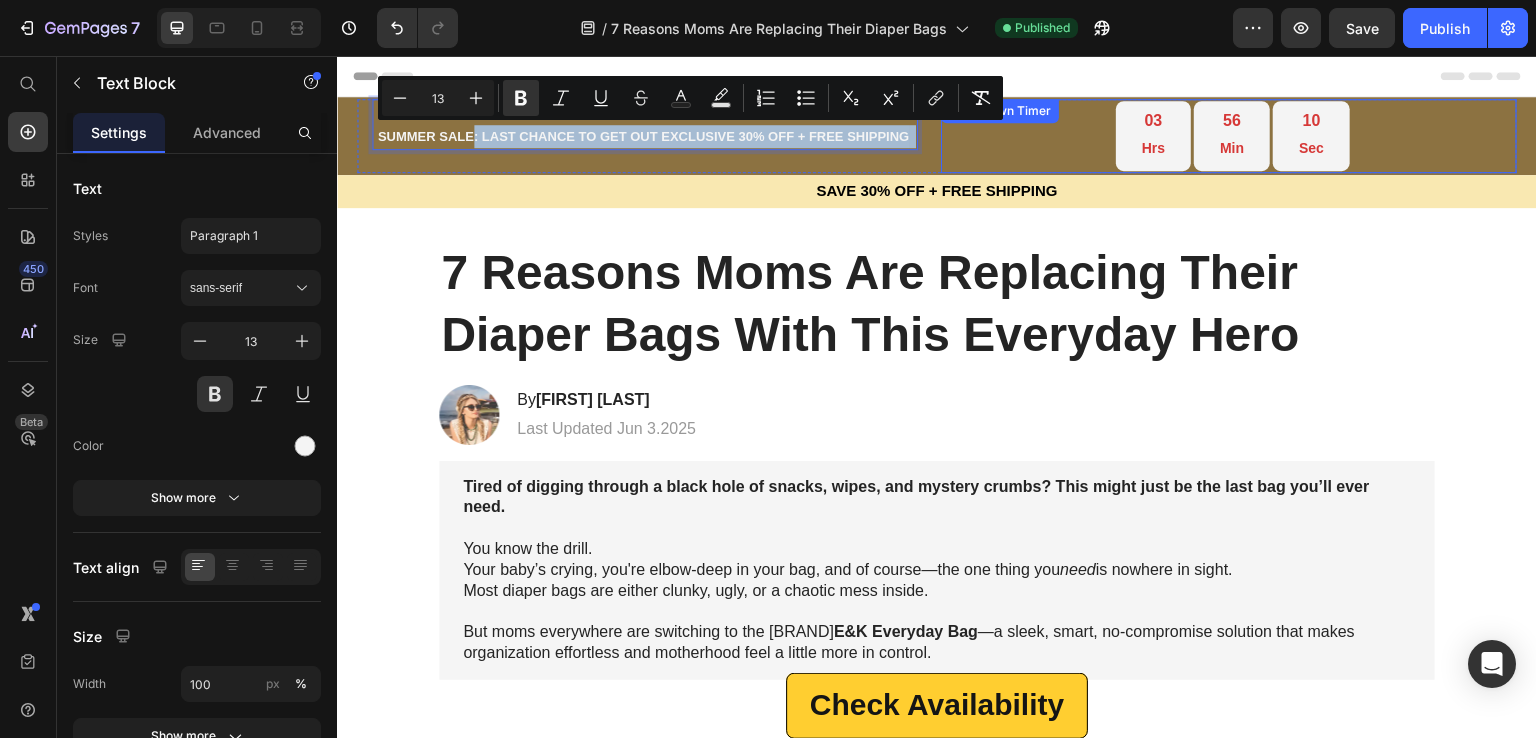 drag, startPoint x: 466, startPoint y: 136, endPoint x: 934, endPoint y: 145, distance: 468.08652 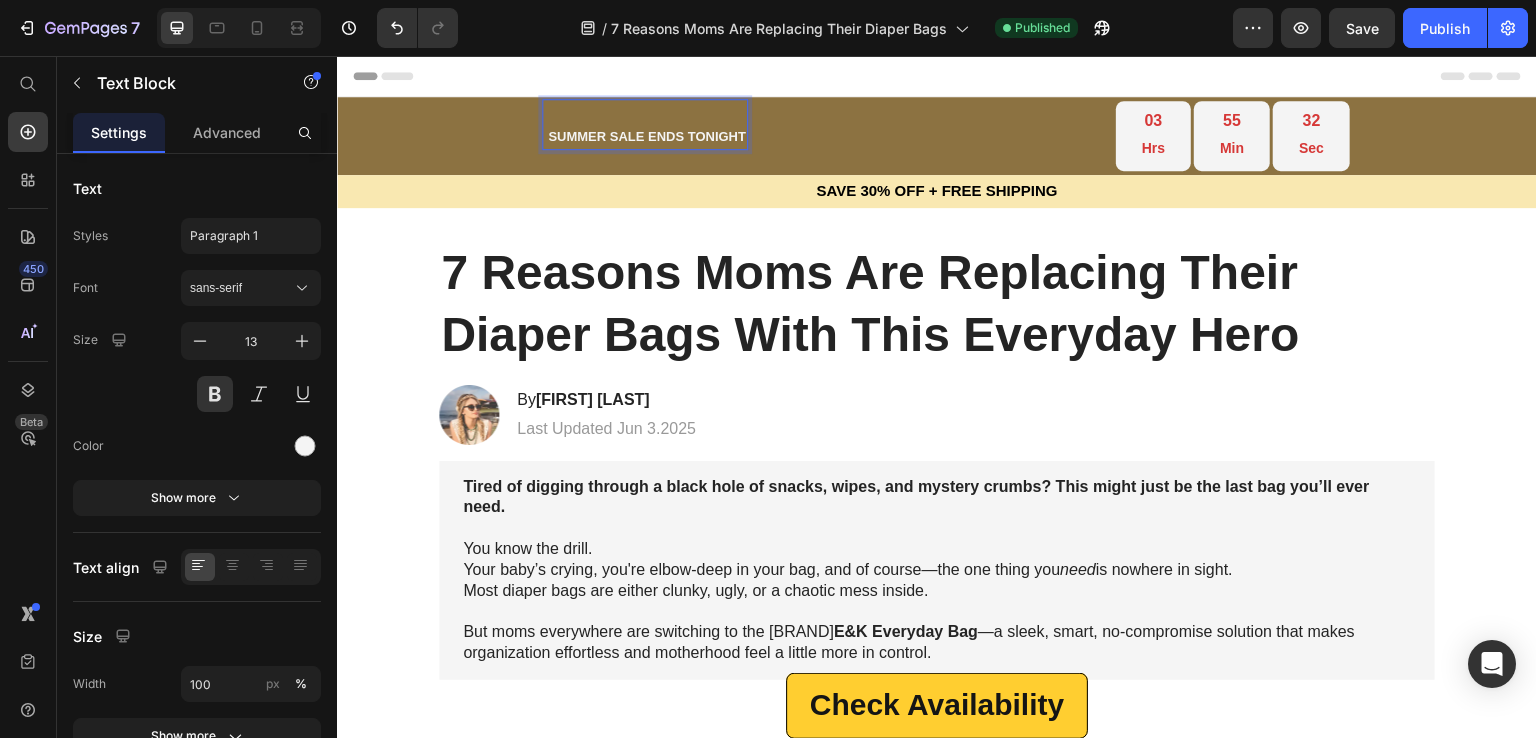 click on "SUMMER SALE ENDS TONIGHT" at bounding box center (647, 136) 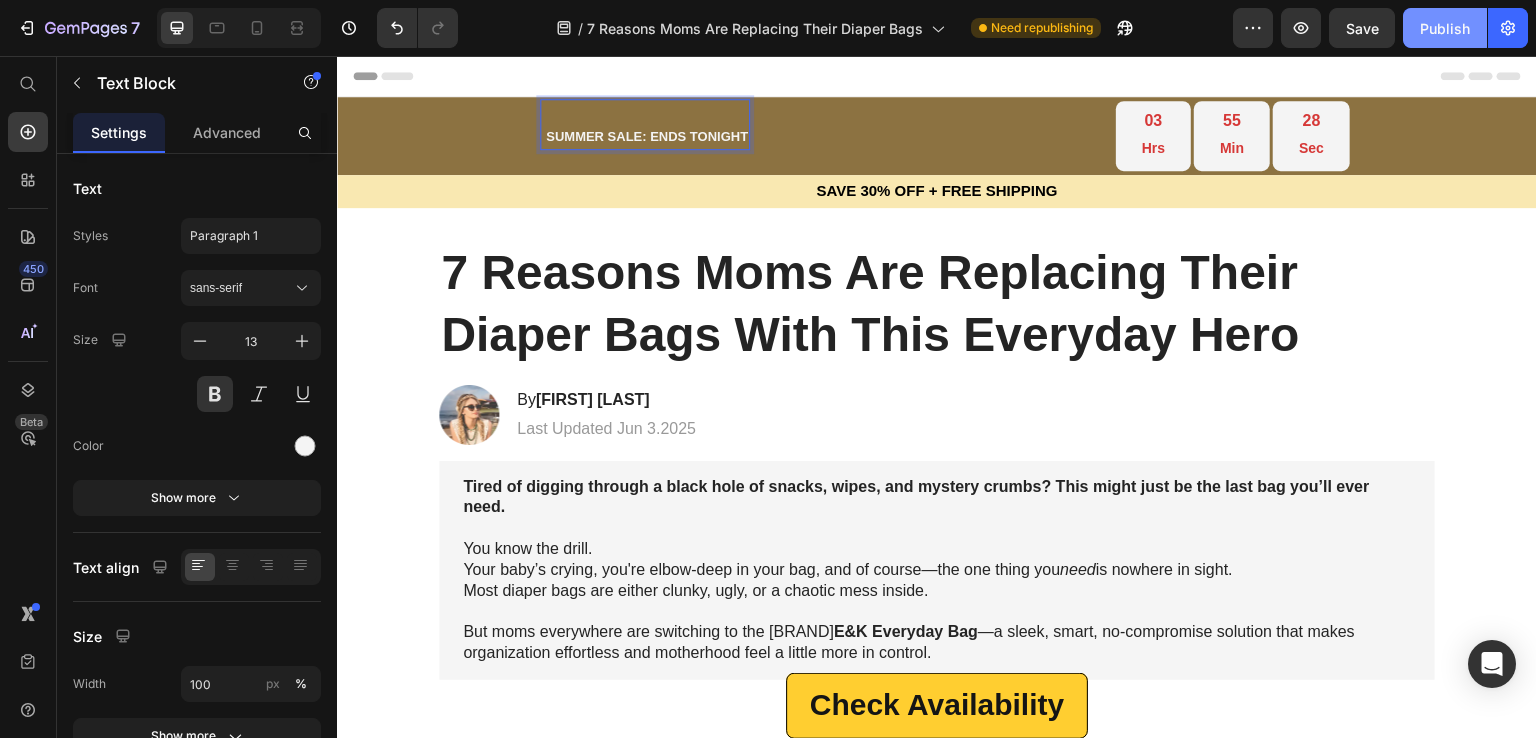click on "Publish" 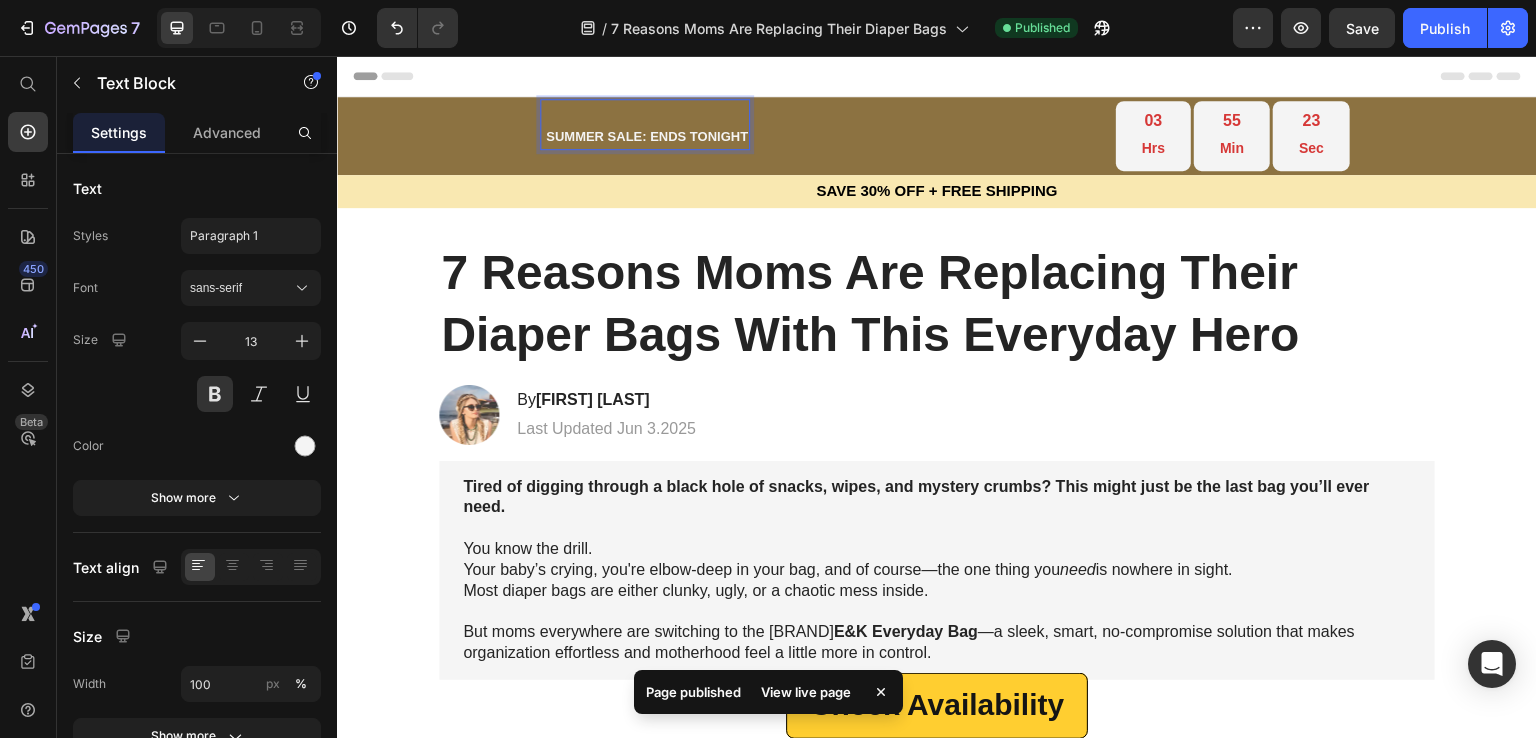 click on "SUMMER SALE: ENDS TONIGHT" at bounding box center (647, 136) 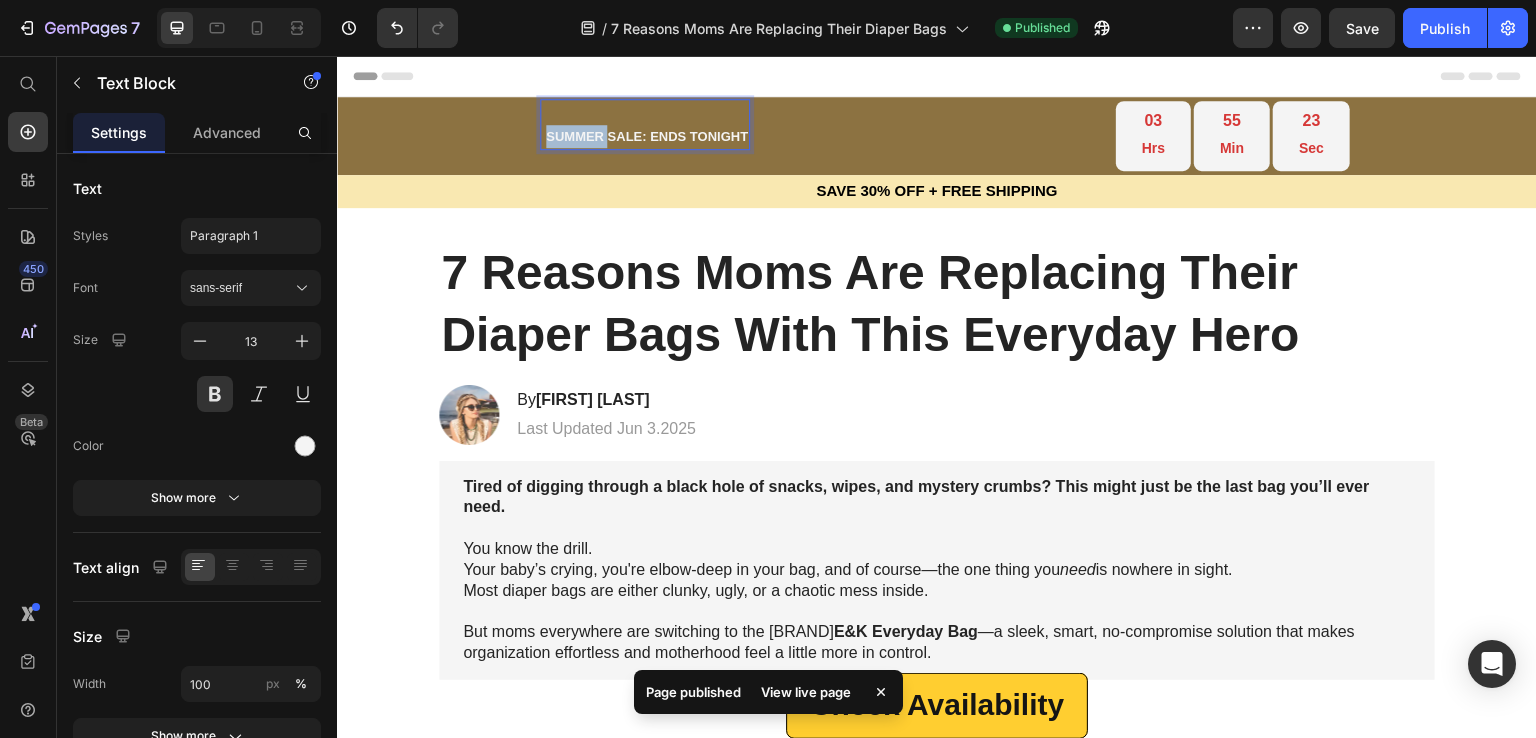 click on "SUMMER SALE: ENDS TONIGHT" at bounding box center [647, 136] 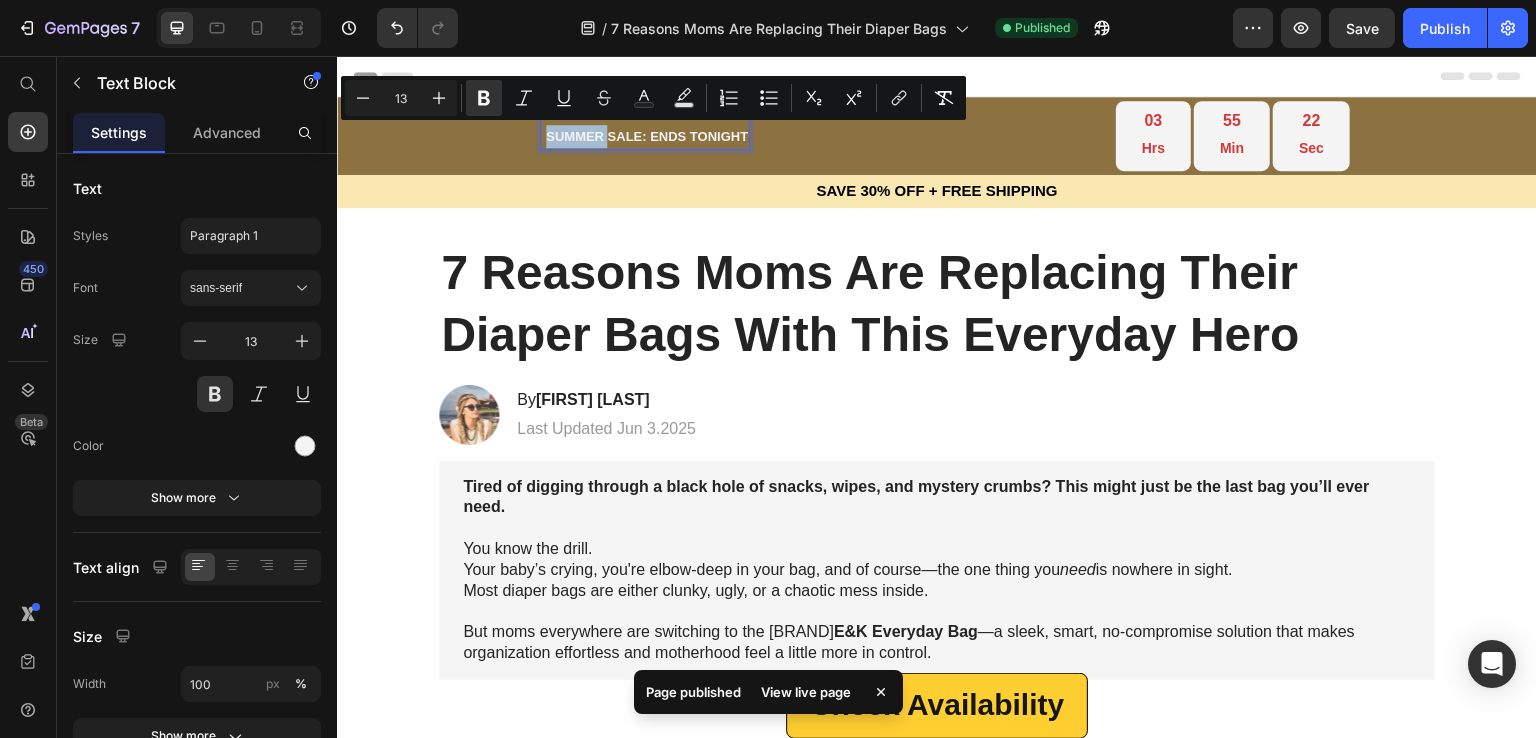 type on "14" 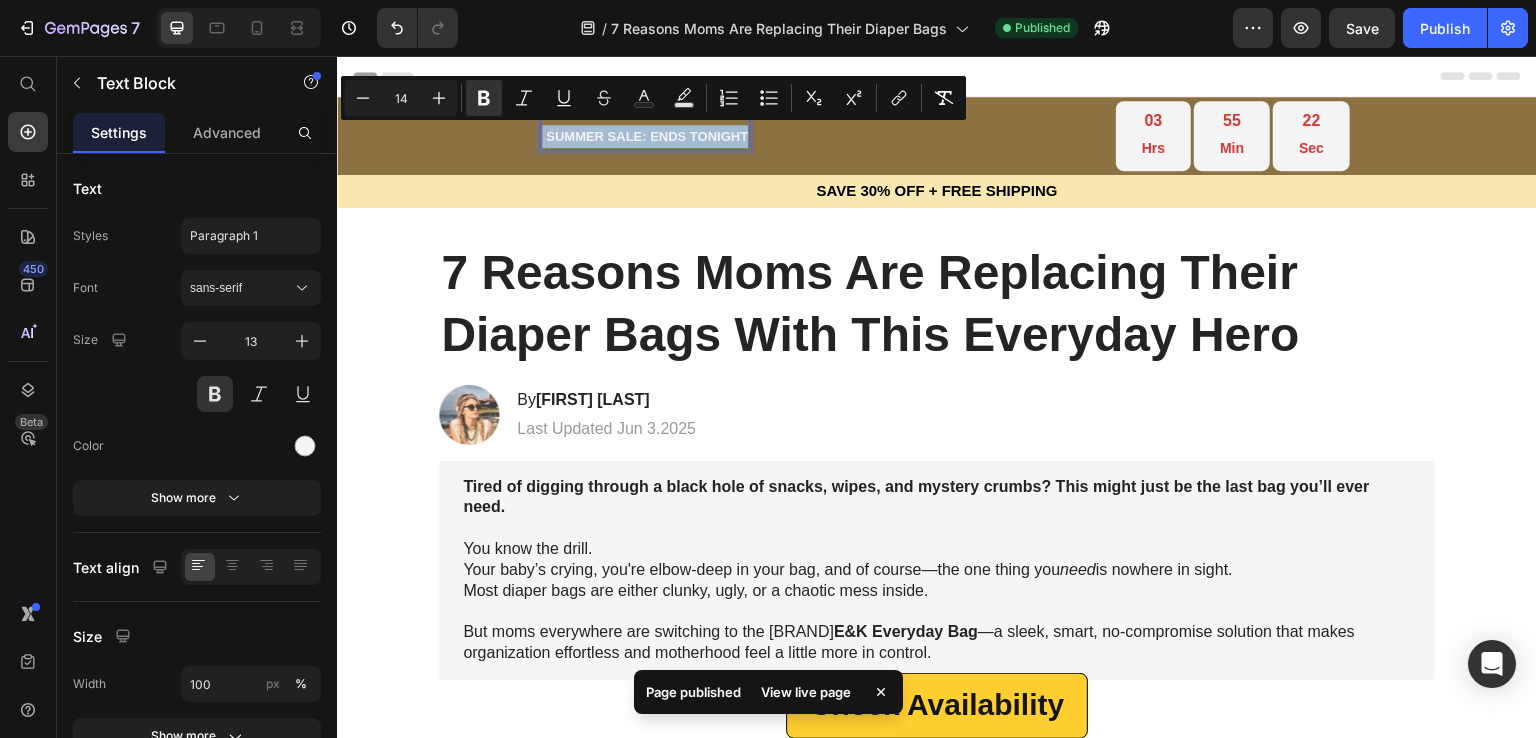 click on "SUMMER SALE: ENDS TONIGHT" at bounding box center [647, 136] 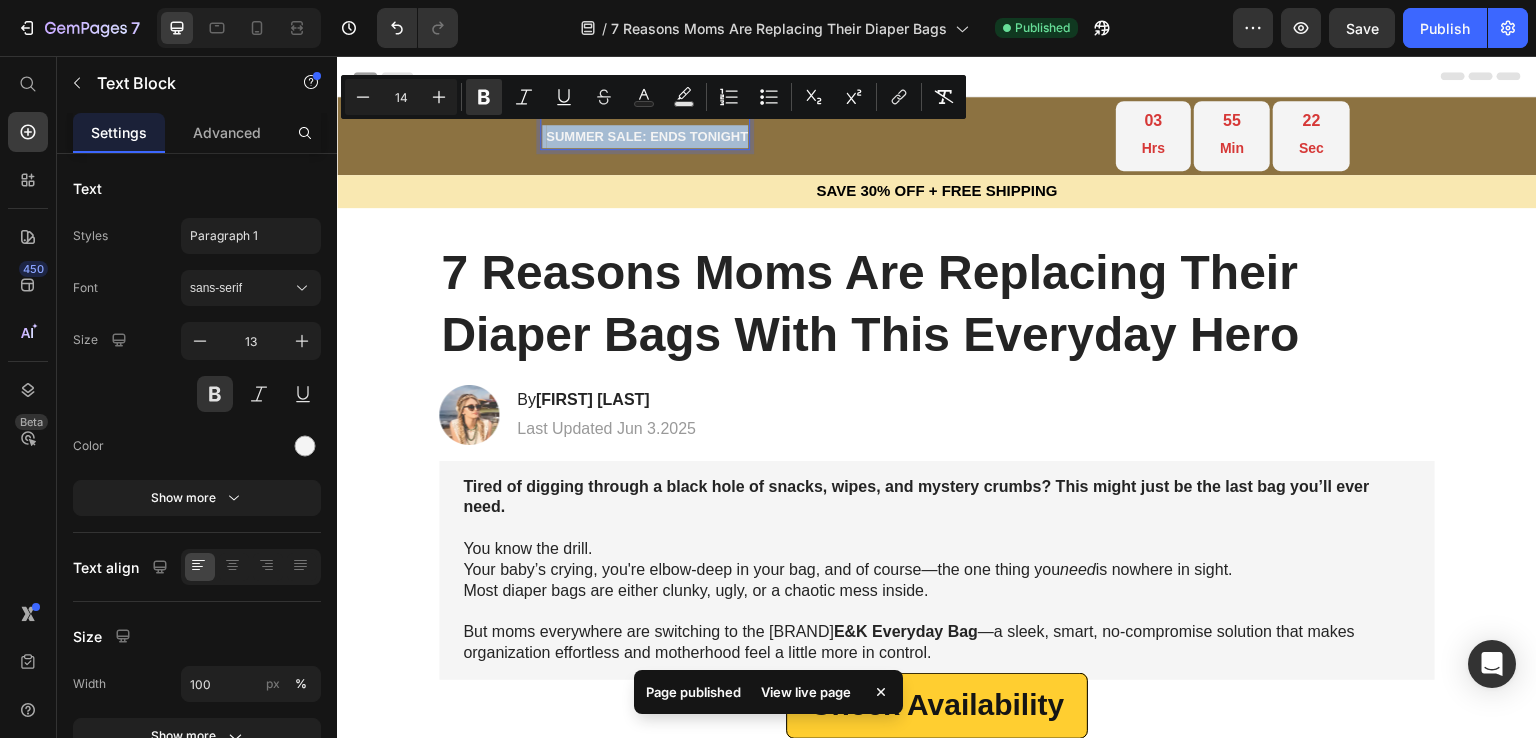 drag, startPoint x: 543, startPoint y: 132, endPoint x: 572, endPoint y: 136, distance: 29.274563 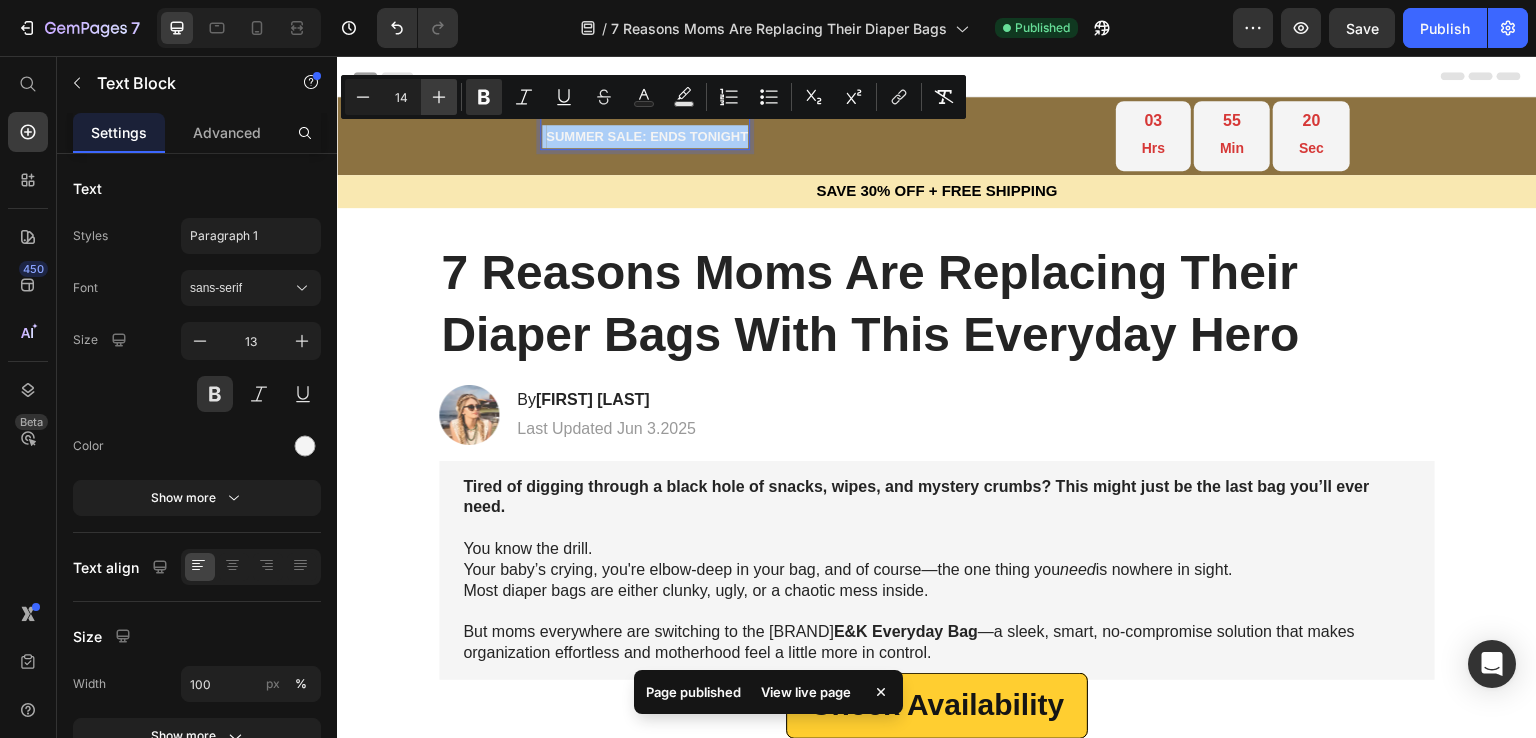 click 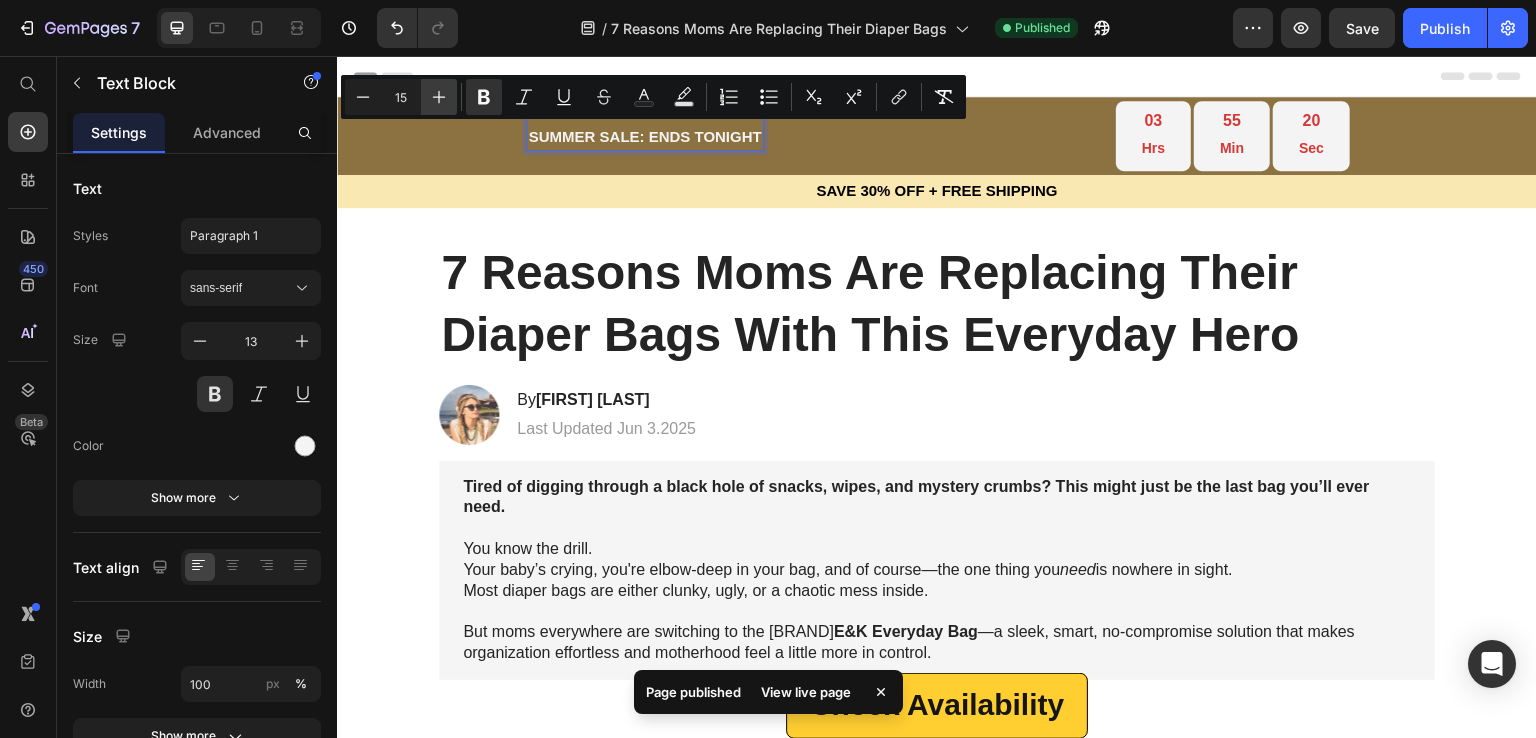 click 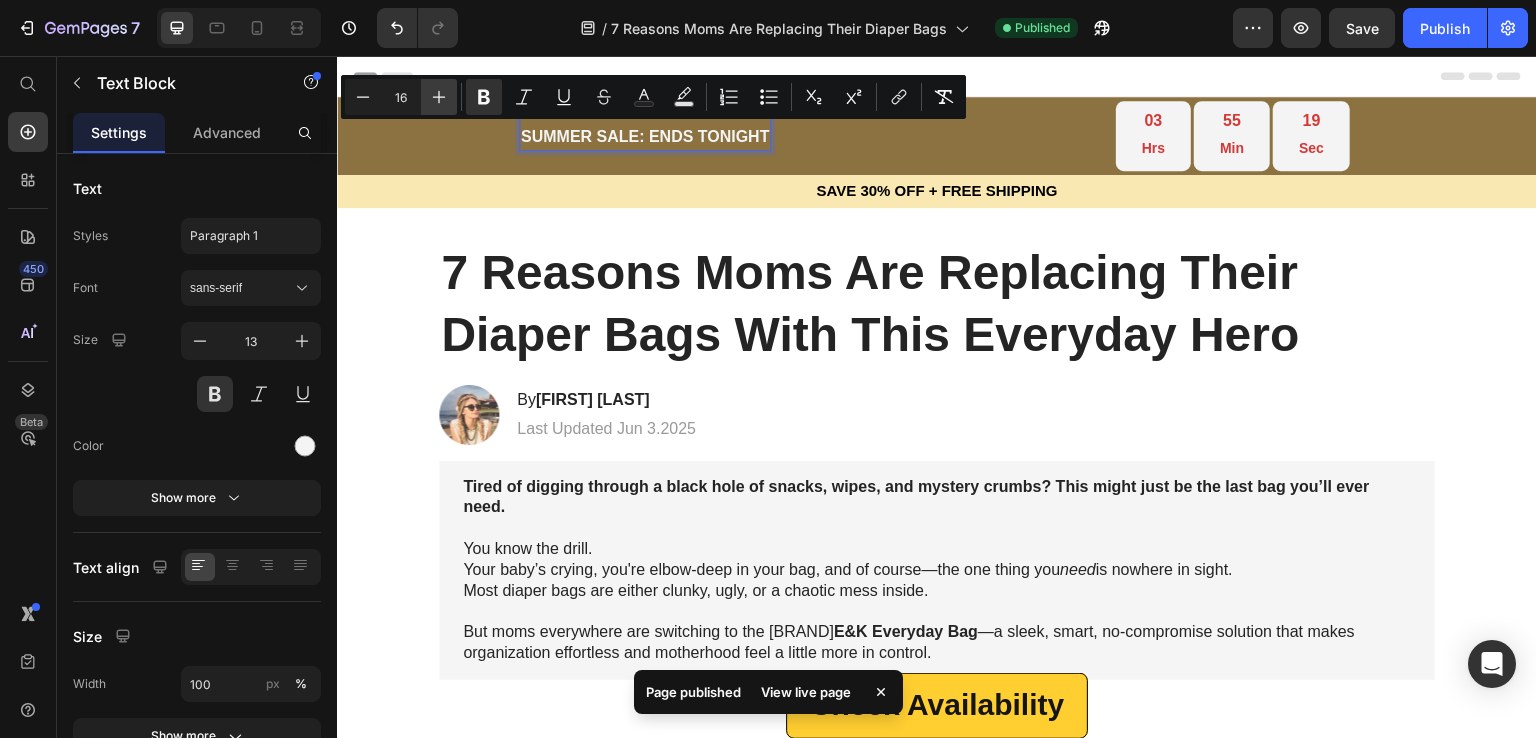 click 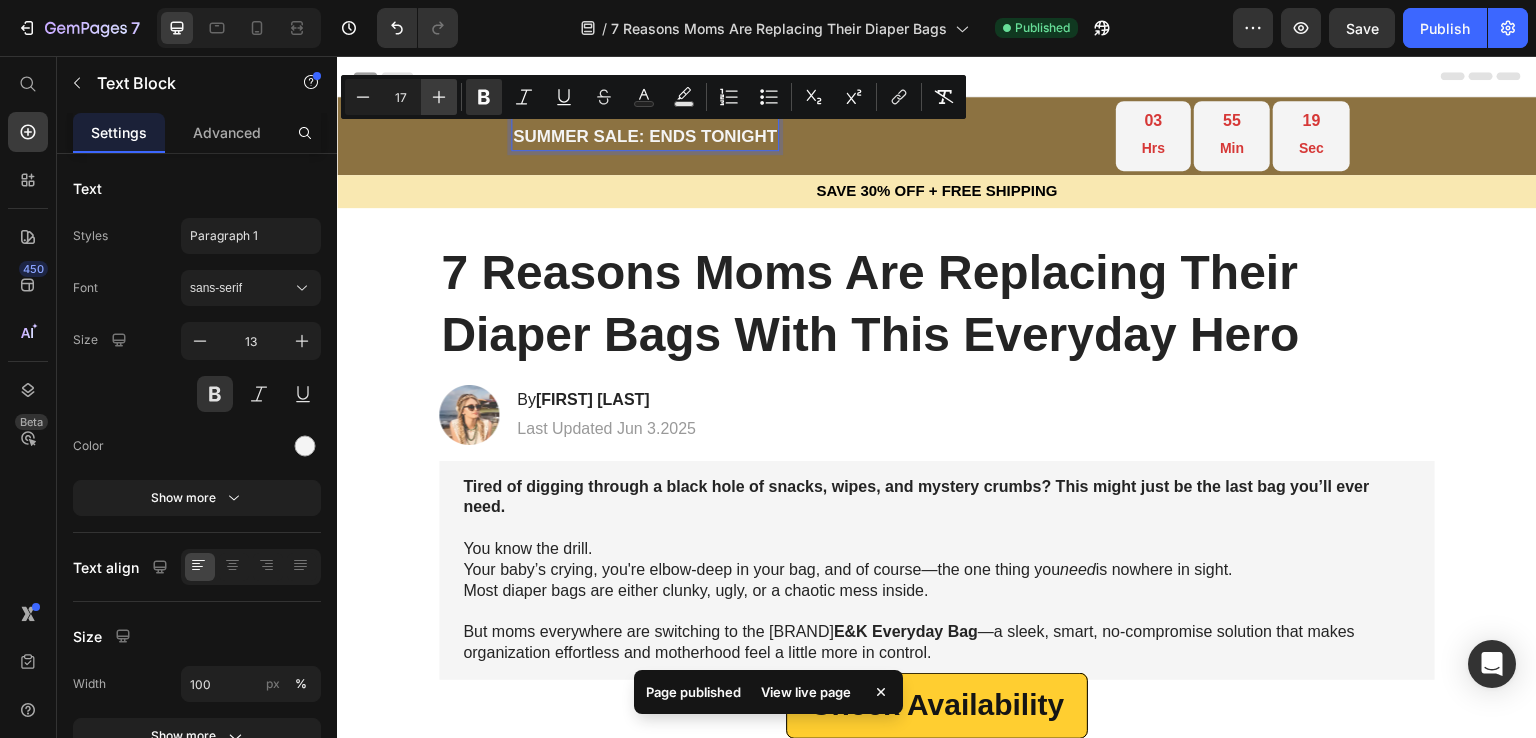 click 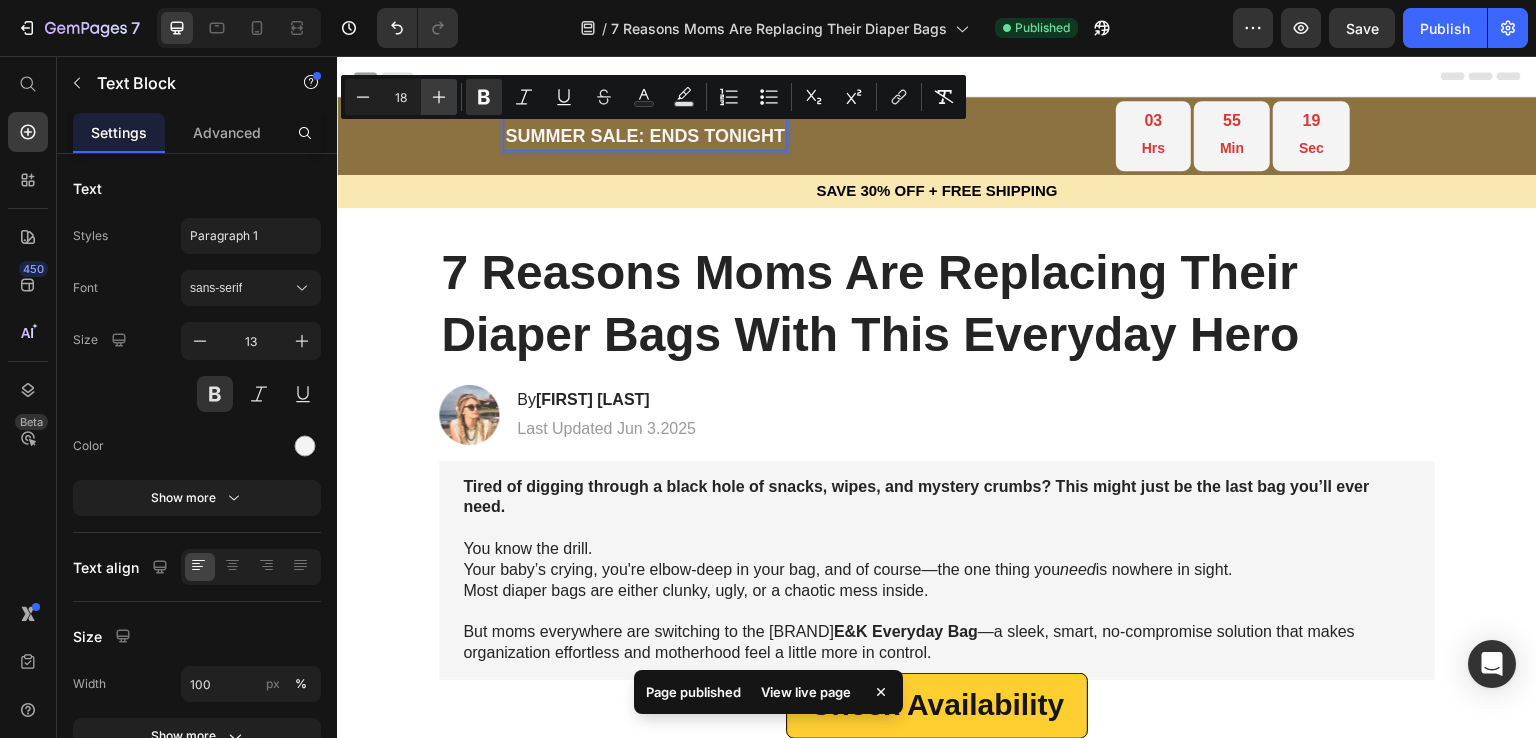 click 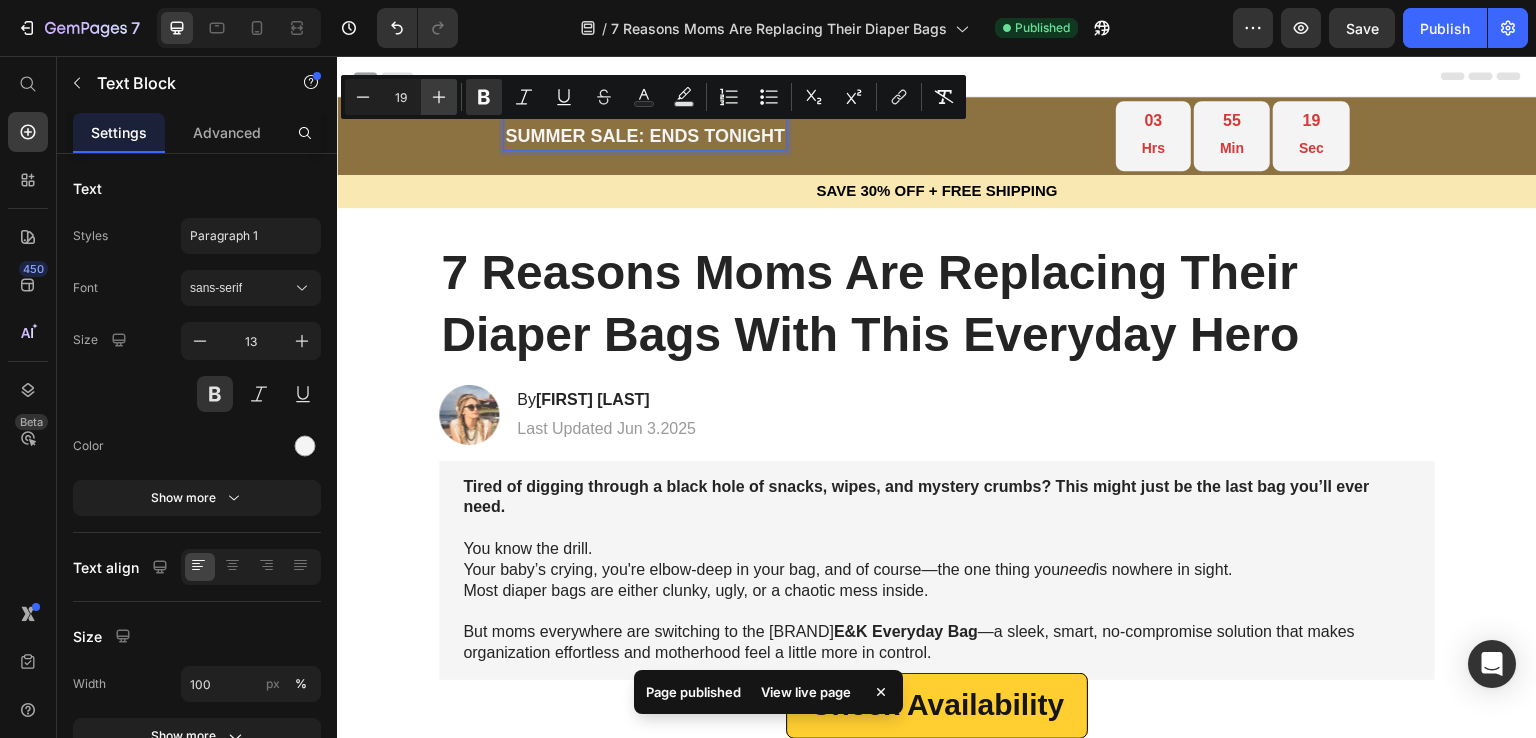 click 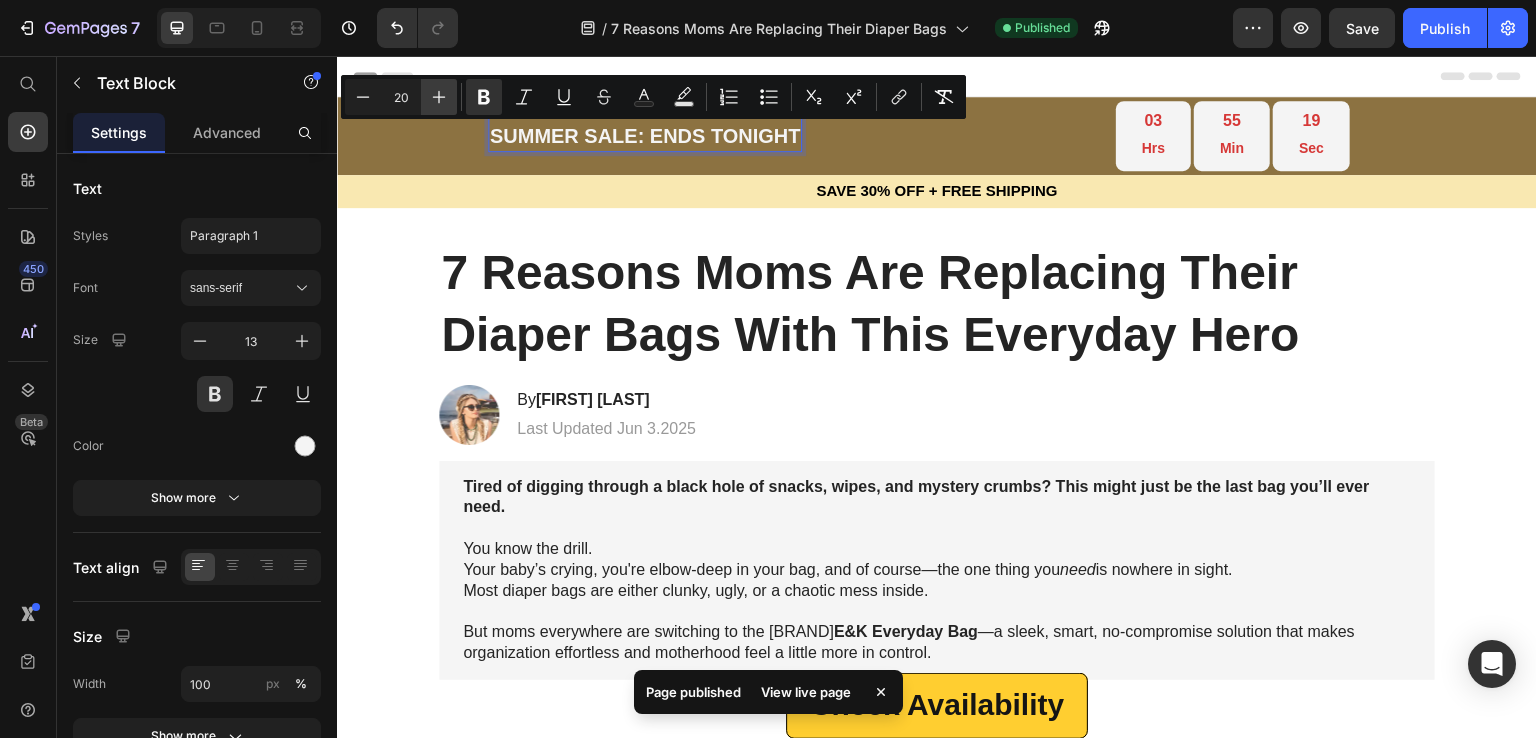 click 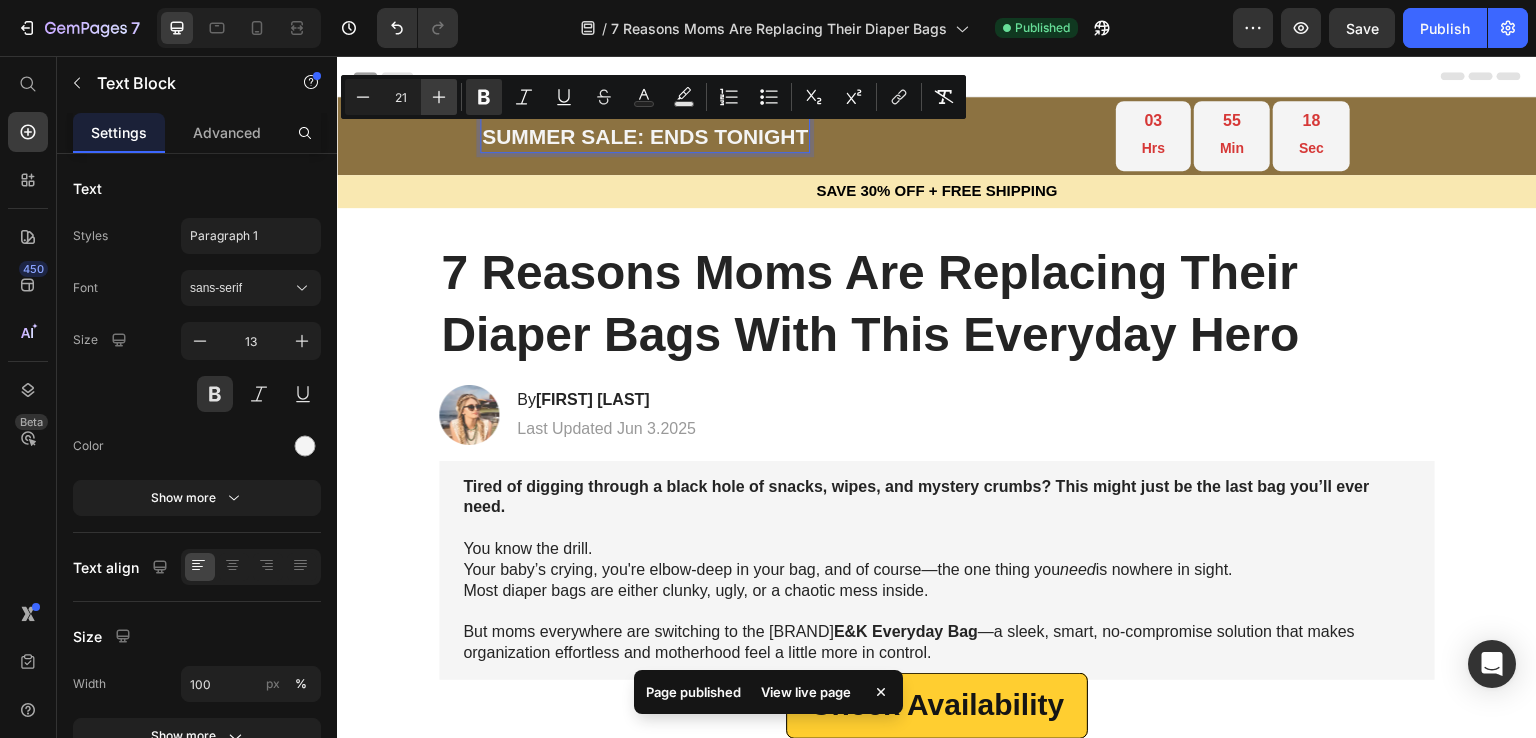 click 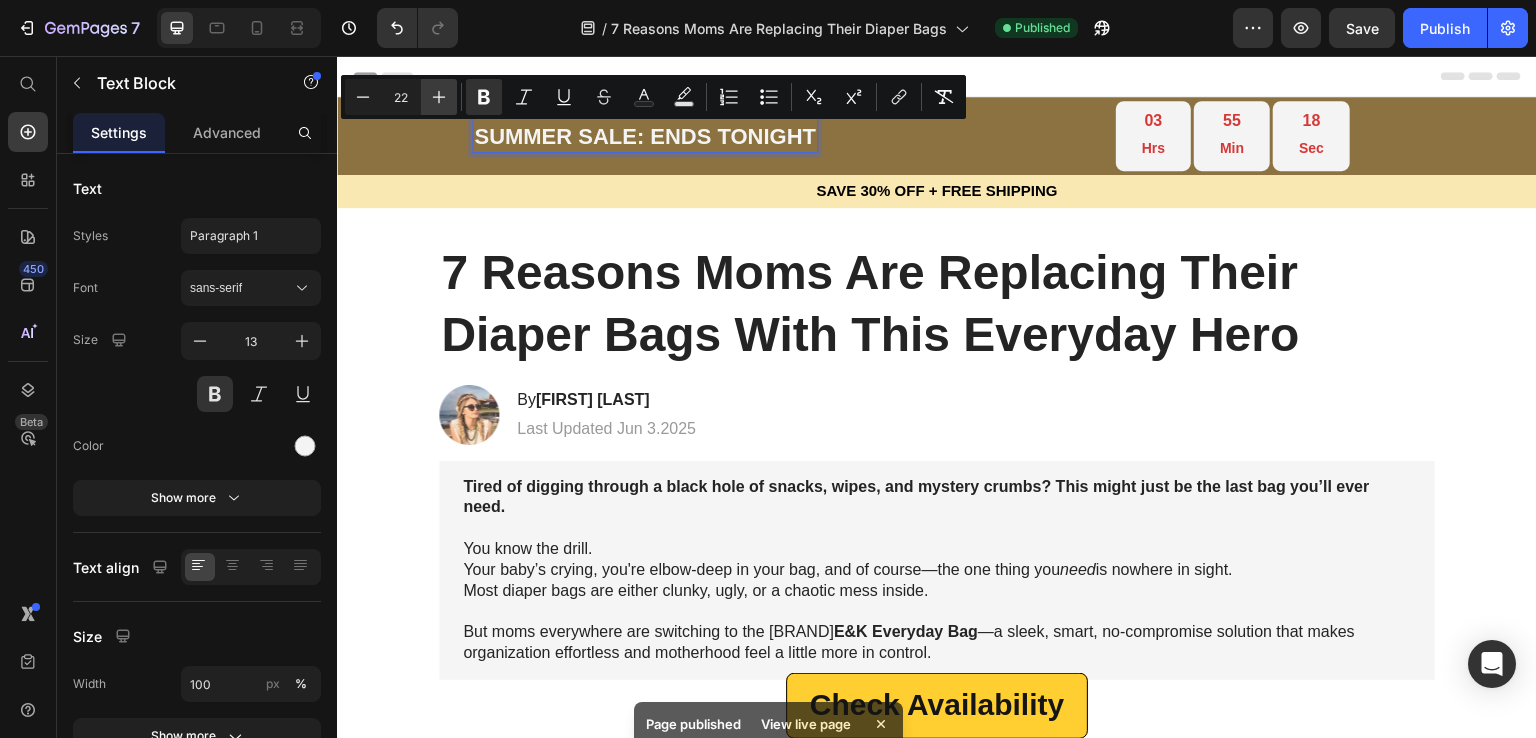 click 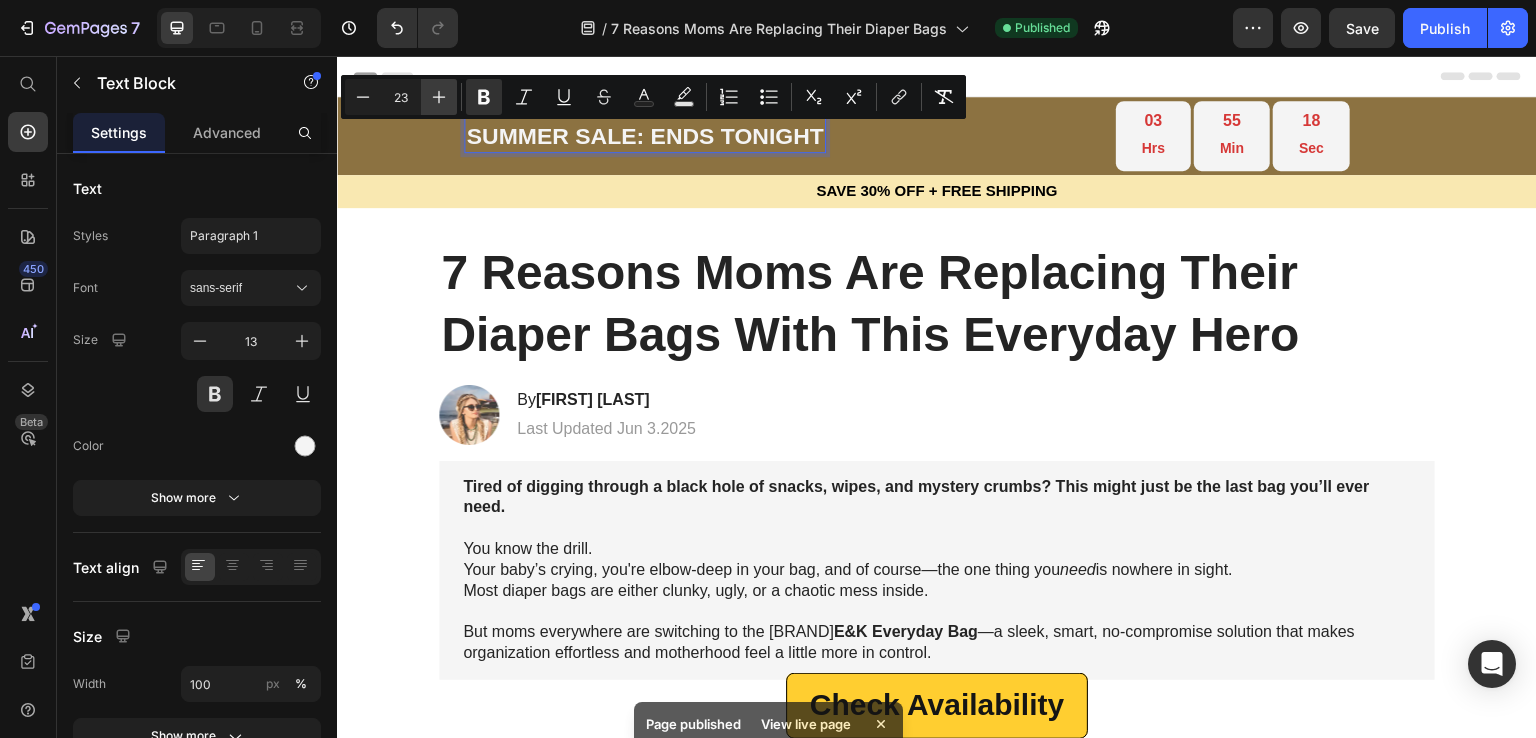 click 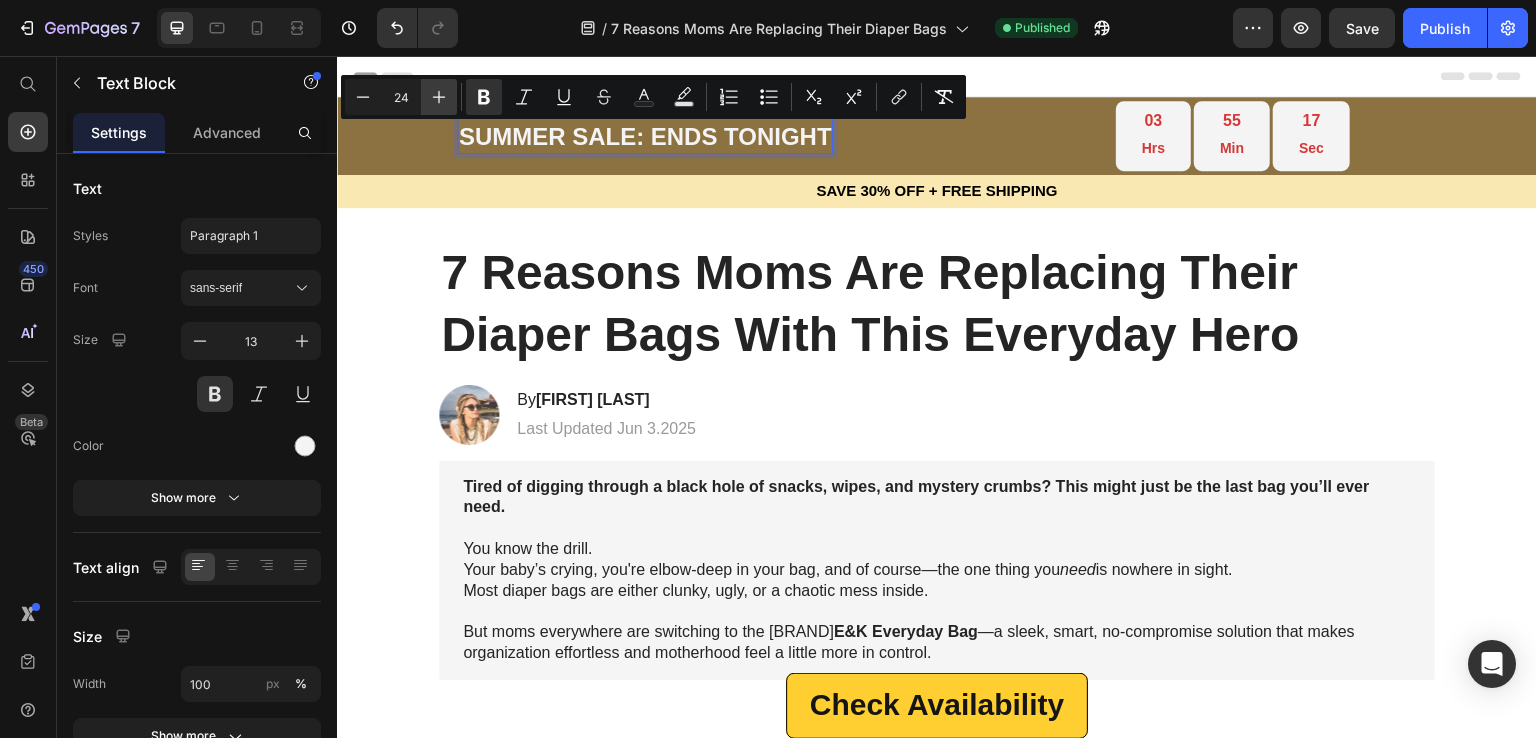 click 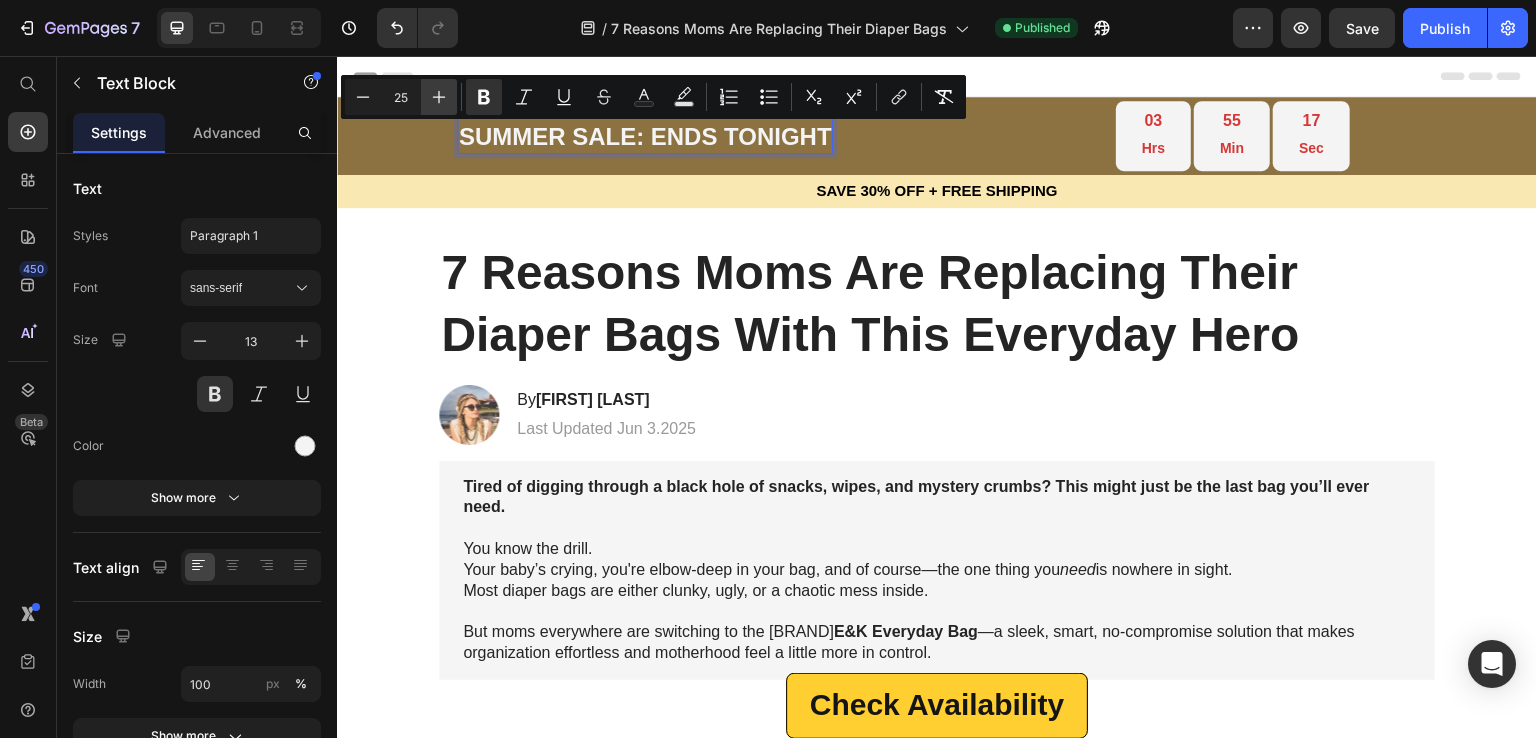 click 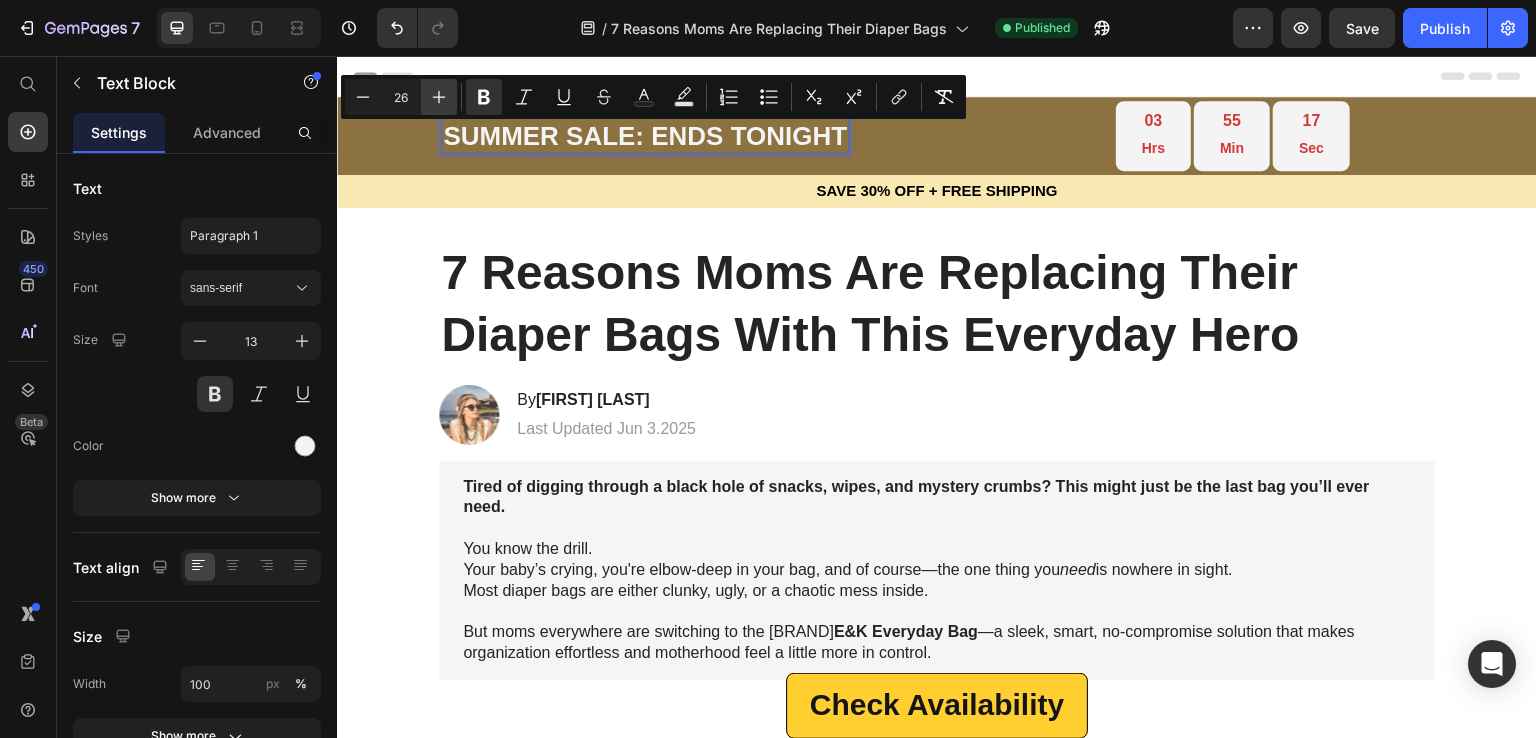 click 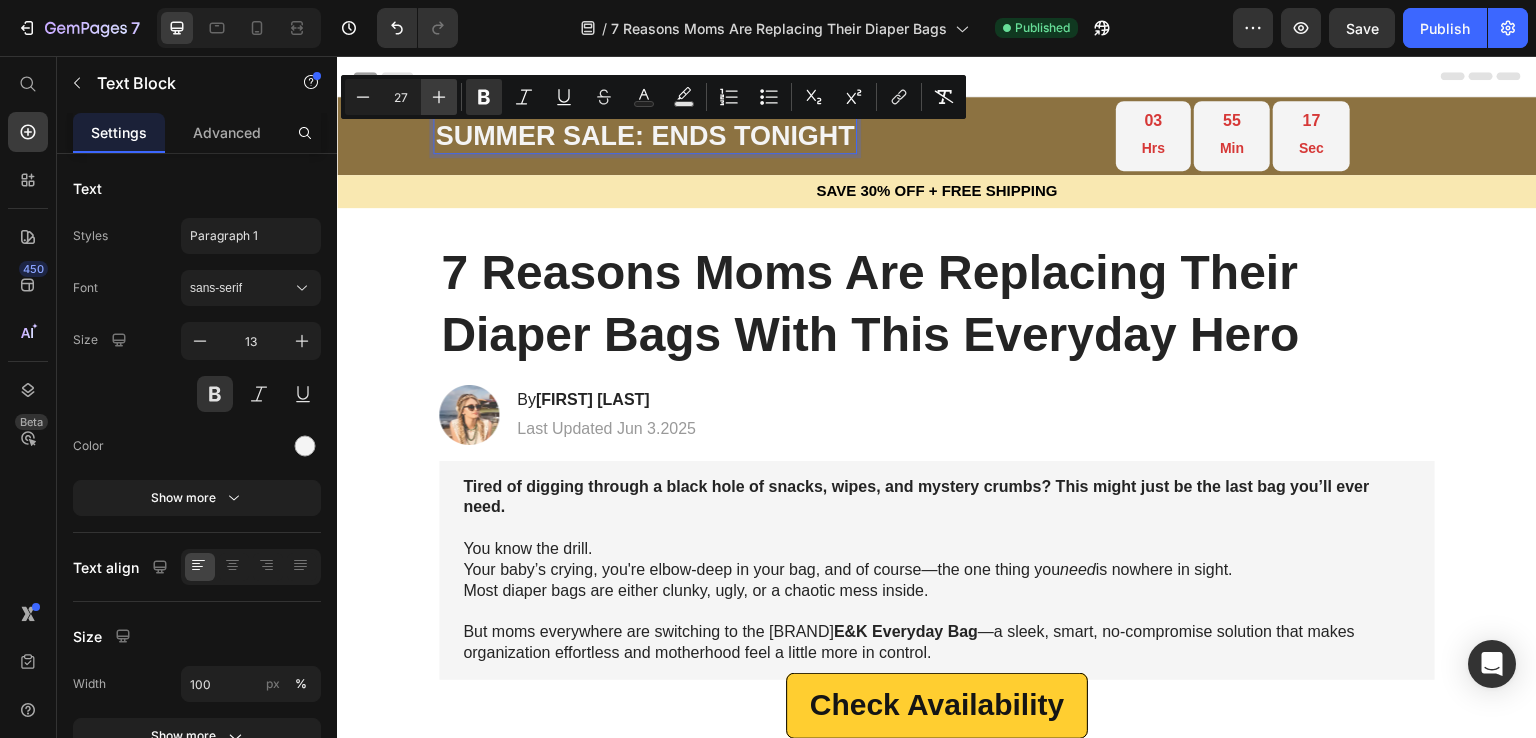 click 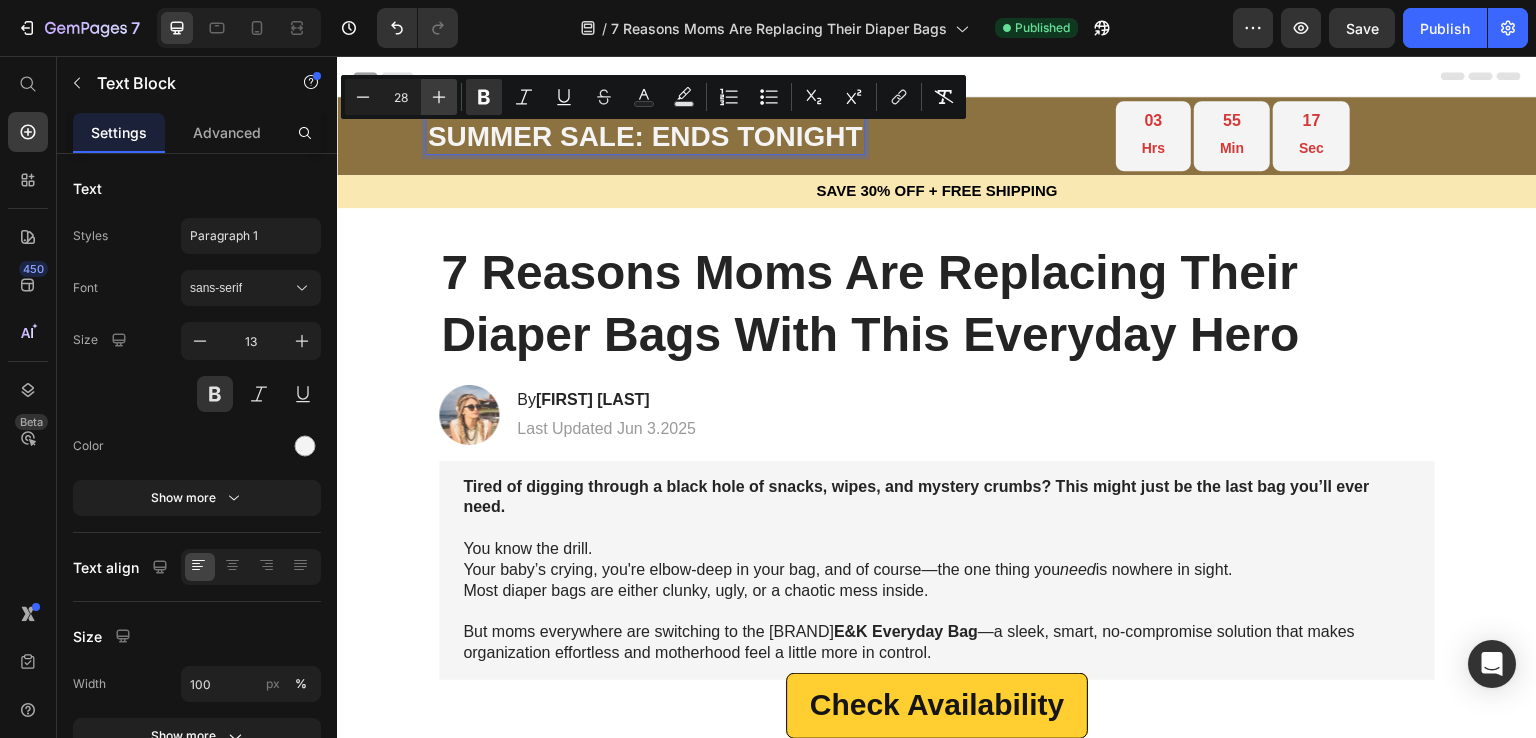 click 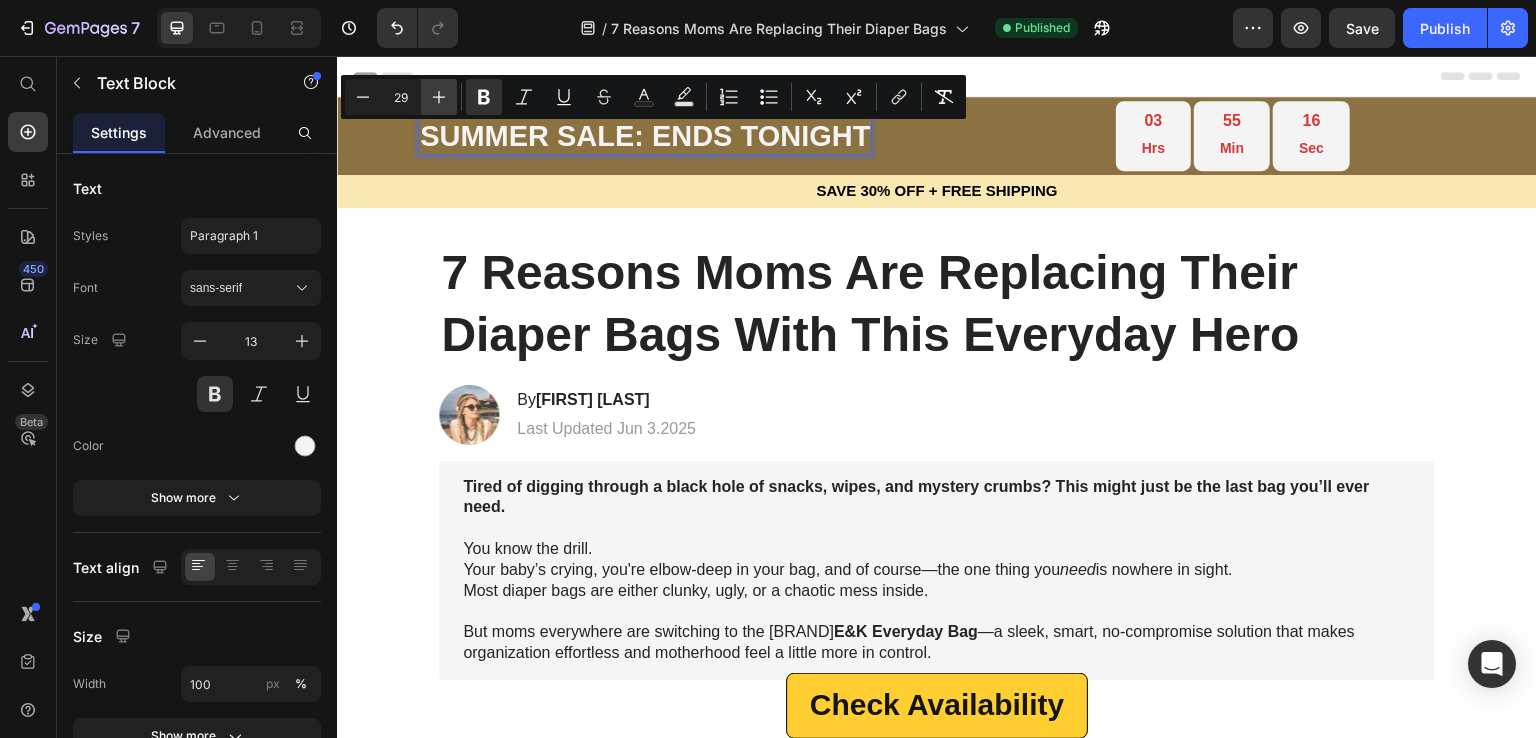 click 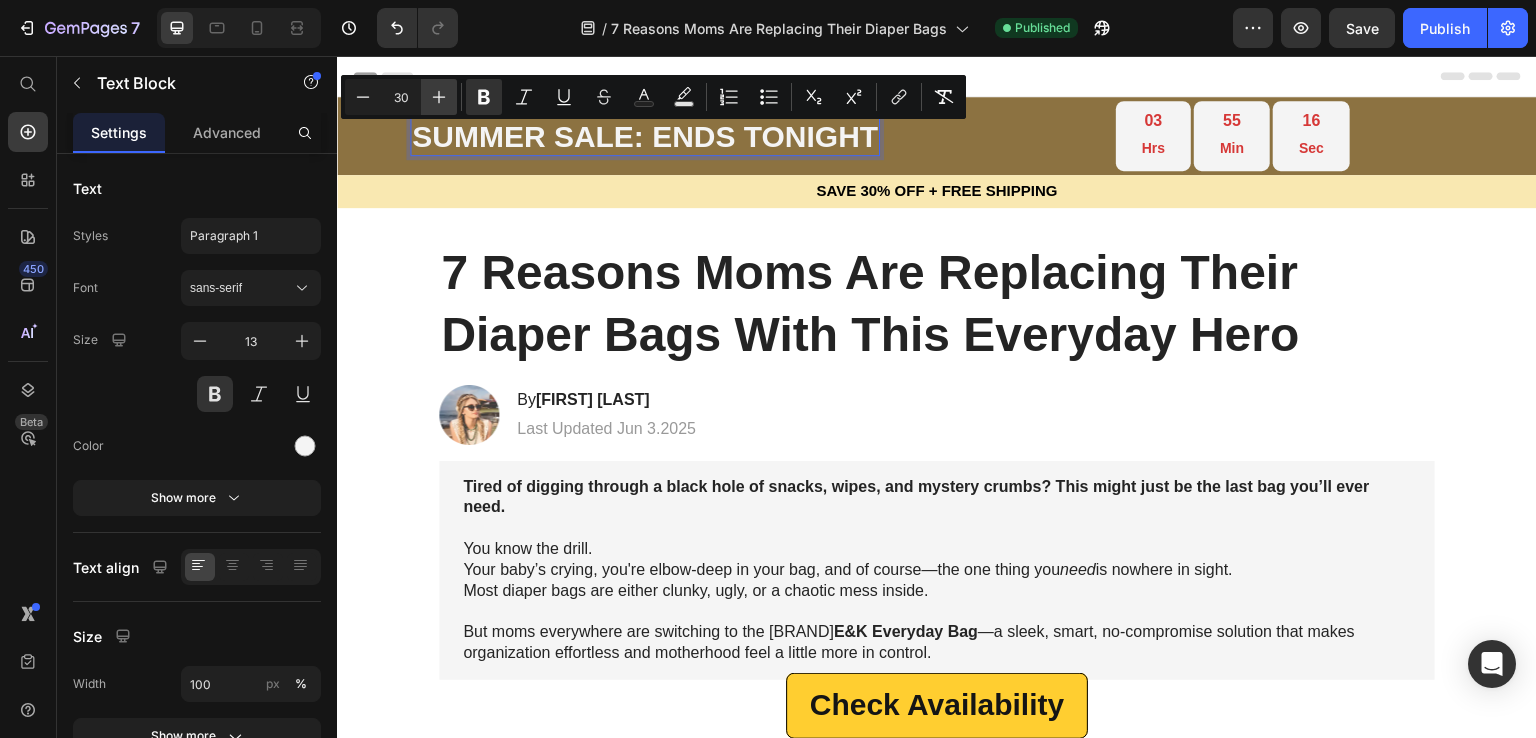 click 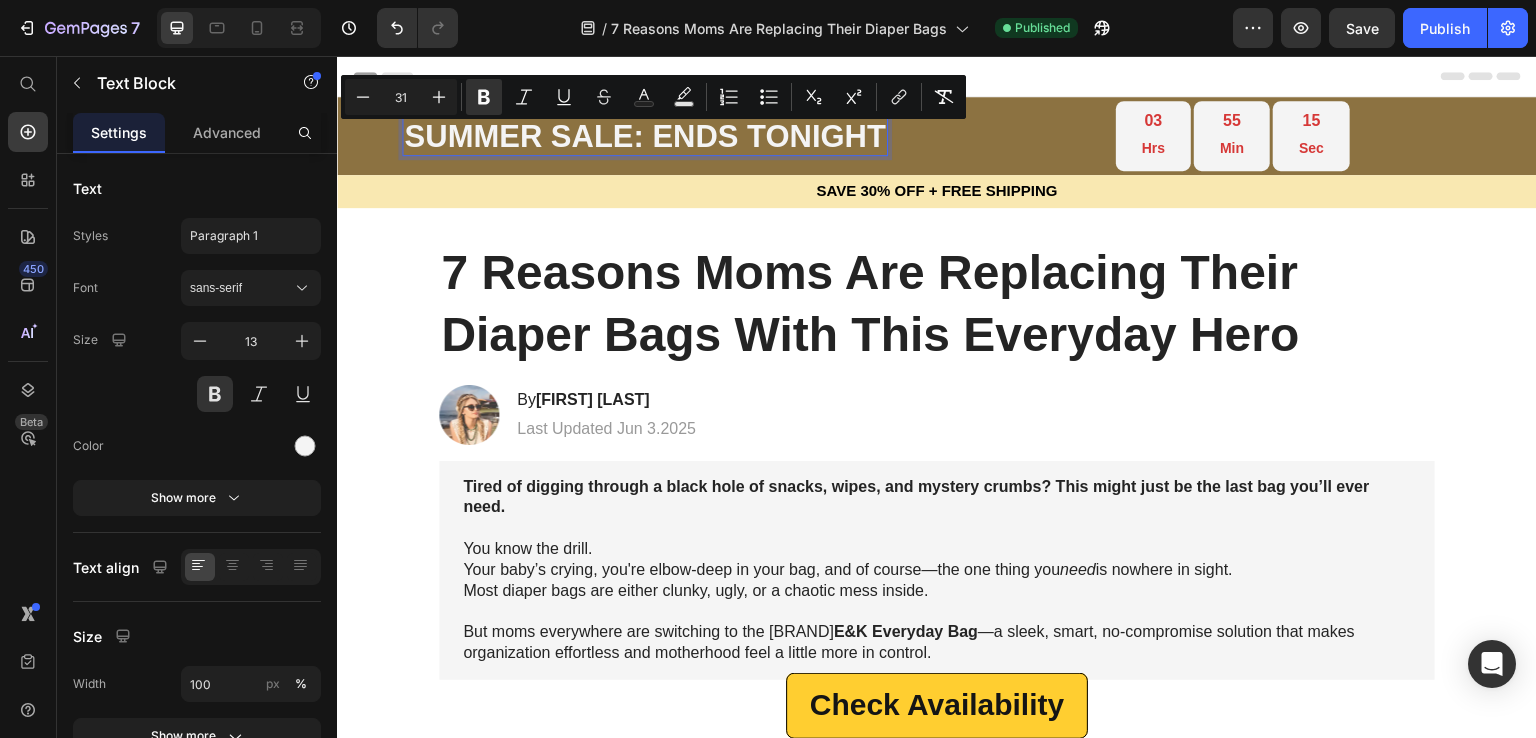click on "Header" at bounding box center [937, 76] 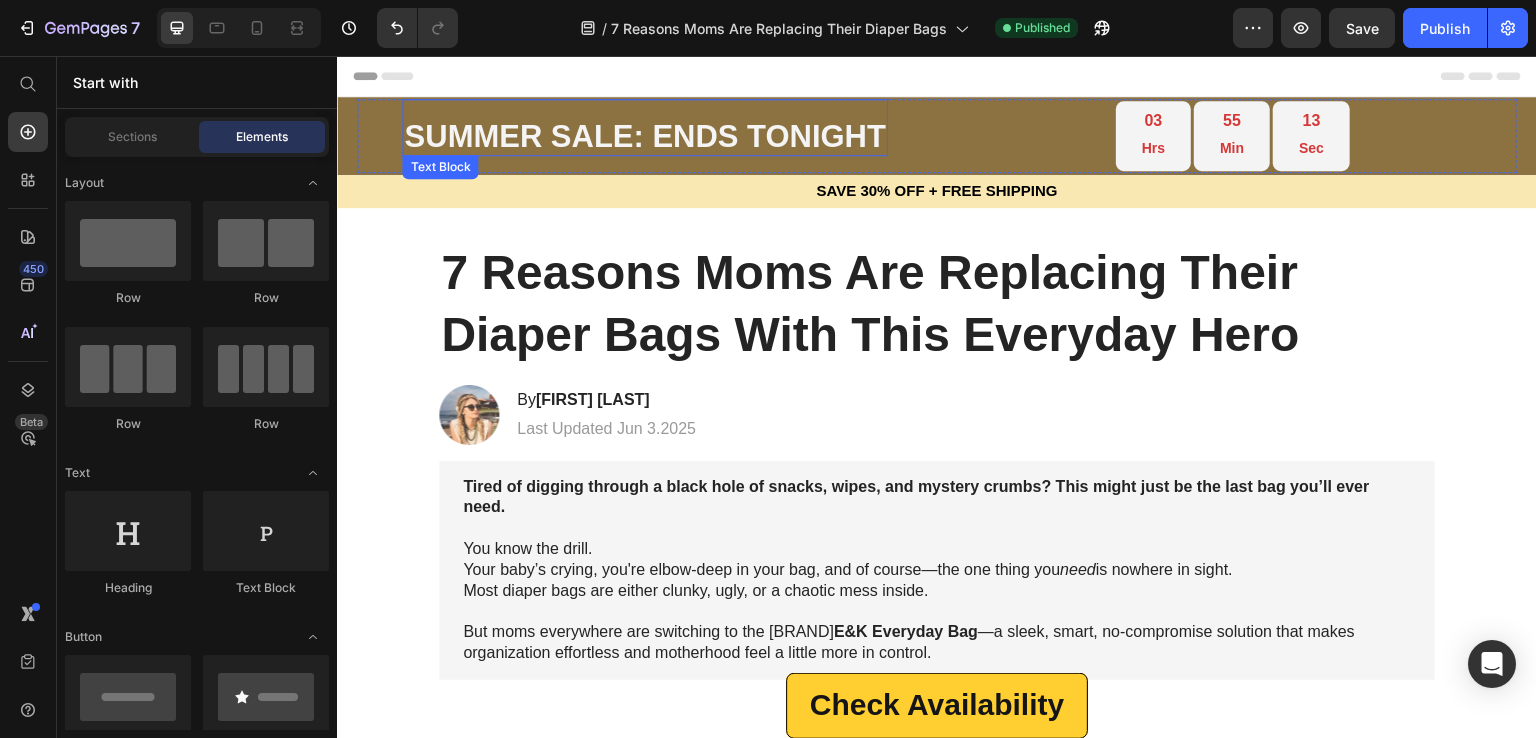 click on "SUMMER SALE: ENDS TONIGHT" at bounding box center [645, 136] 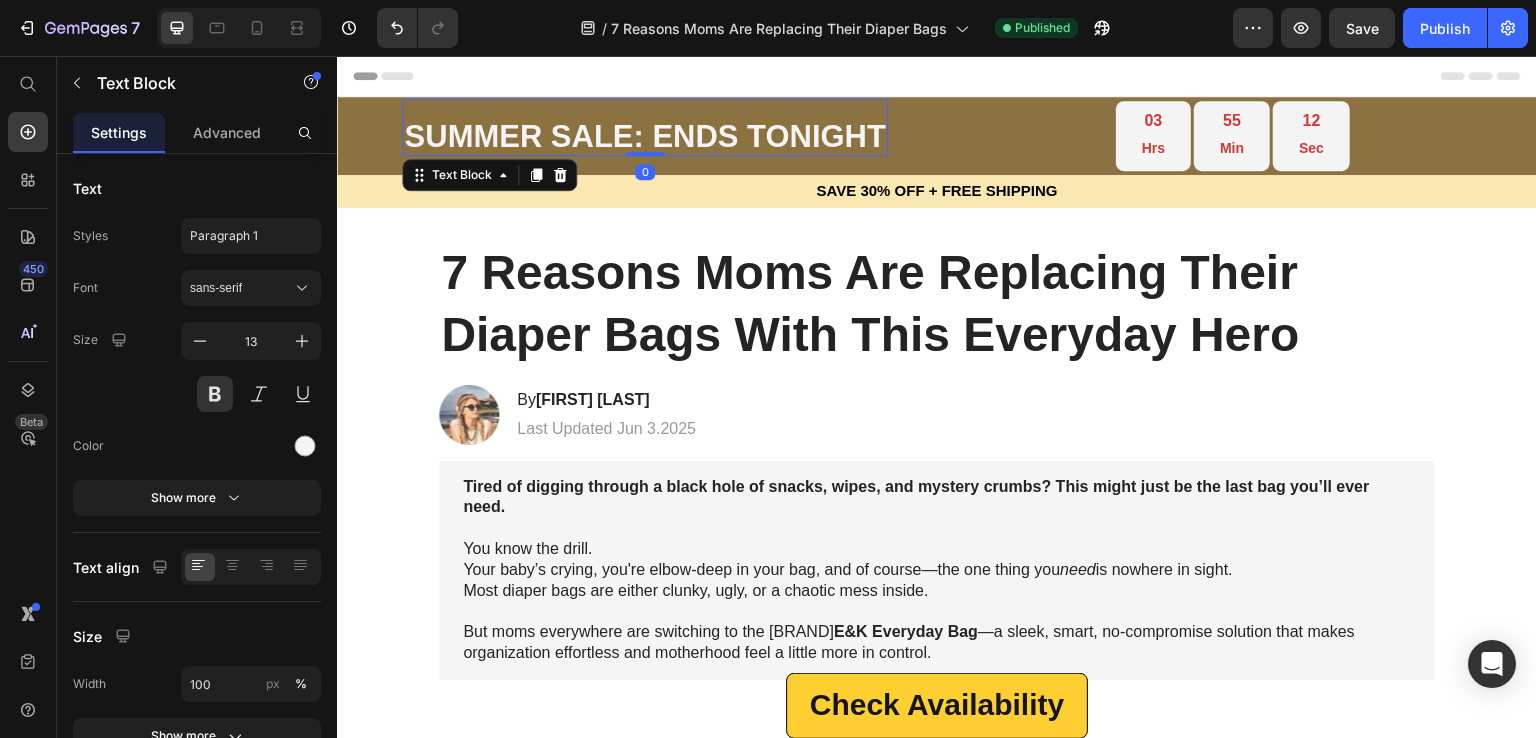 click on "SUMMER SALE: ENDS TONIGHT" at bounding box center (645, 136) 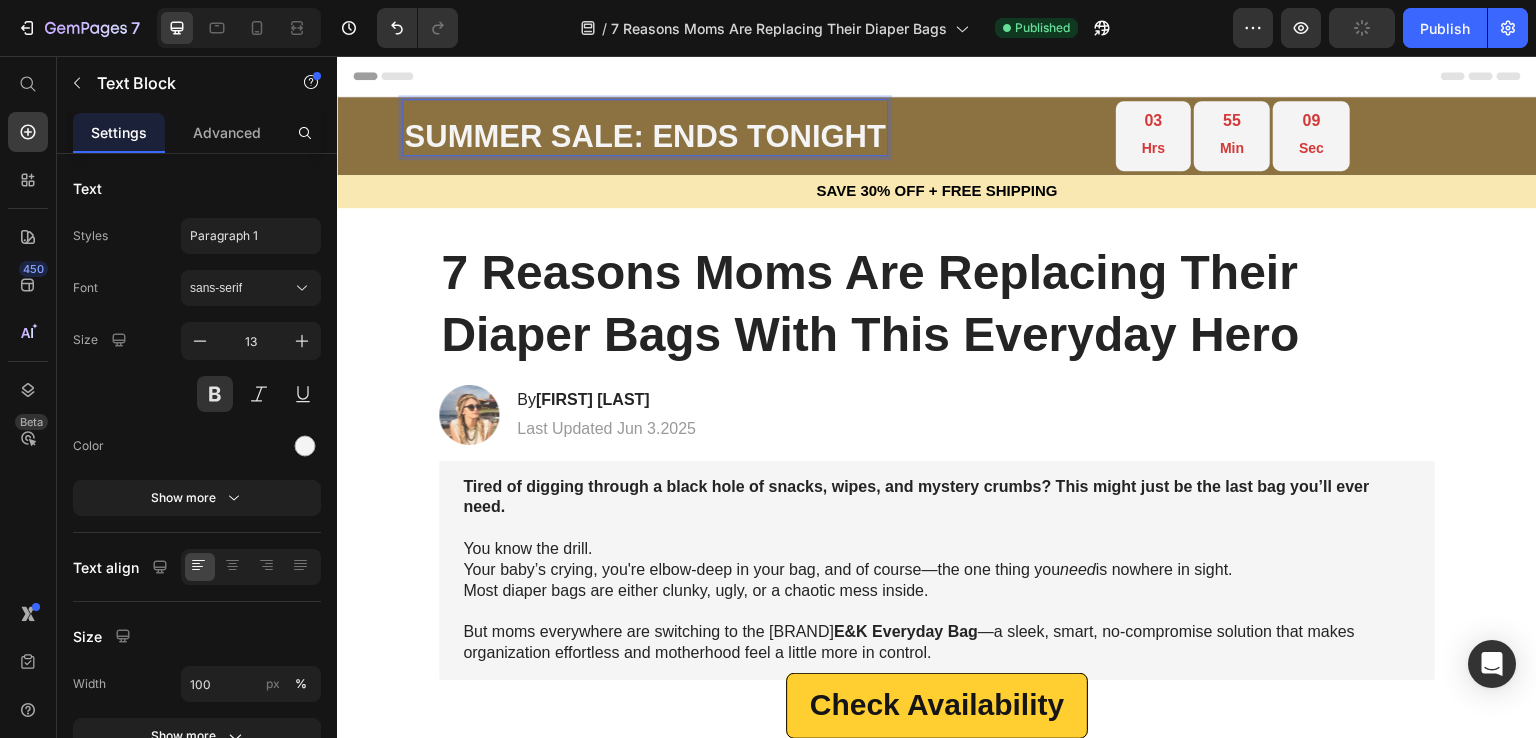 drag, startPoint x: 413, startPoint y: 128, endPoint x: 877, endPoint y: 123, distance: 464.02695 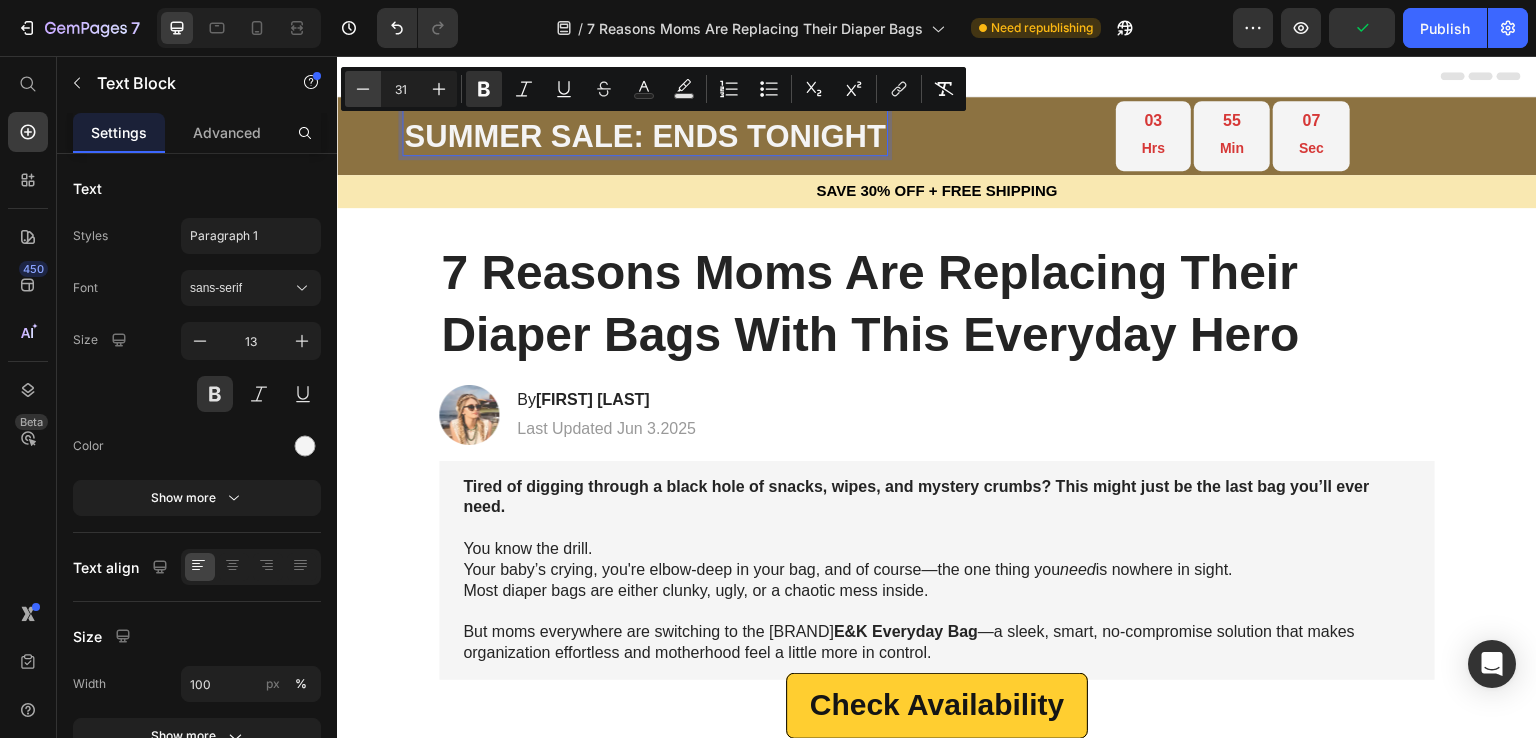 click on "Minus" at bounding box center (363, 89) 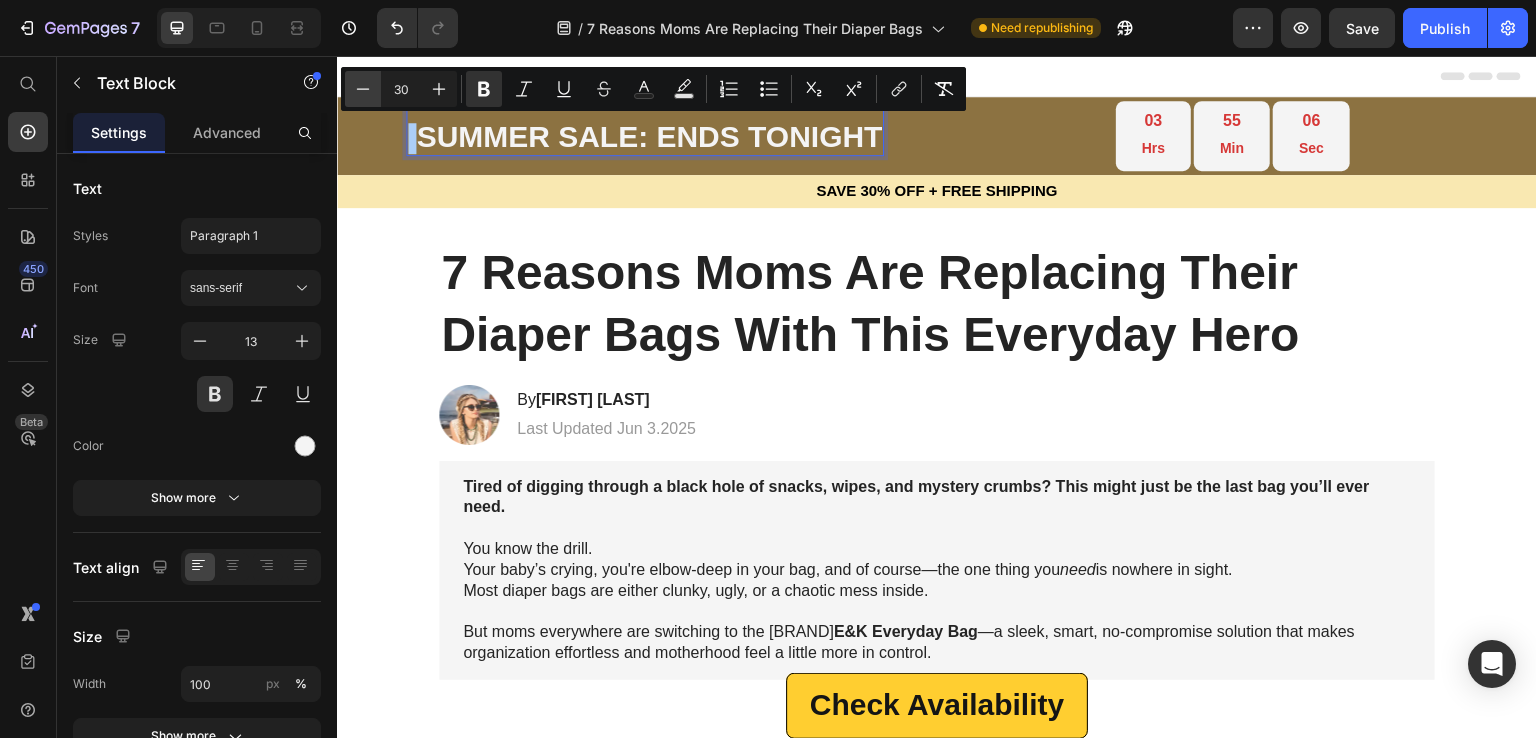 click on "Minus" at bounding box center (363, 89) 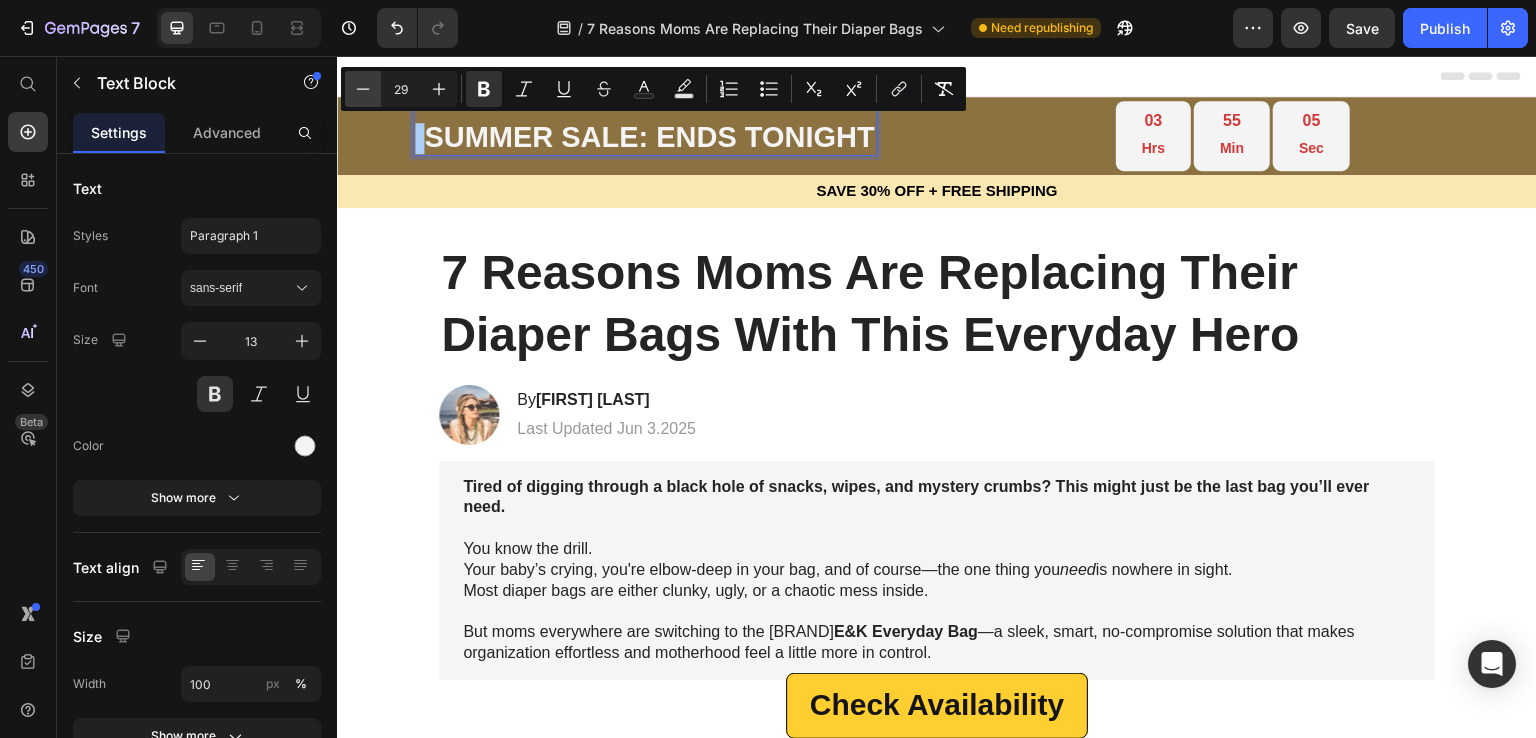 click on "Minus" at bounding box center [363, 89] 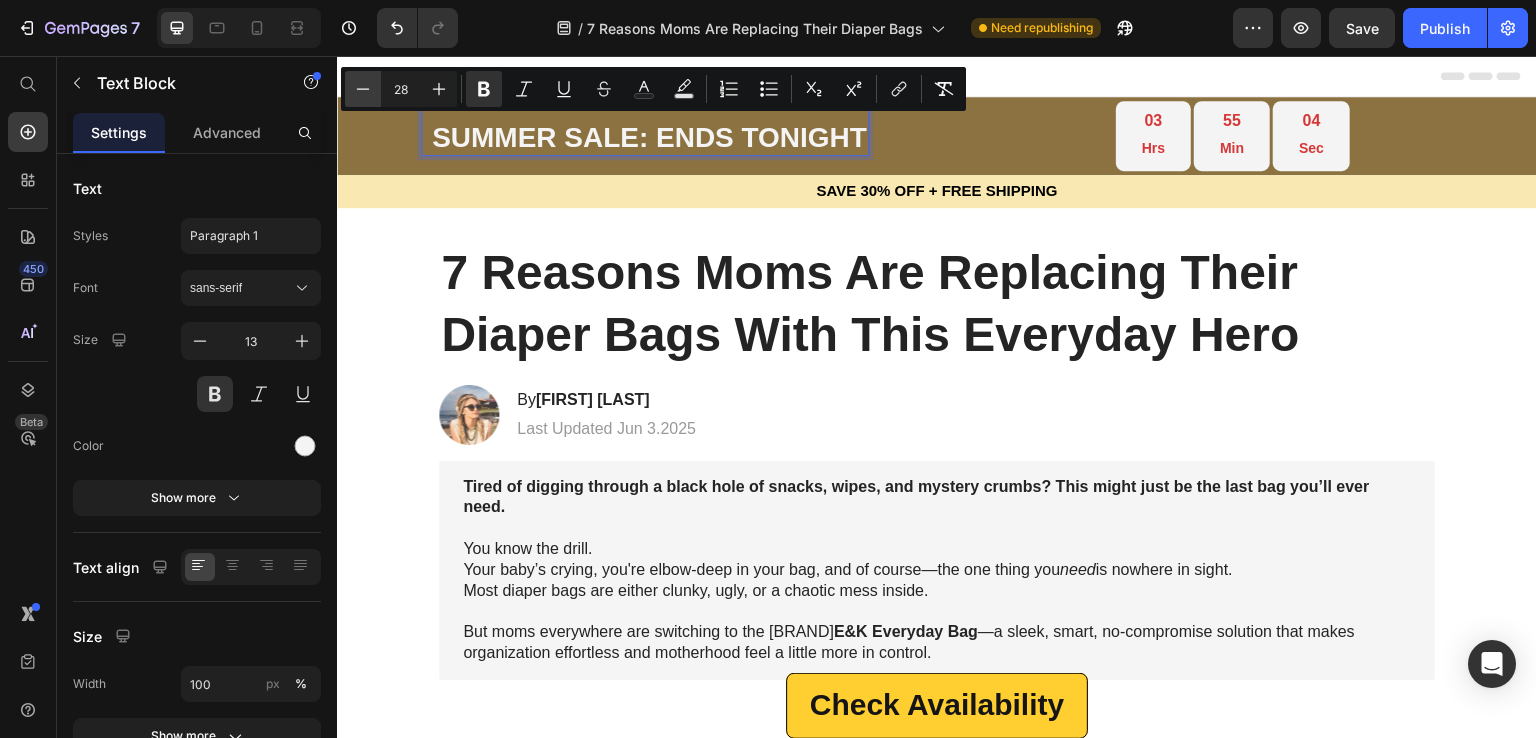 click on "Minus" at bounding box center (363, 89) 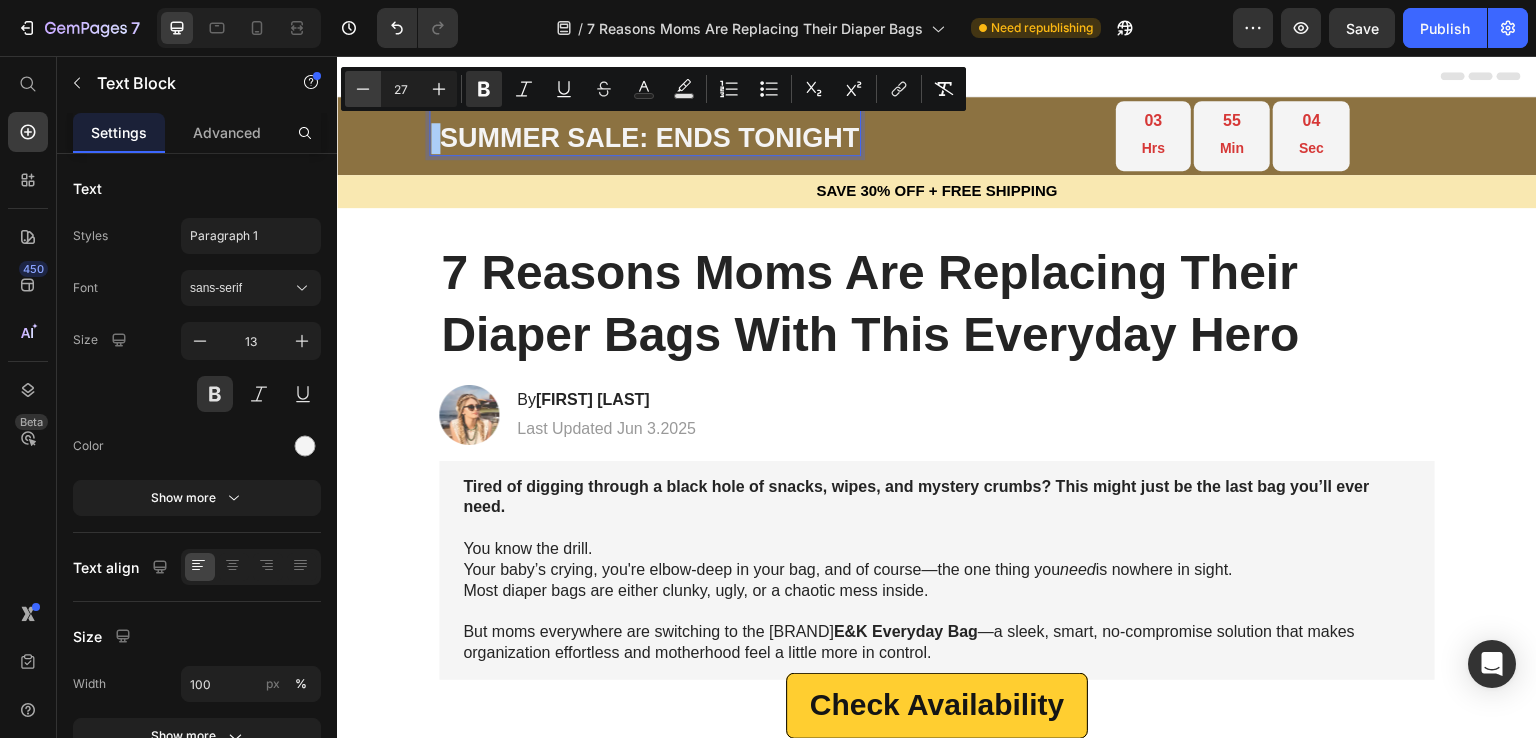 click on "Minus" at bounding box center (363, 89) 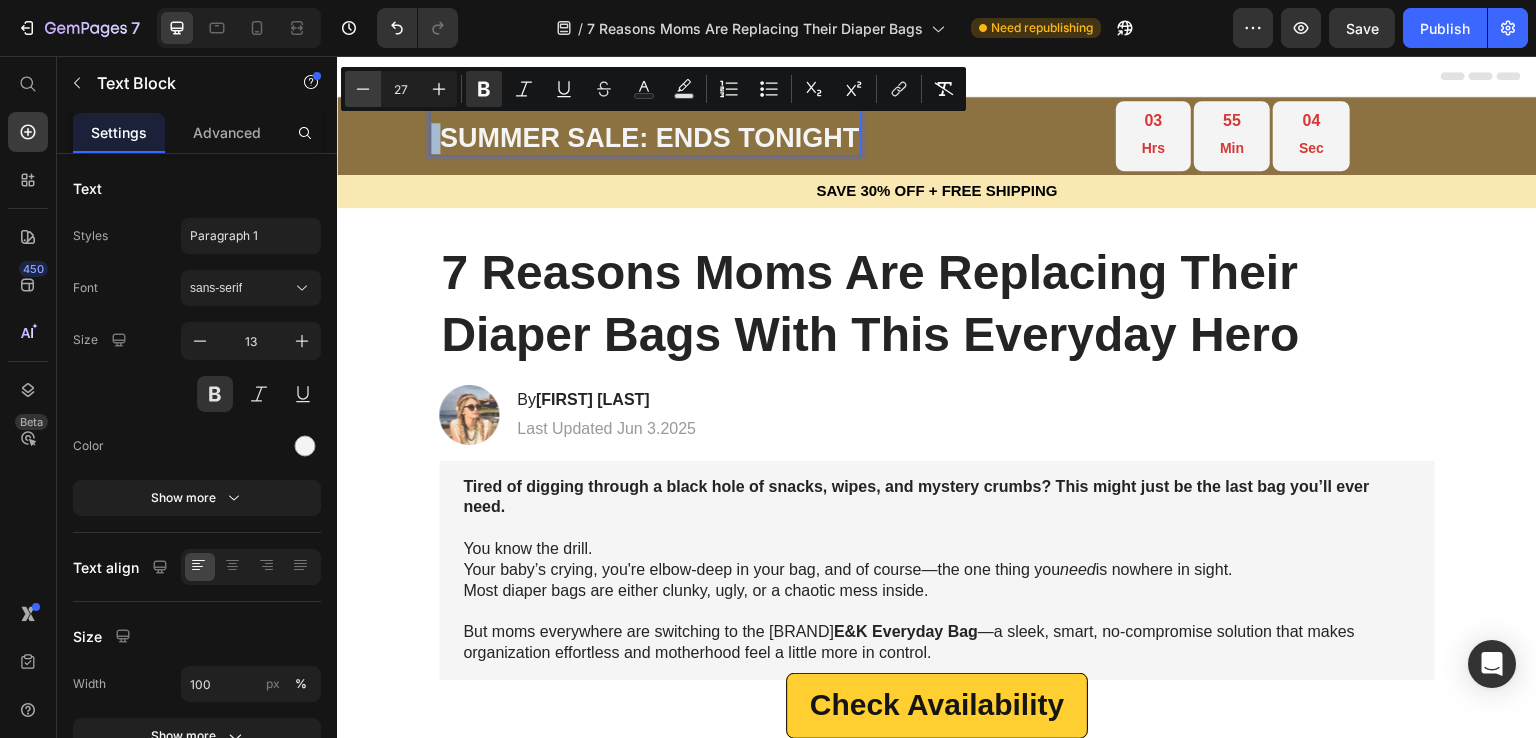 type on "26" 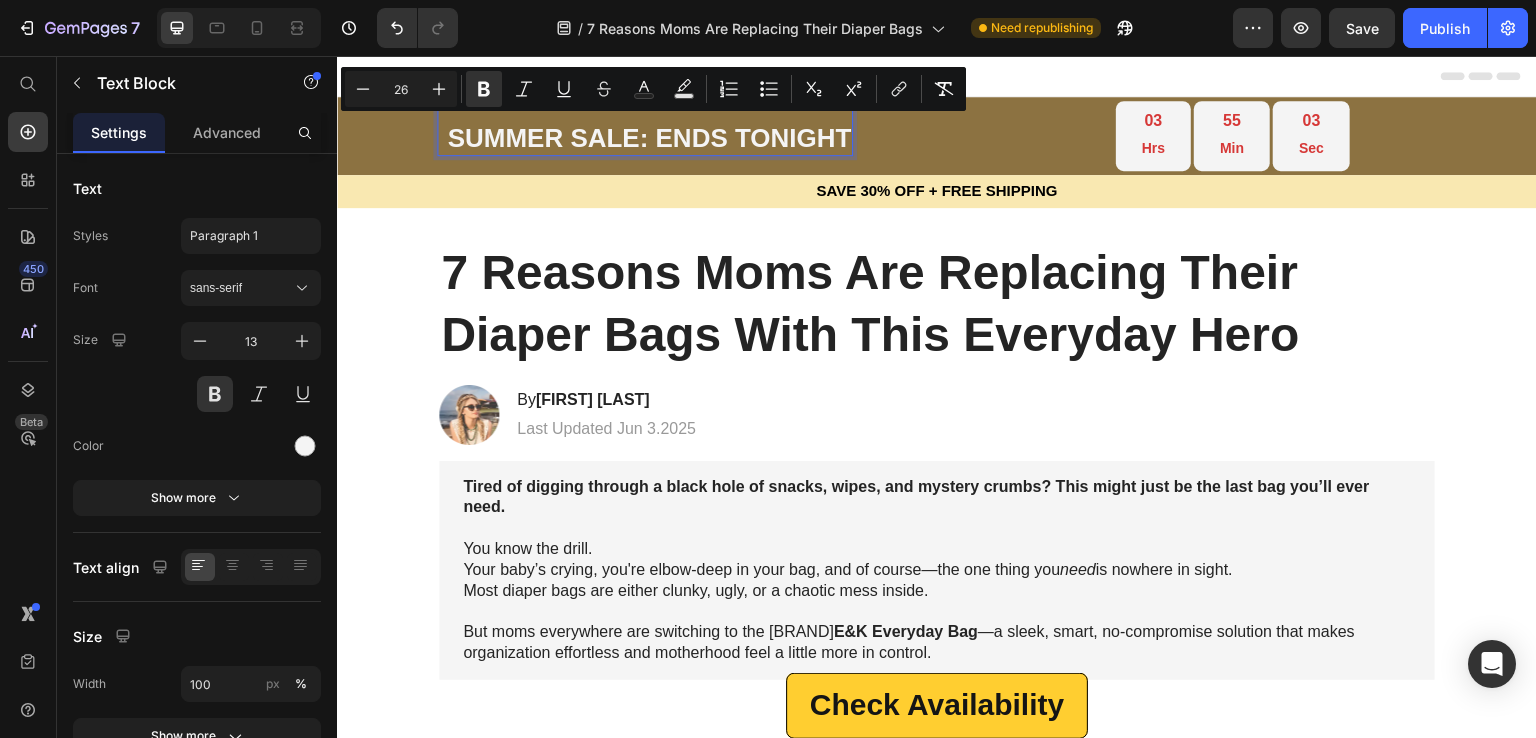 click on "Header" at bounding box center [937, 76] 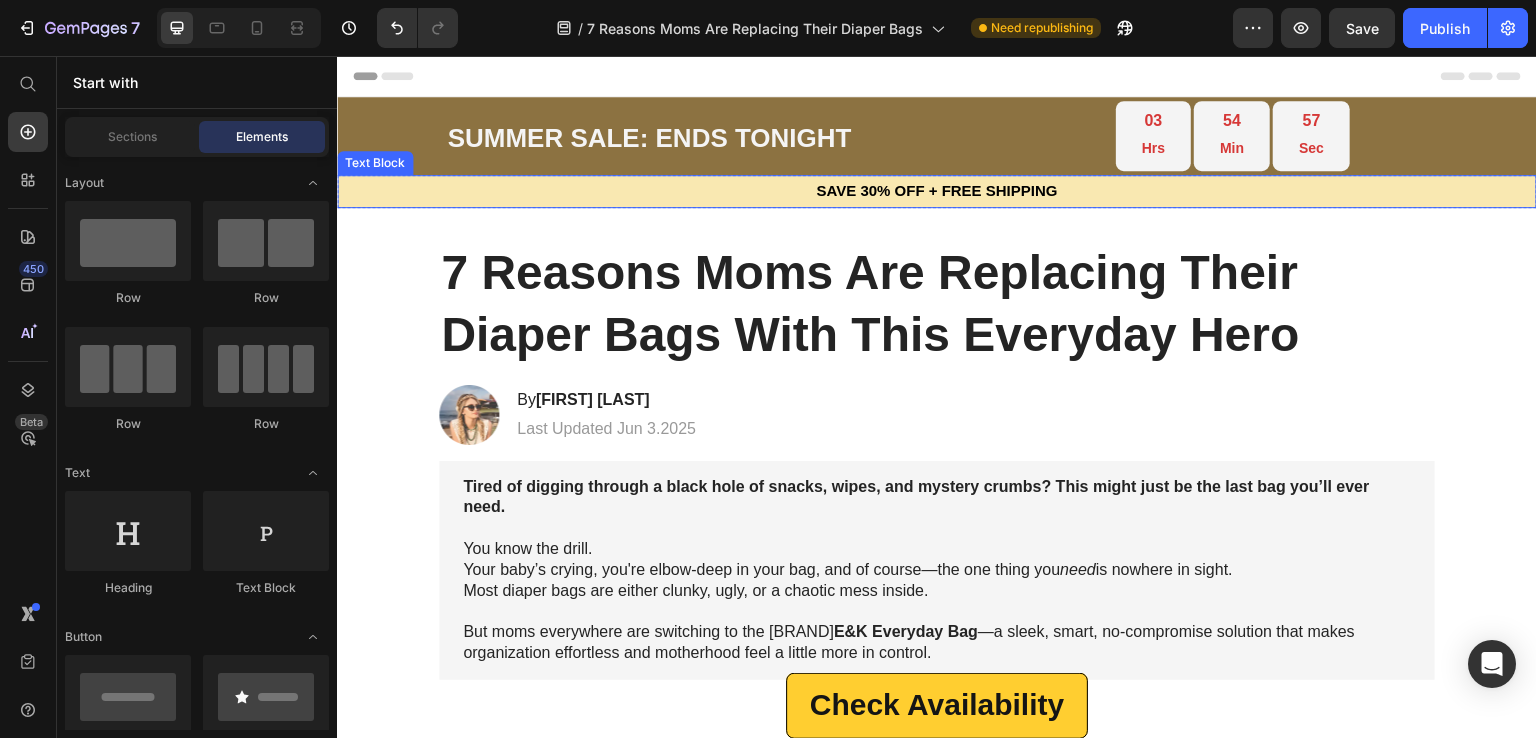 click on "SAVE 30% OFF + FREE SHIPPING" at bounding box center (936, 190) 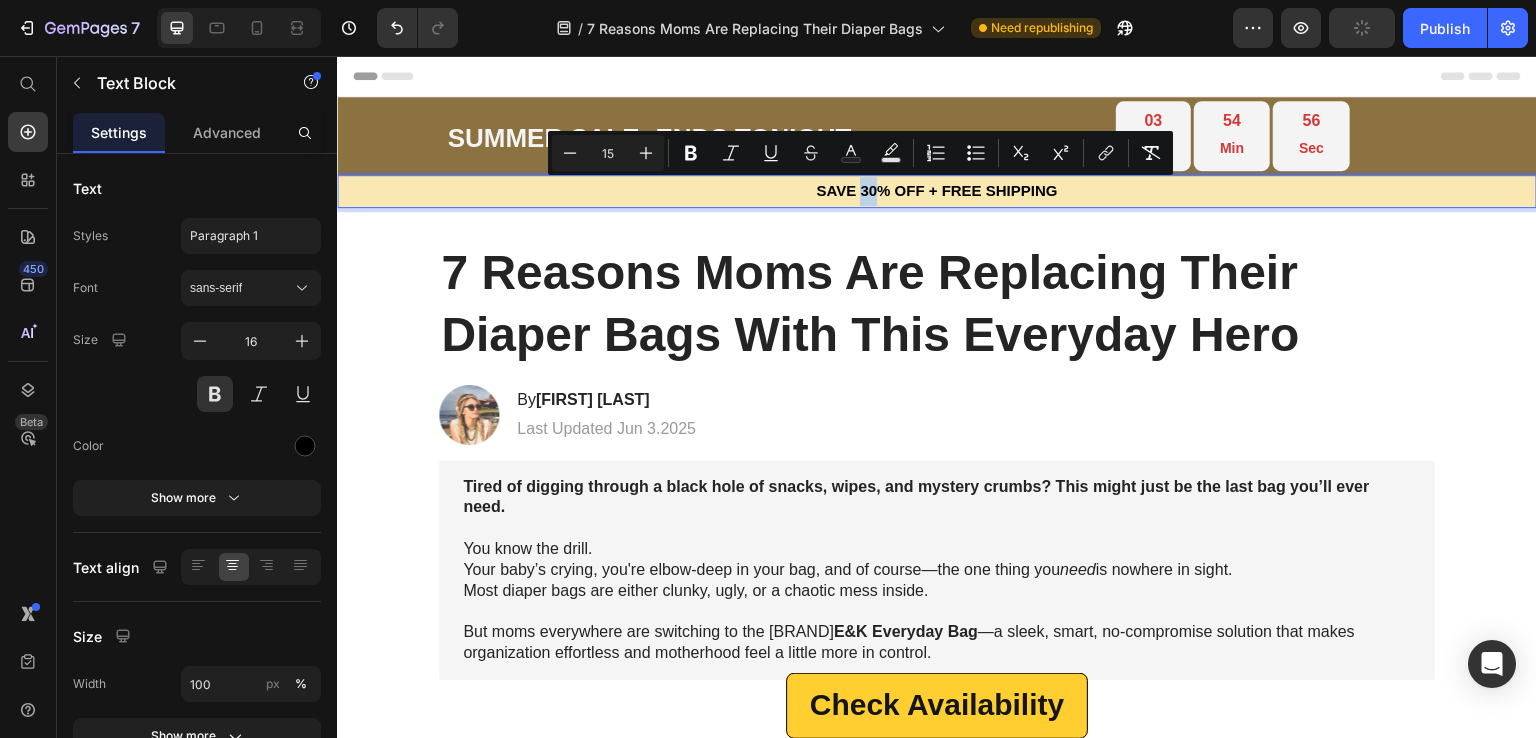 click on "SAVE 30% OFF + FREE SHIPPING" at bounding box center (936, 190) 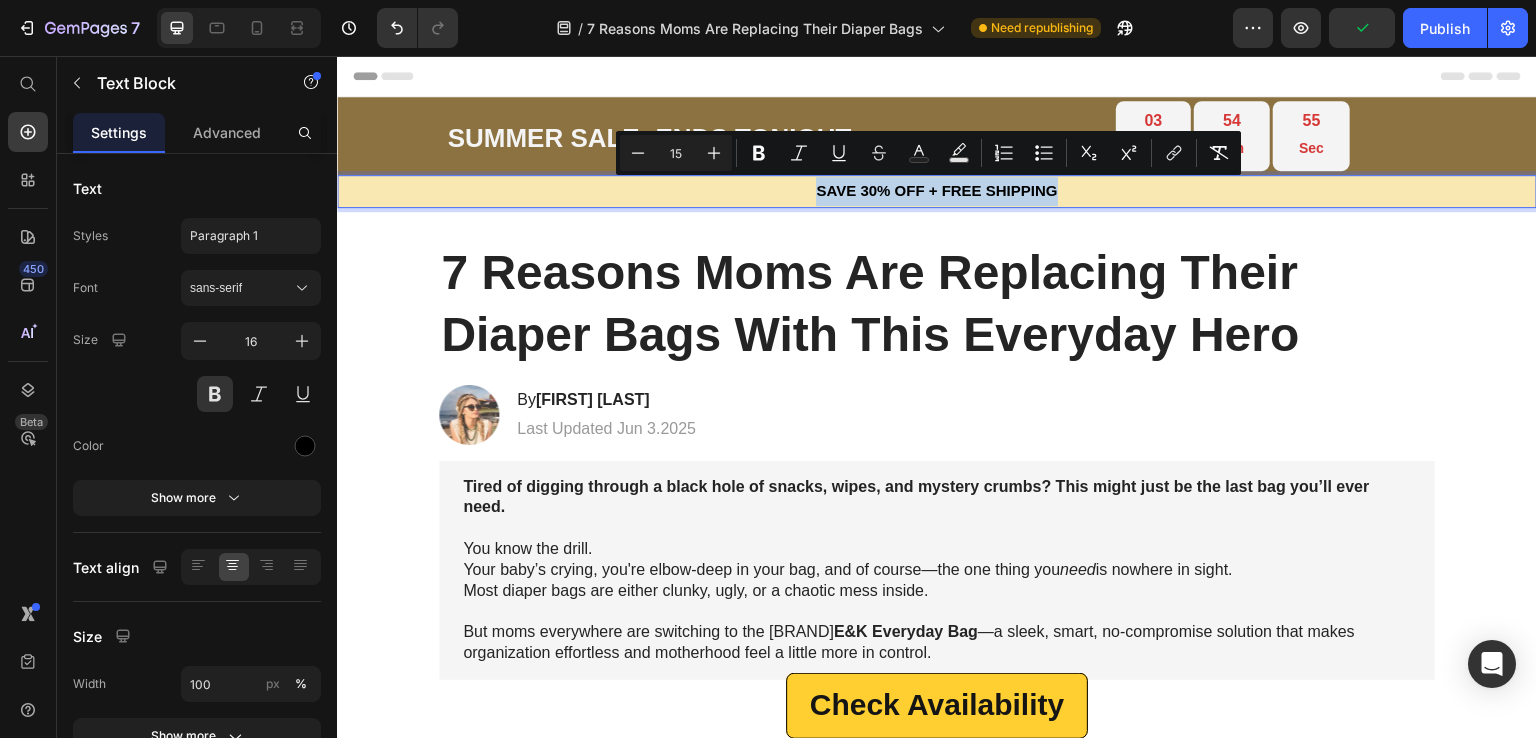 drag, startPoint x: 806, startPoint y: 187, endPoint x: 1050, endPoint y: 191, distance: 244.03279 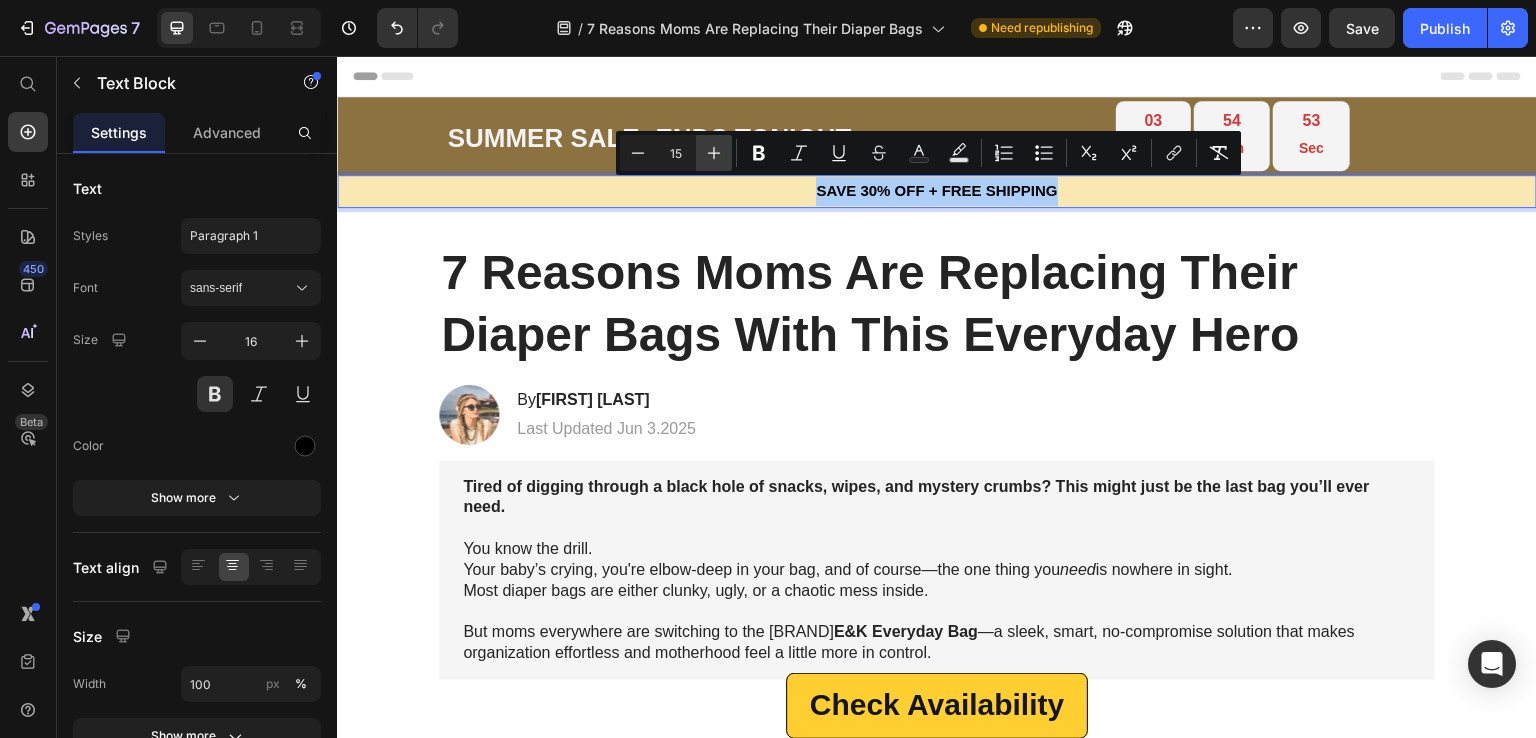 click 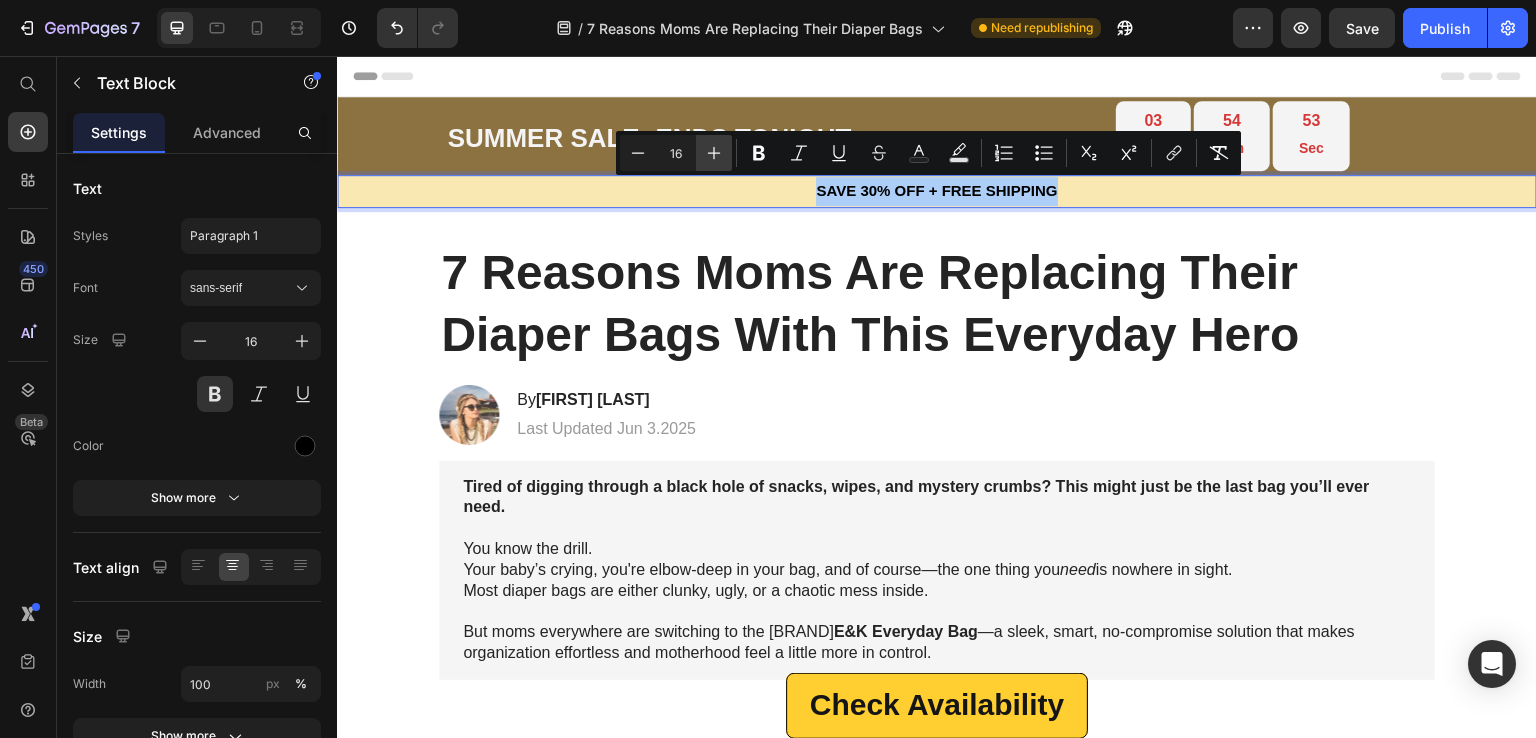 click 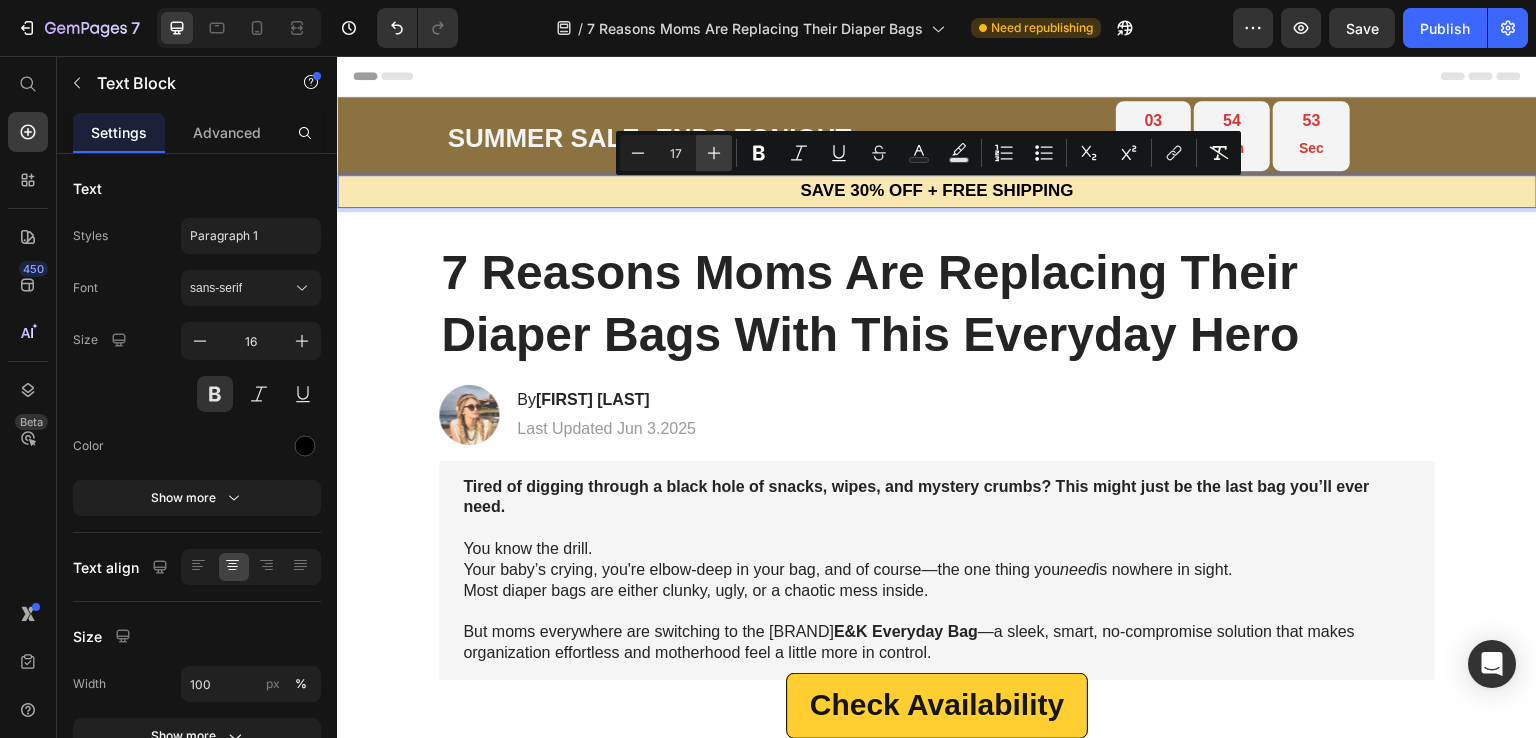 click 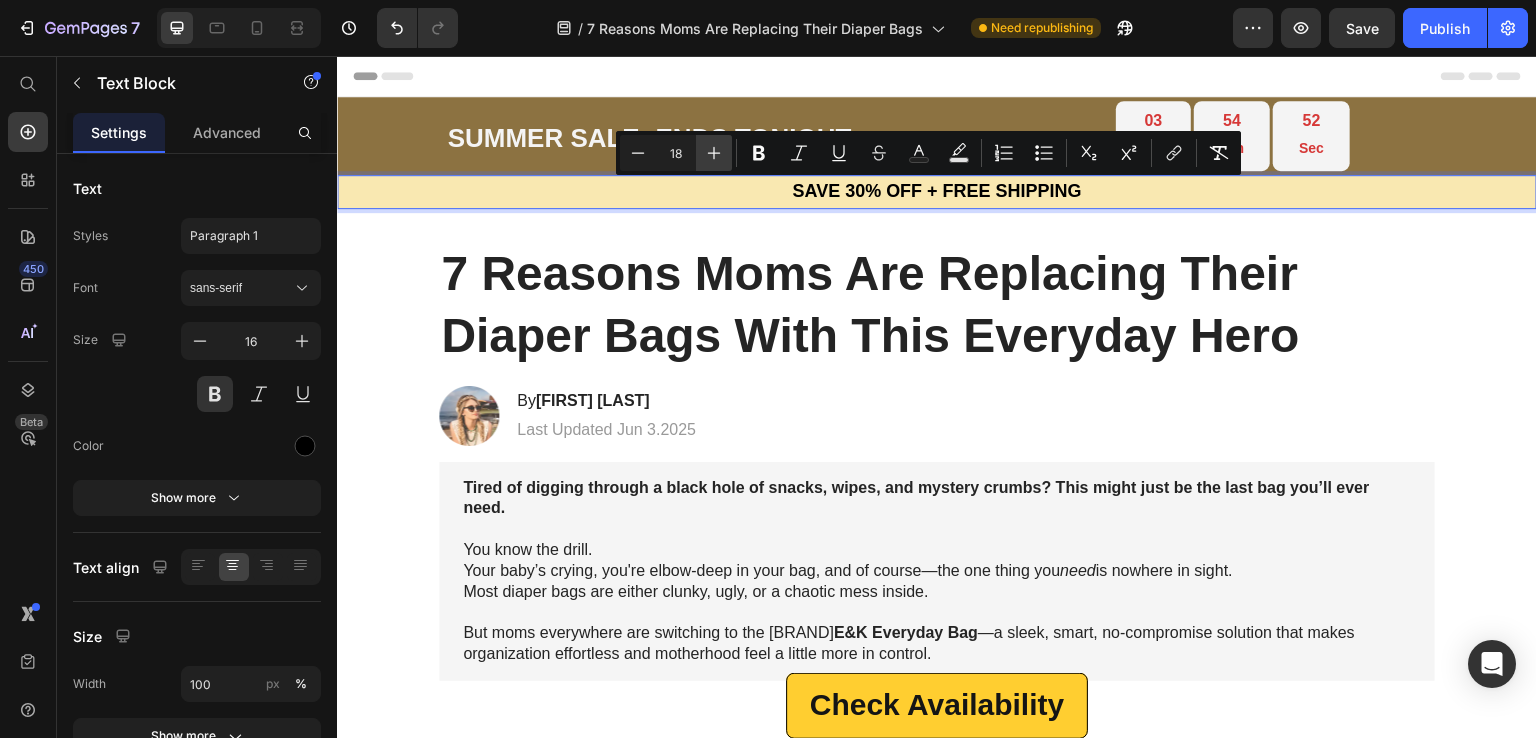click 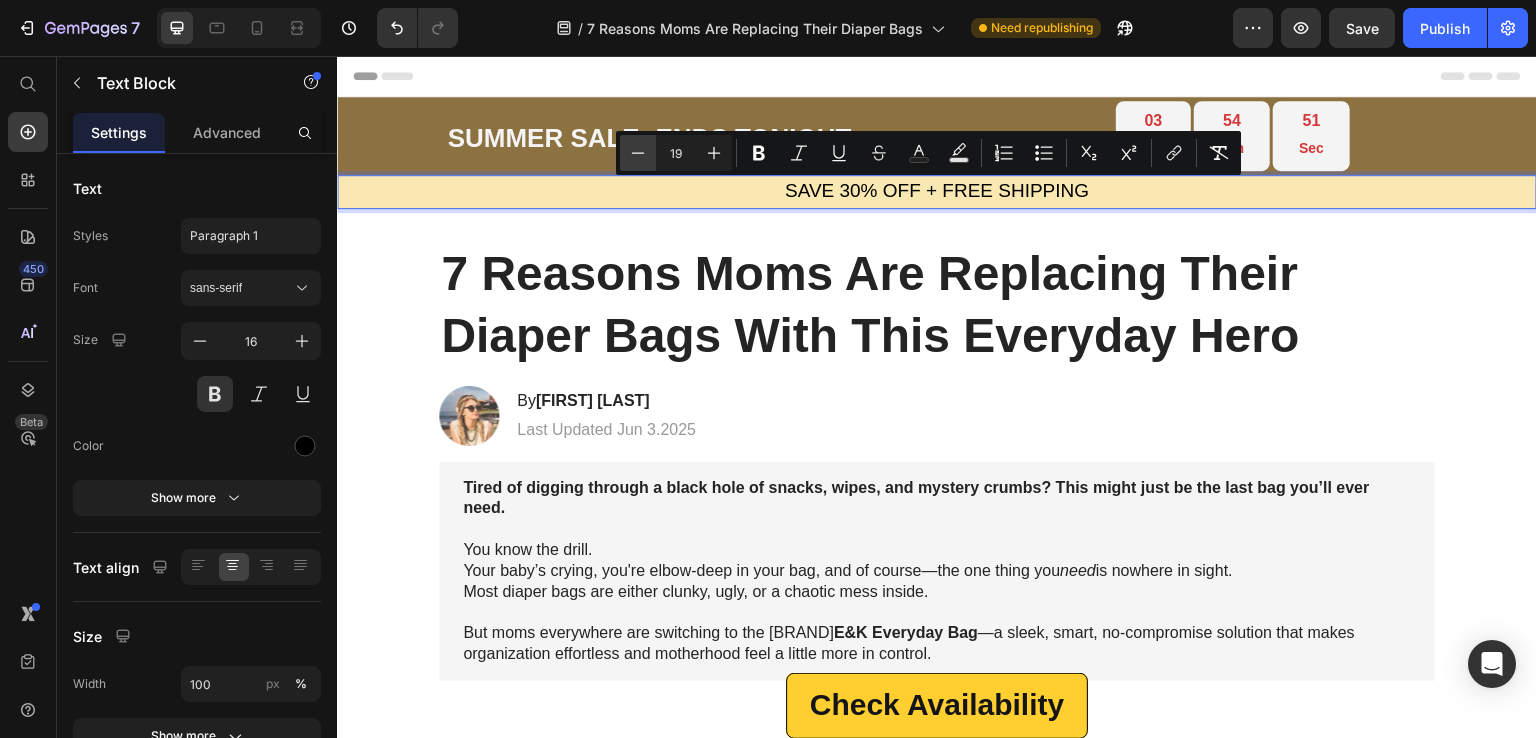 click 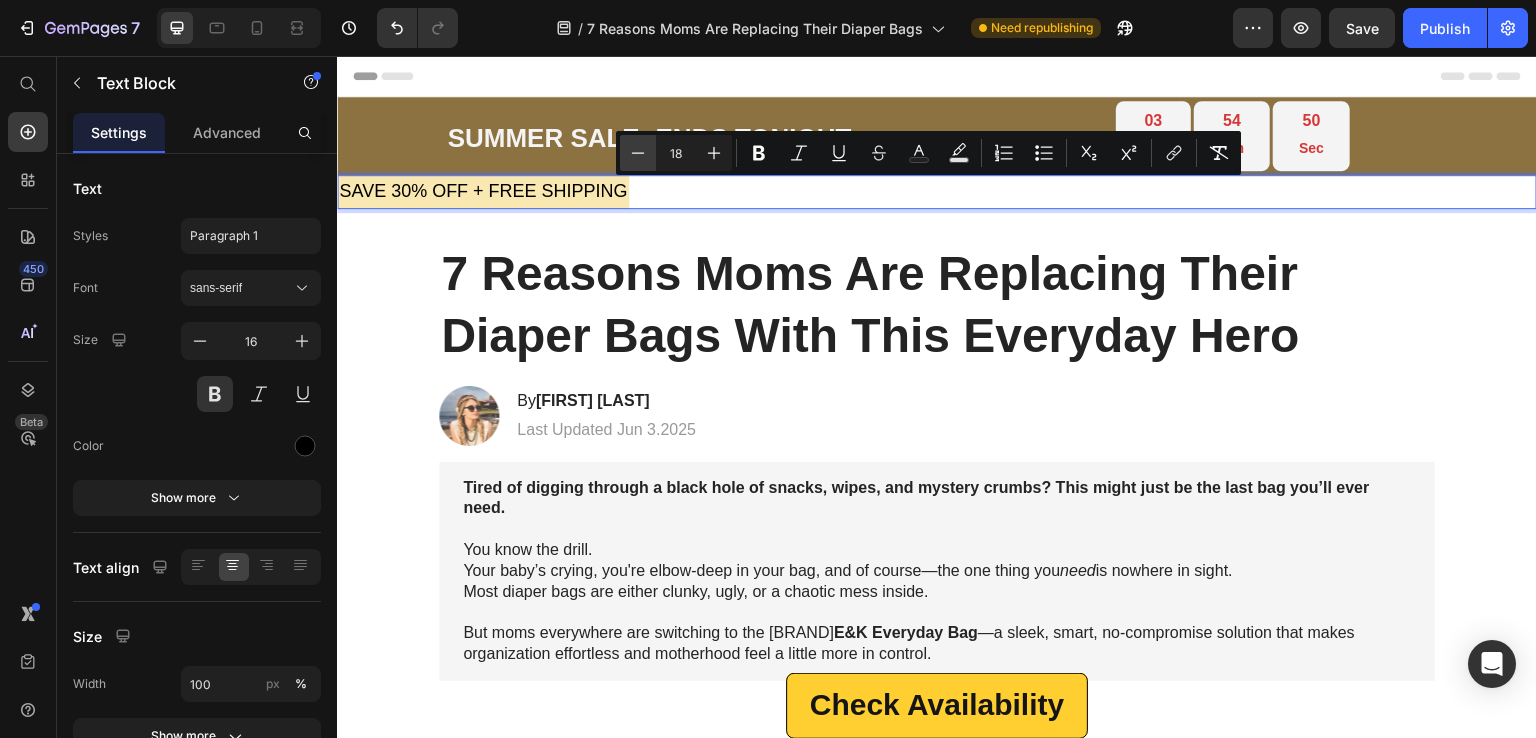 click 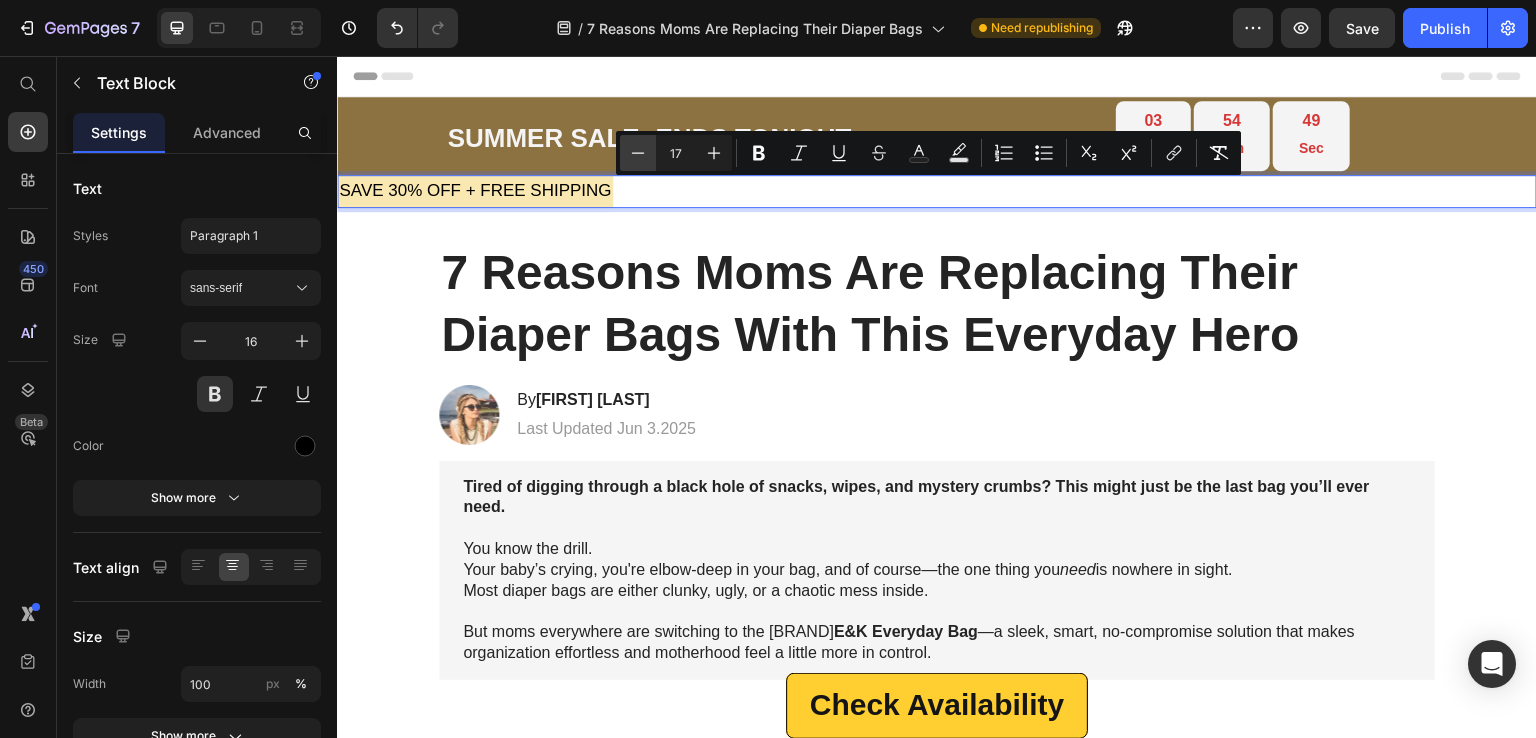 click 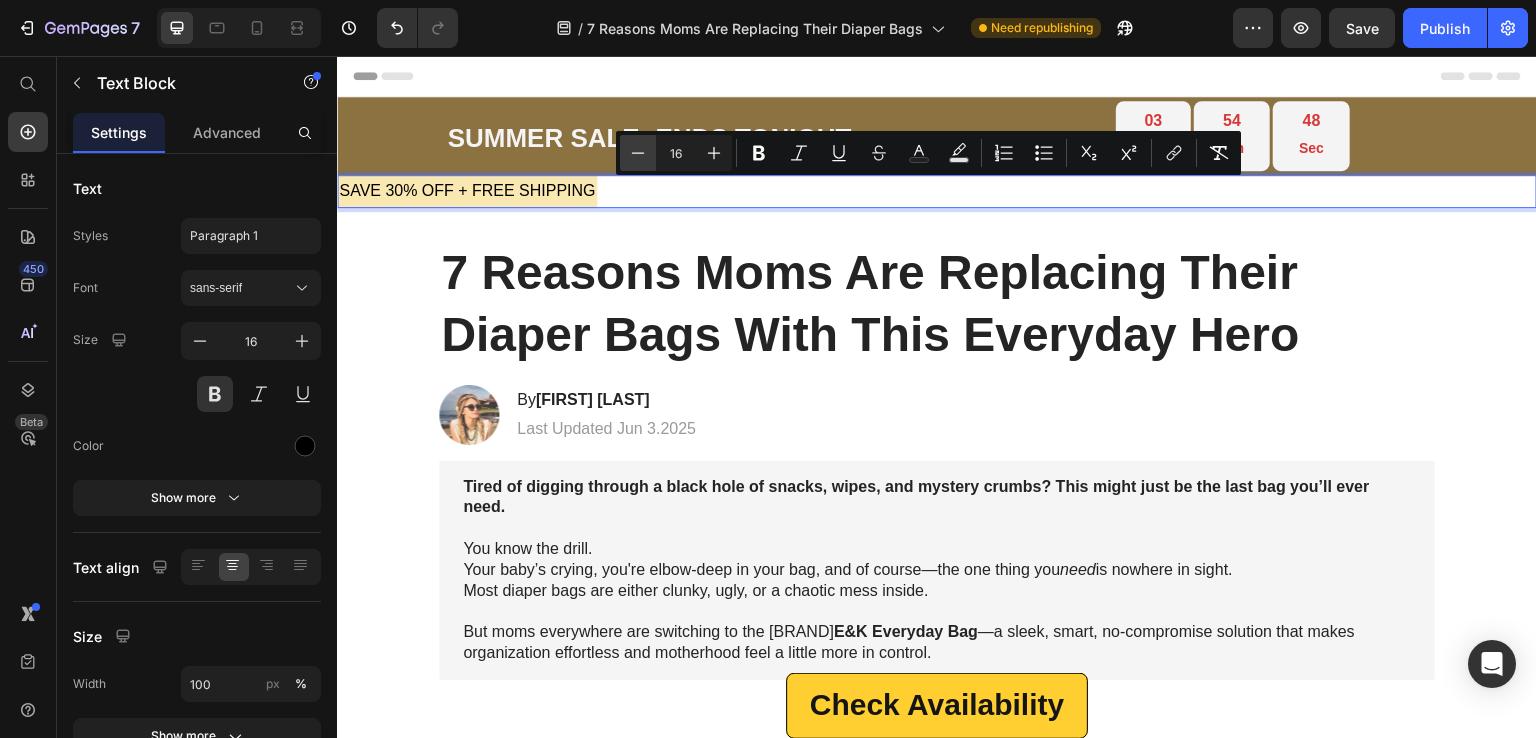 click 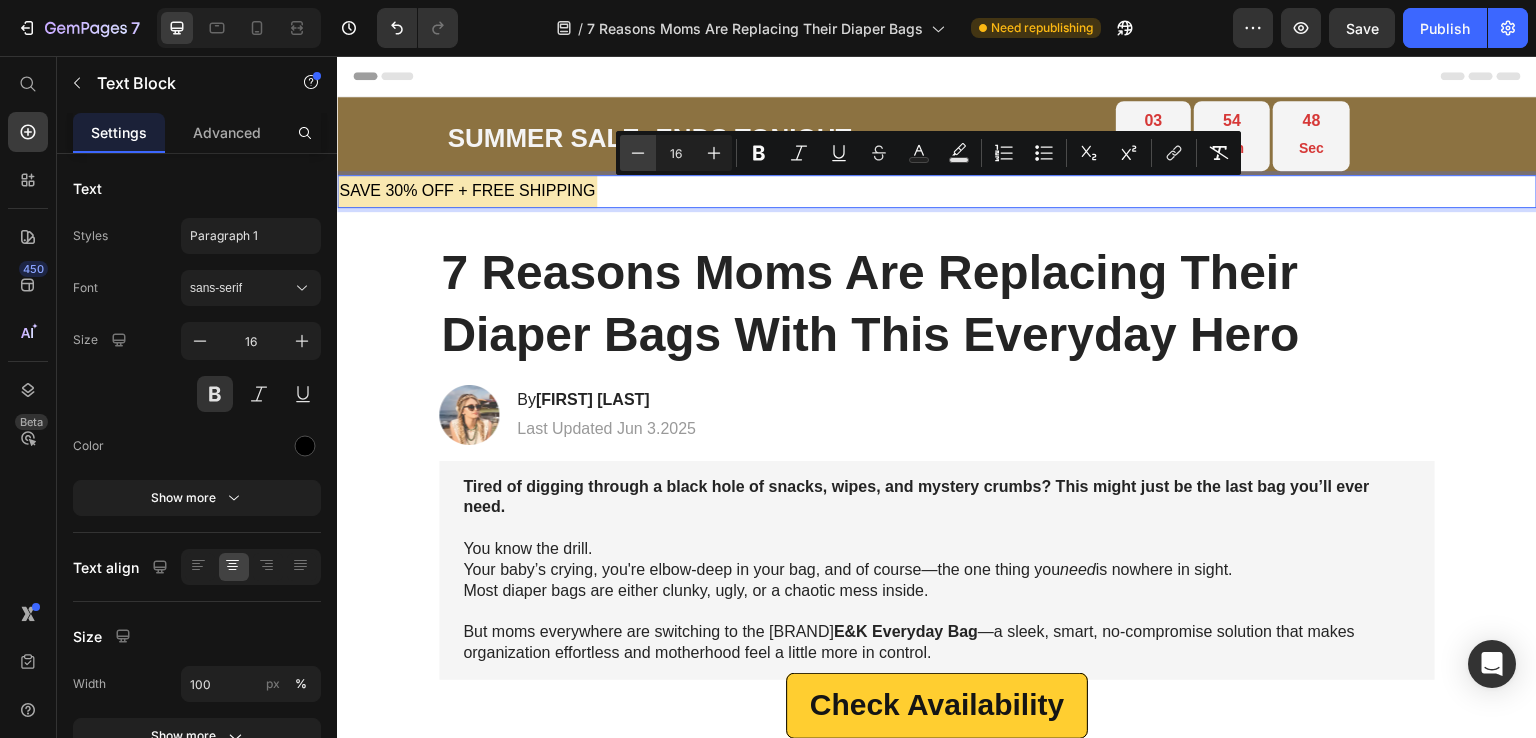 type on "15" 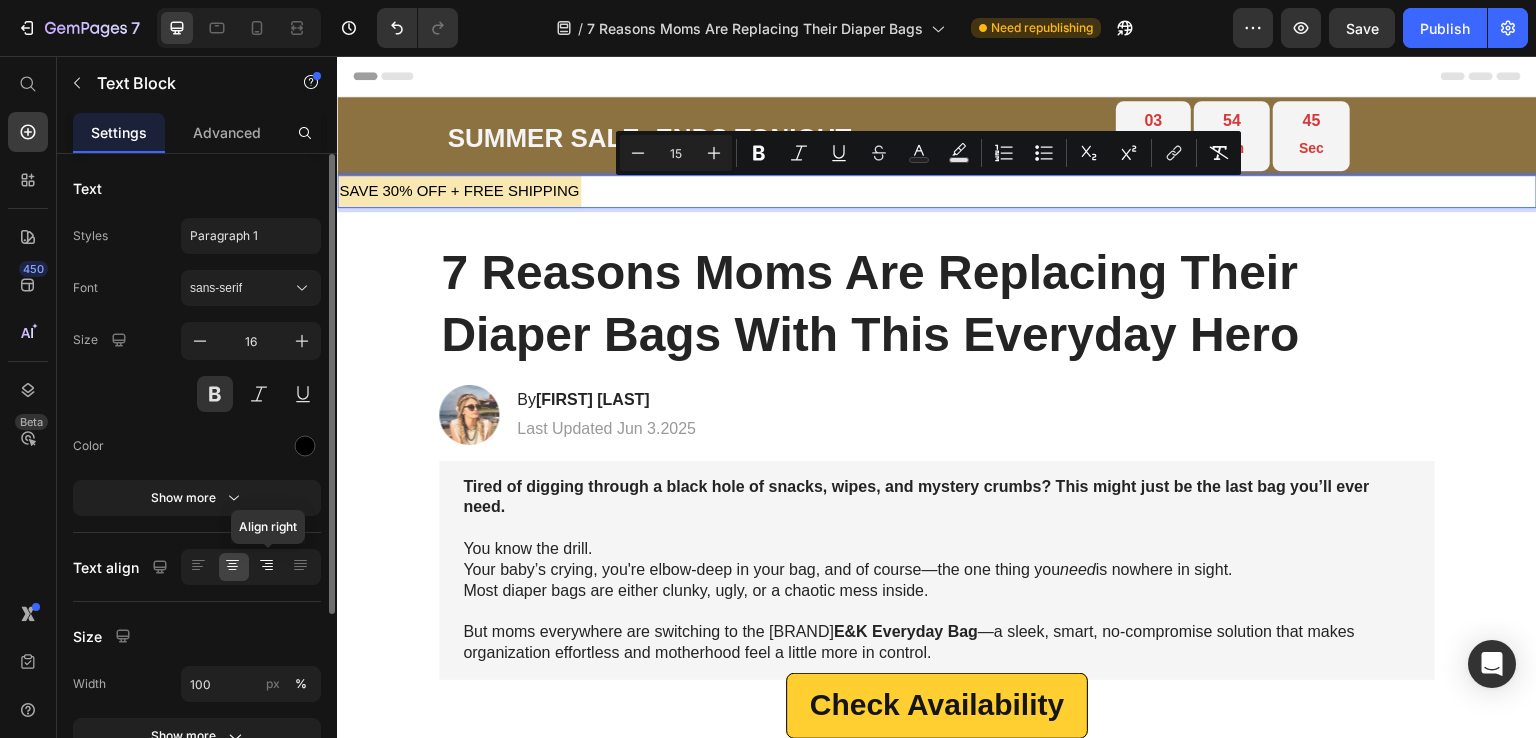 click 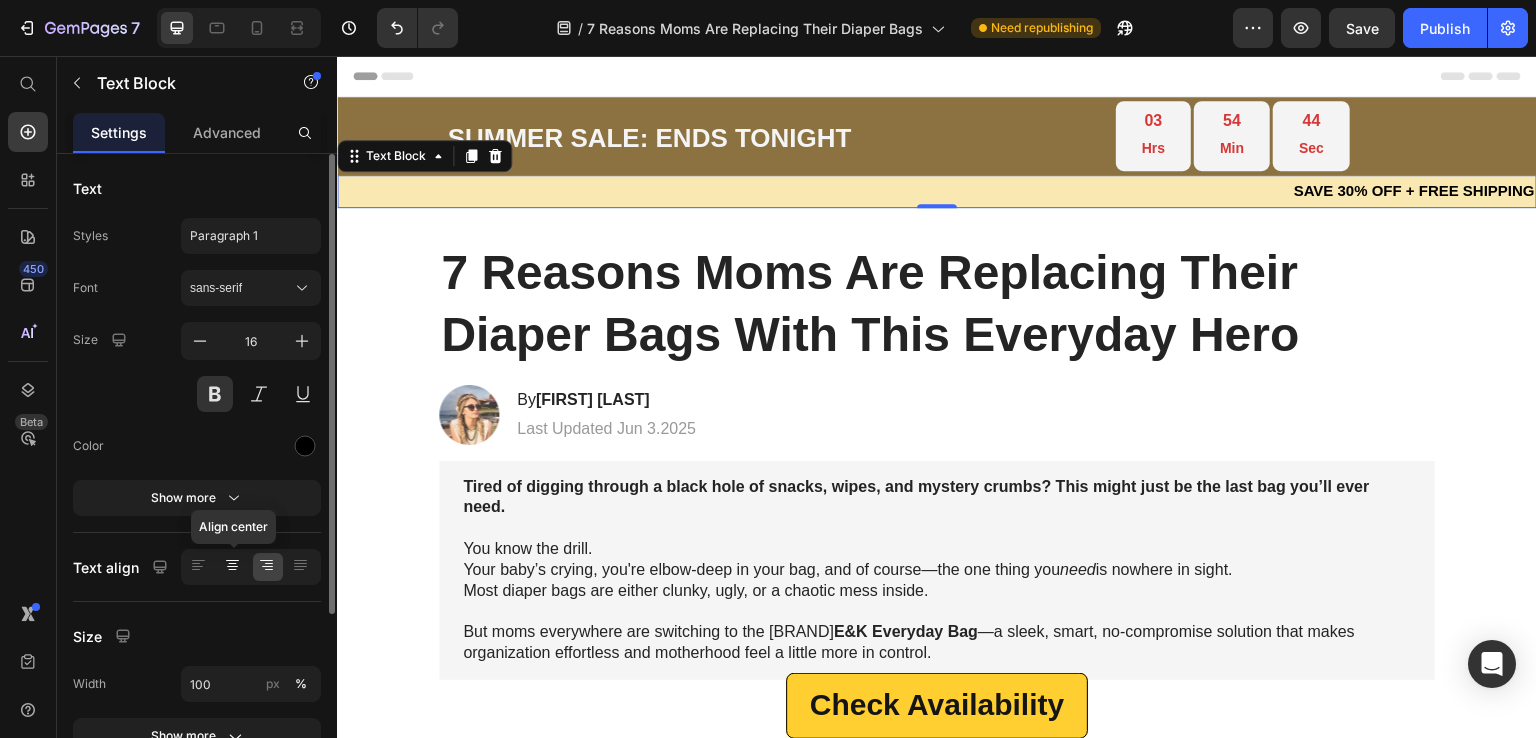 click 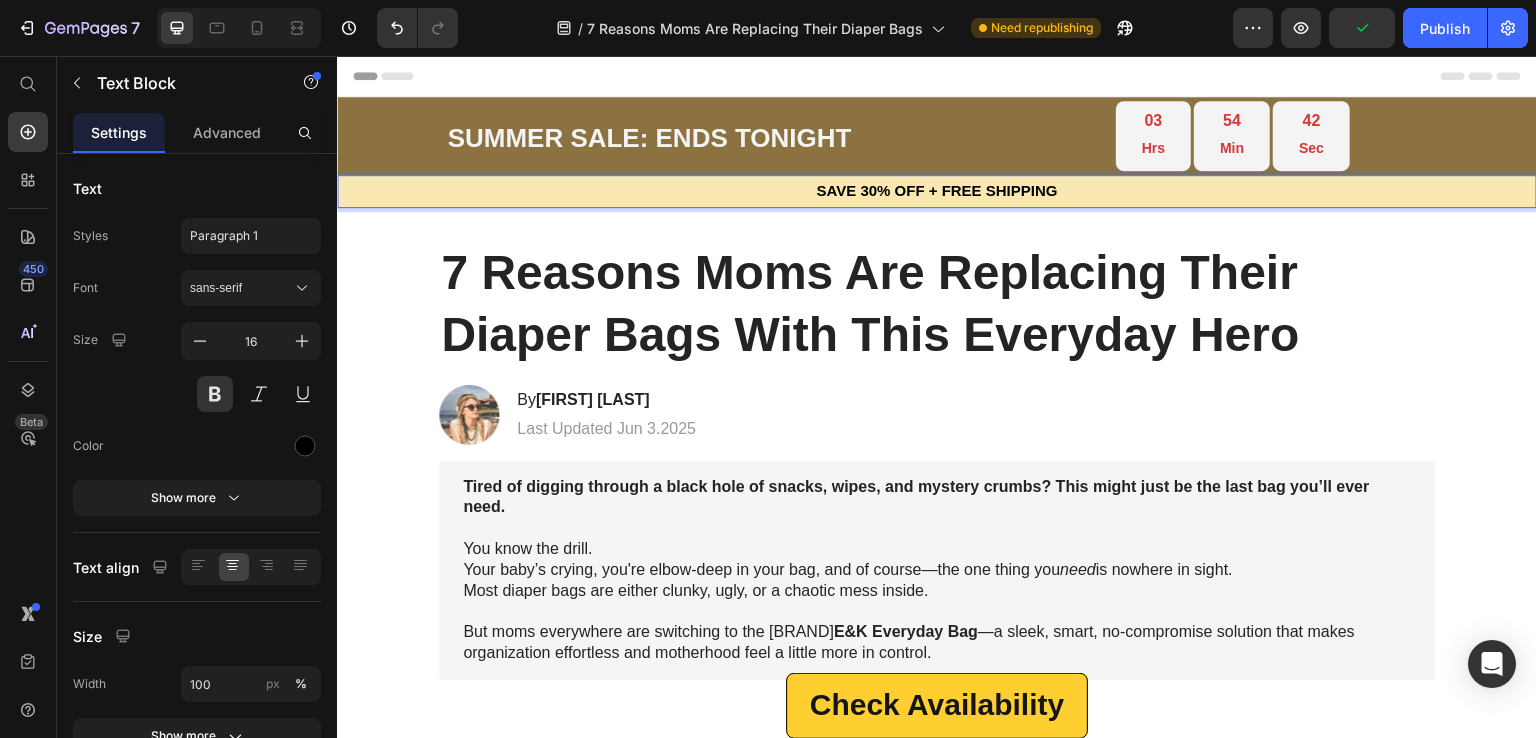 click on "SAVE 30% OFF + FREE SHIPPING" at bounding box center (936, 190) 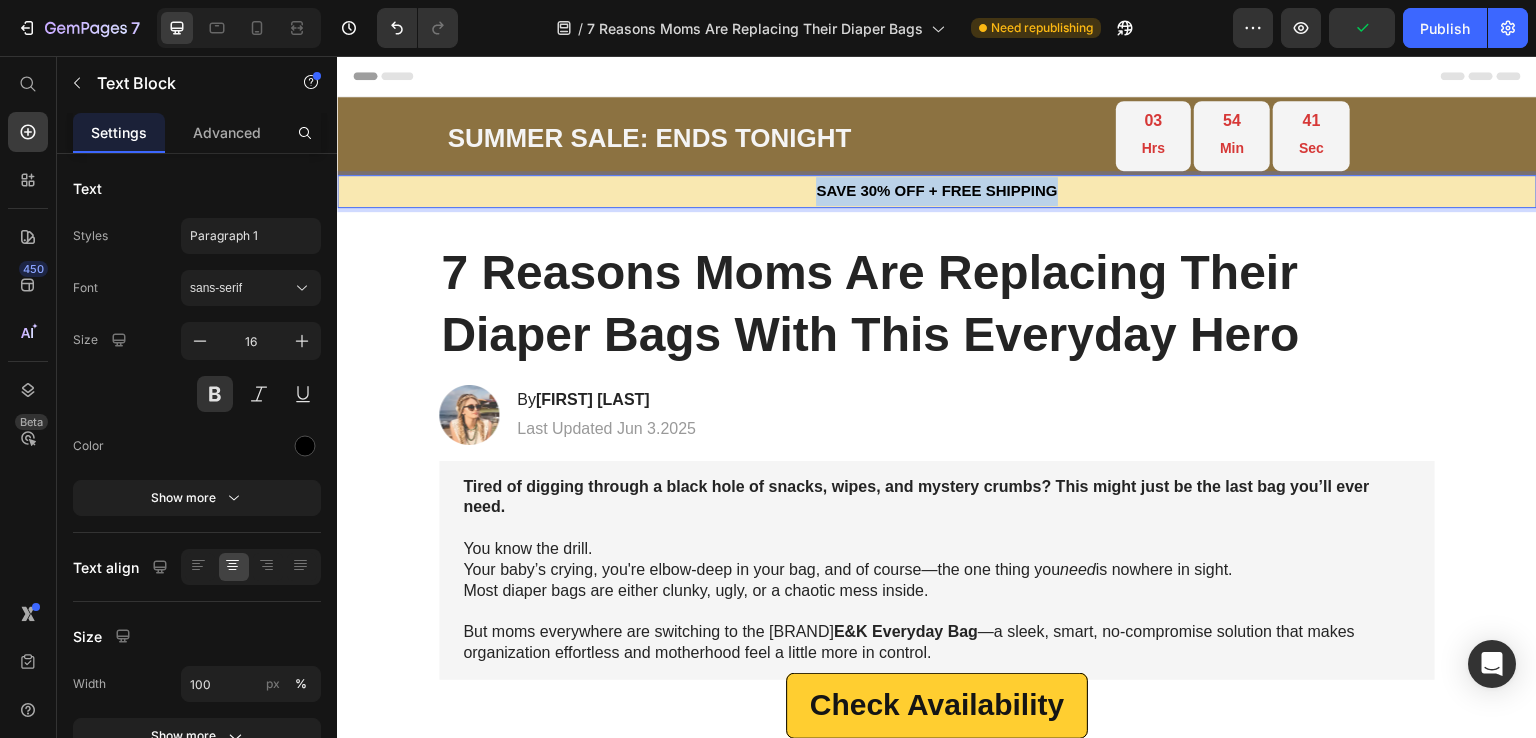 drag, startPoint x: 813, startPoint y: 193, endPoint x: 1050, endPoint y: 194, distance: 237.0021 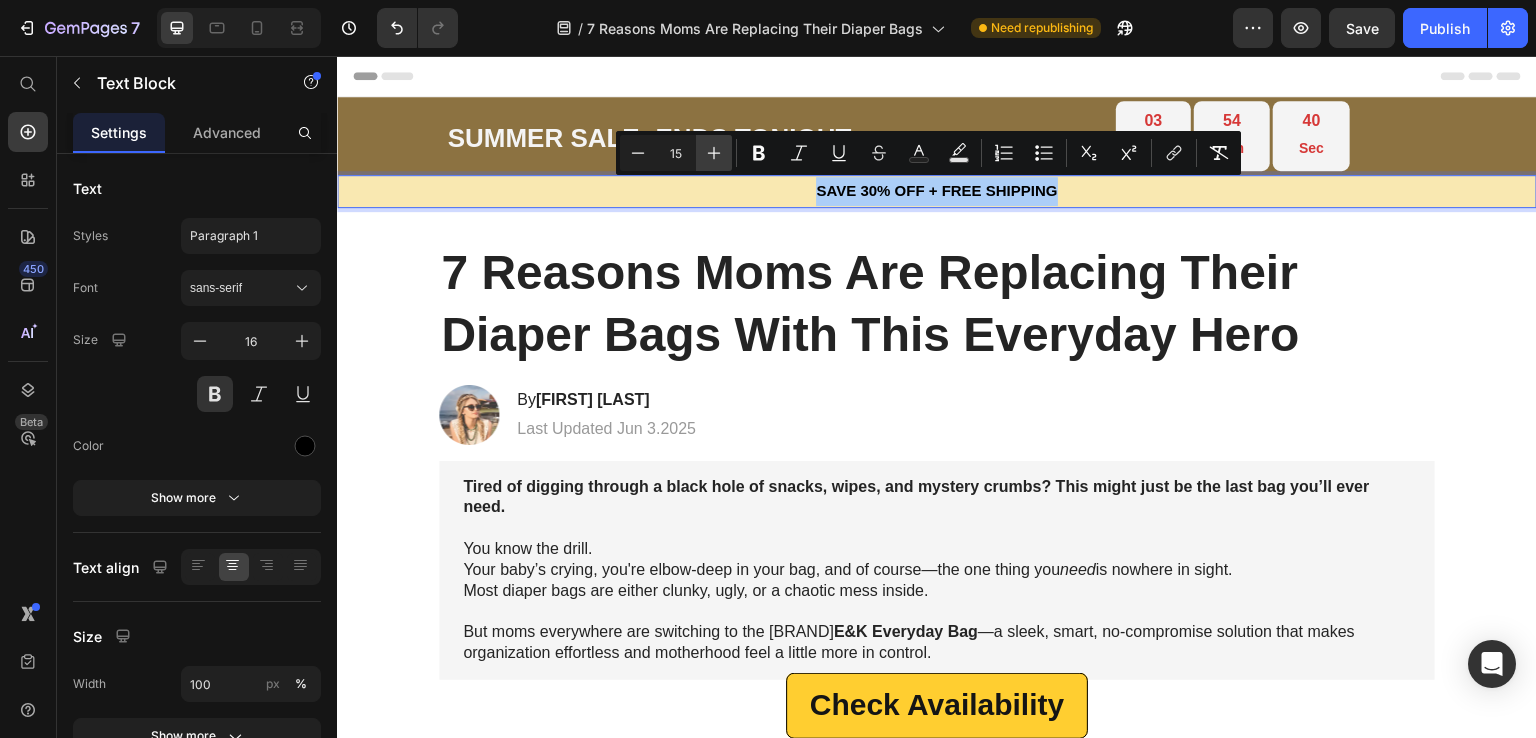 click on "Plus" at bounding box center (714, 153) 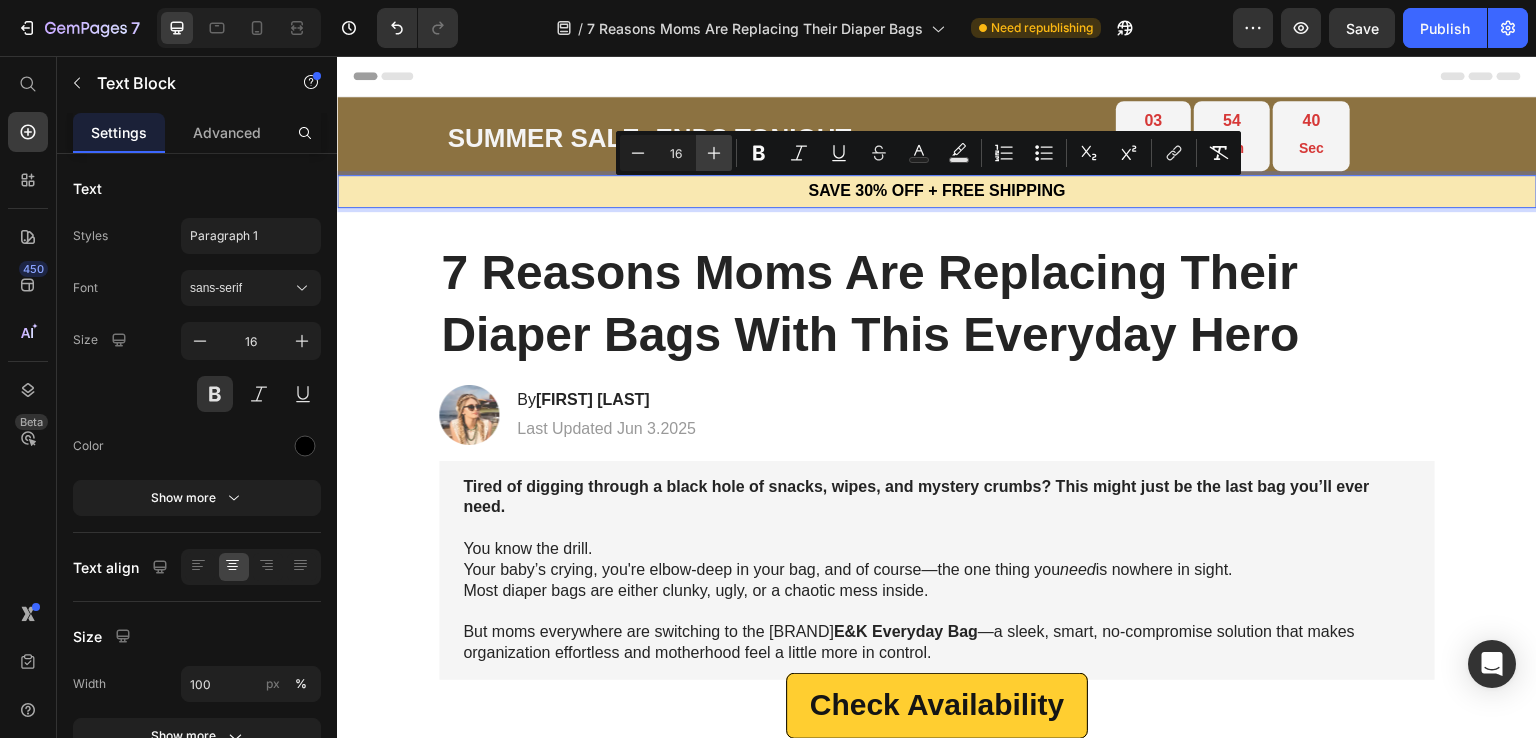 click on "Plus" at bounding box center (714, 153) 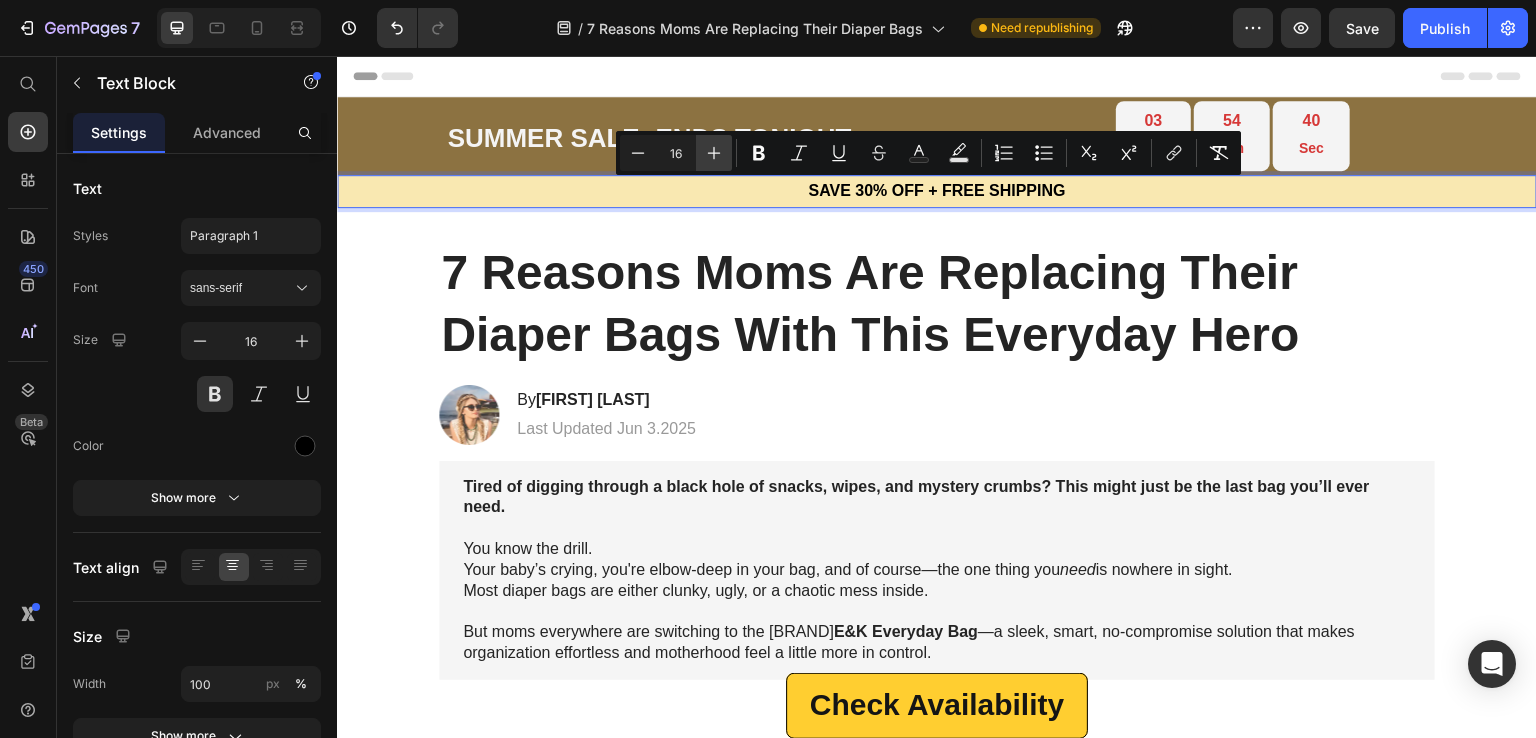 type on "17" 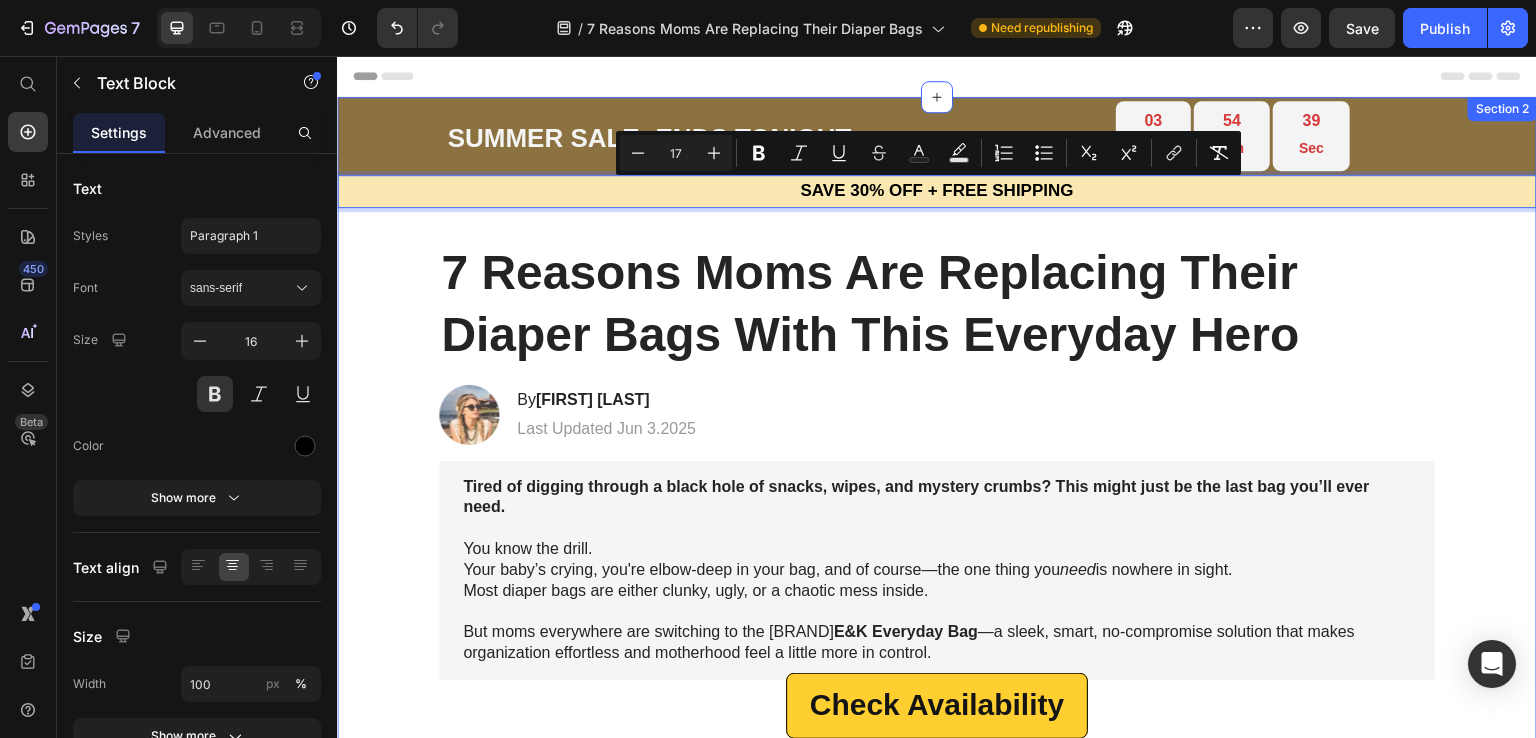 click on "7 Reasons Moms Are Replacing Their Diaper Bags With This Everyday Hero" at bounding box center (937, 304) 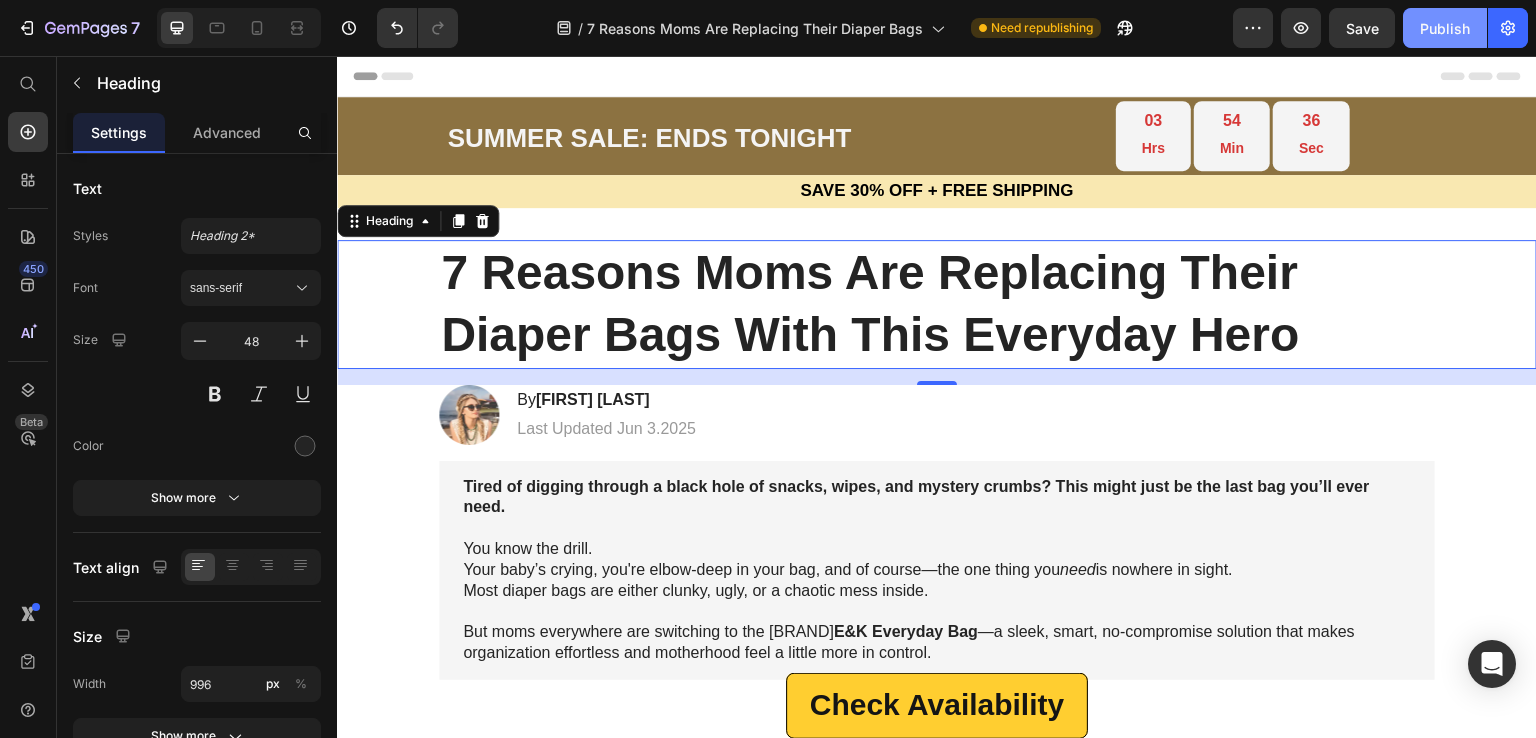 click on "Publish" at bounding box center (1445, 28) 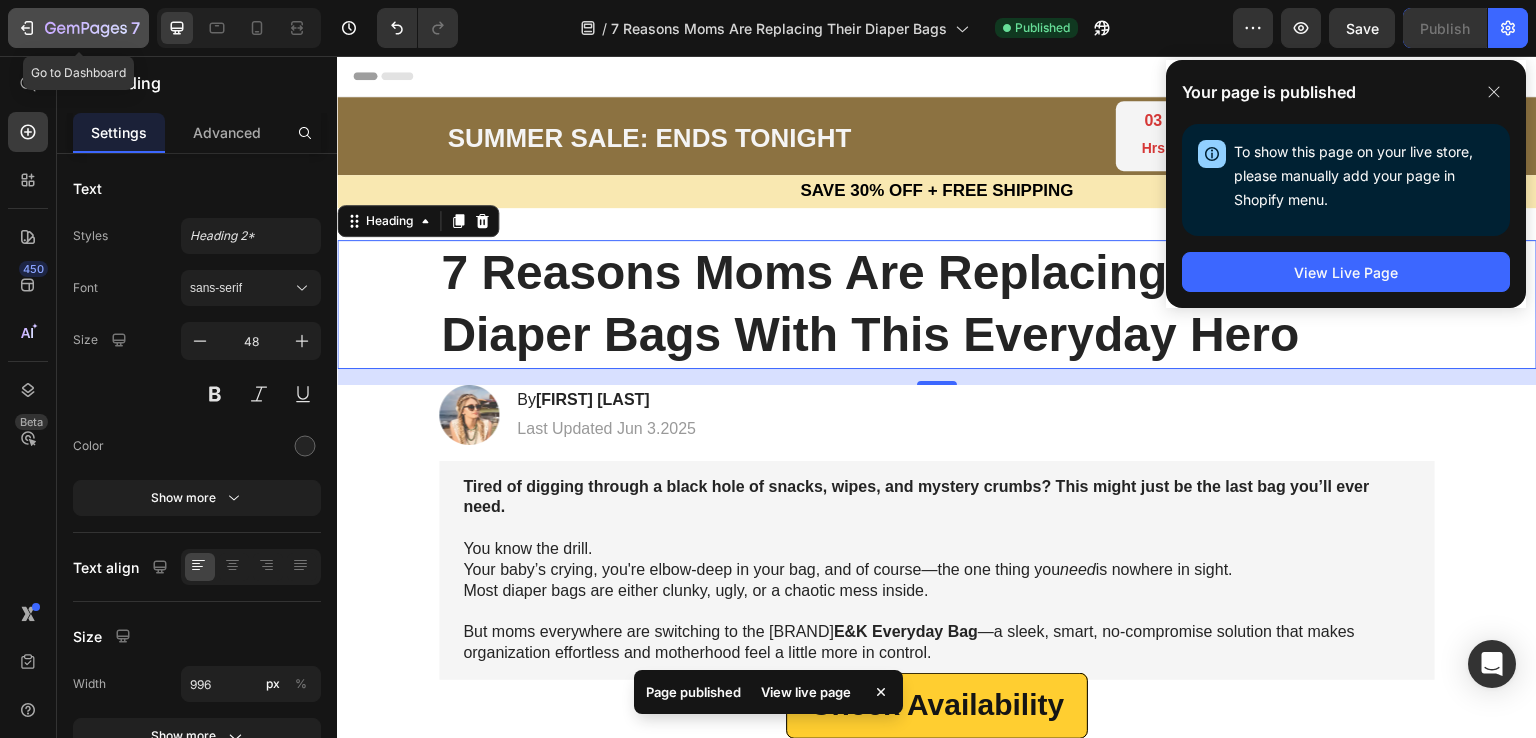 click 